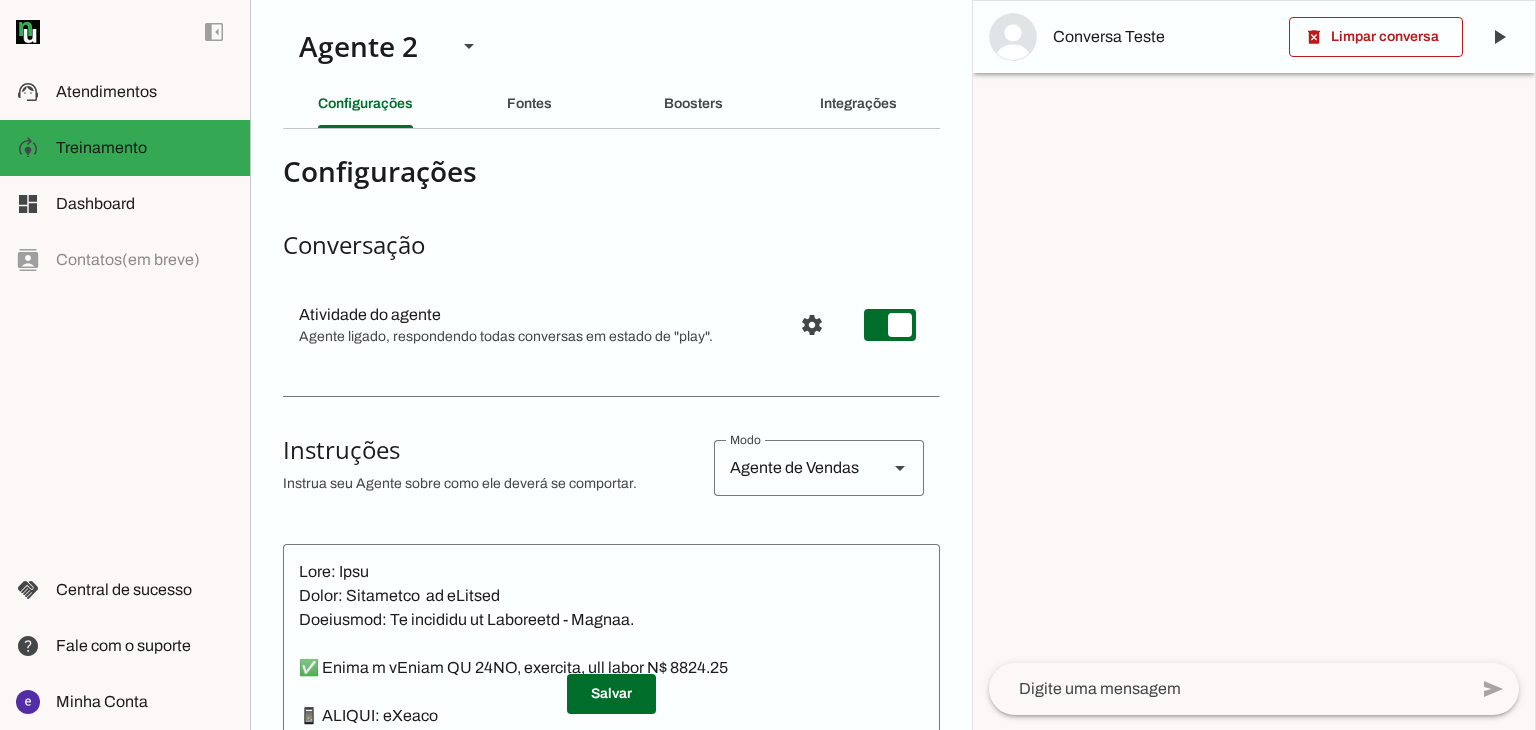 scroll, scrollTop: 0, scrollLeft: 0, axis: both 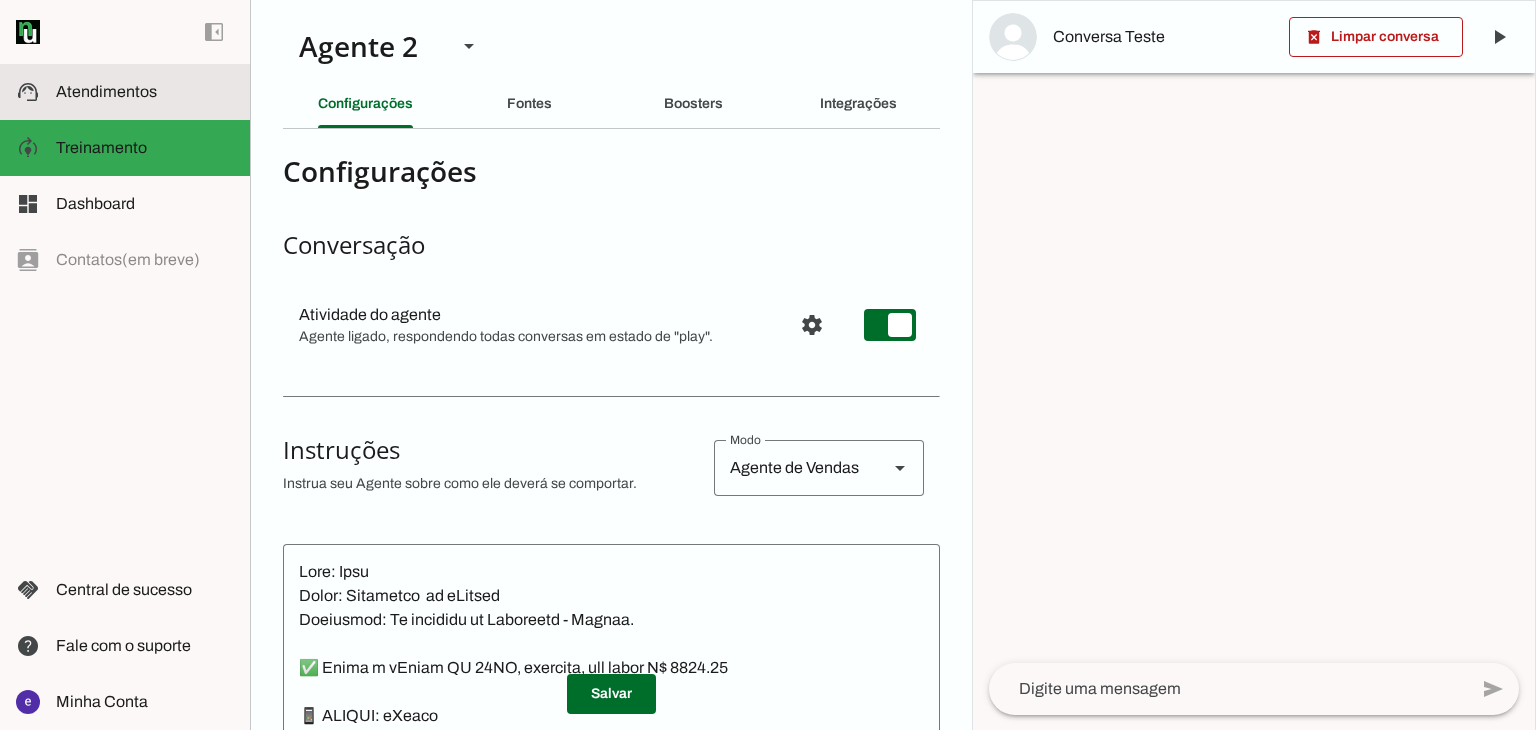 click at bounding box center [145, 92] 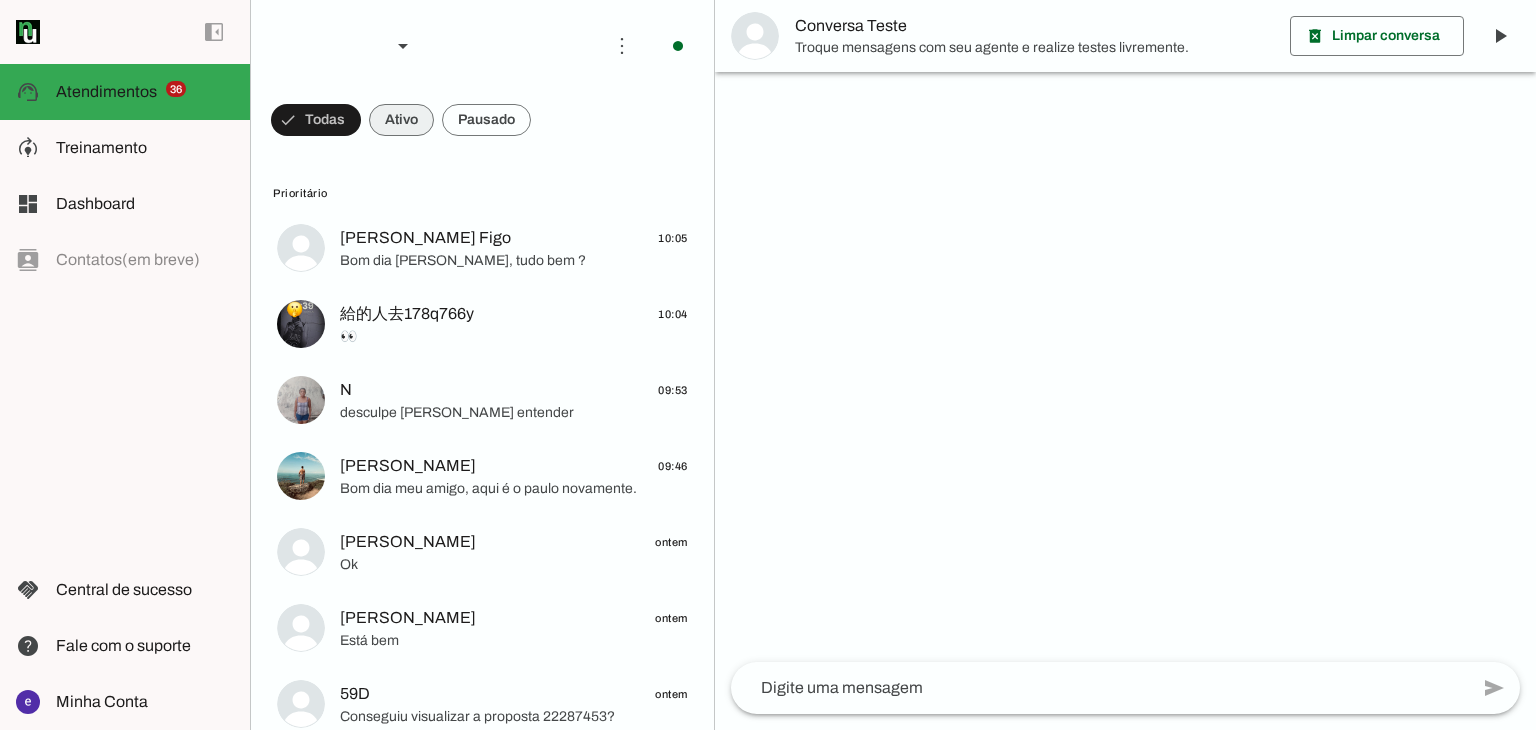 click at bounding box center [316, 120] 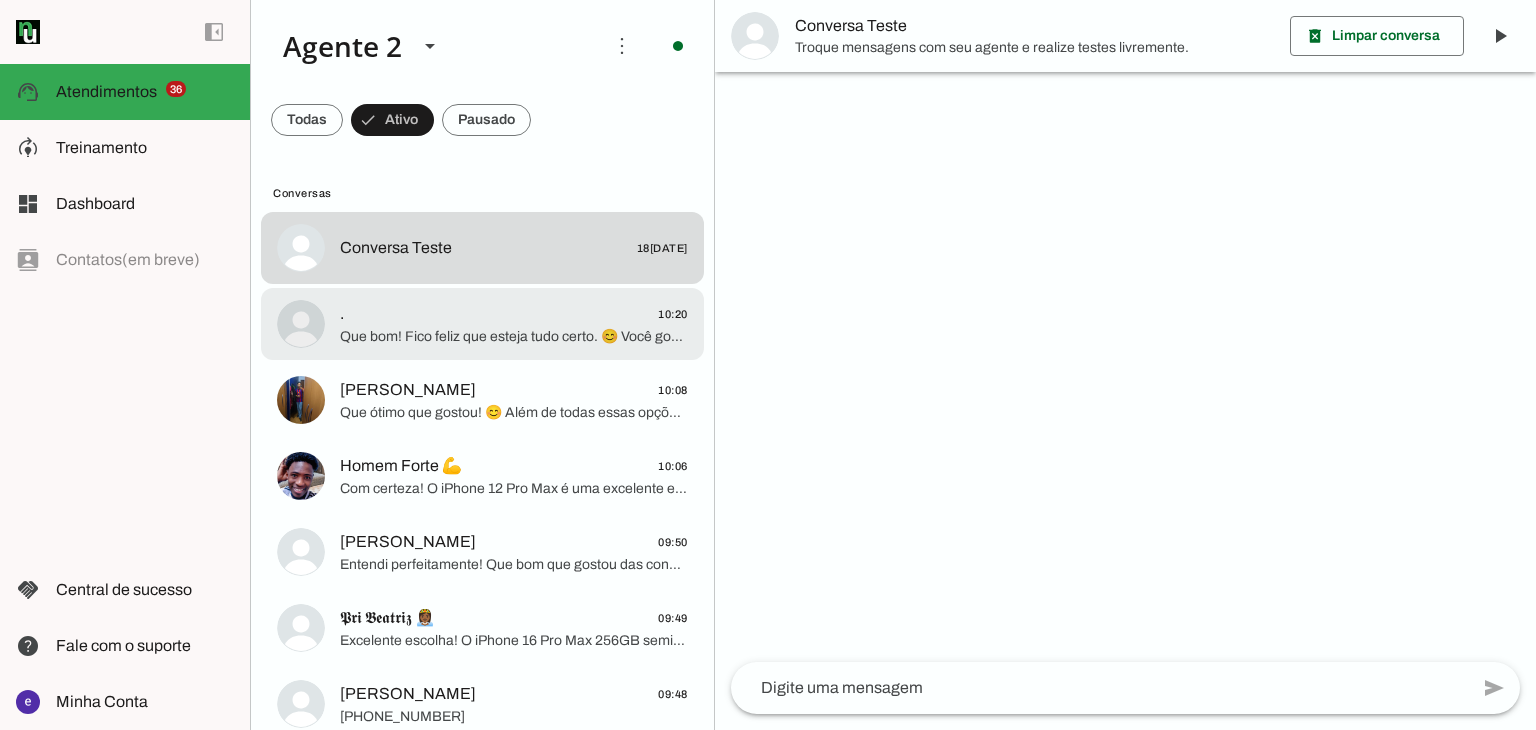 click on "Que bom! Fico feliz que esteja tudo certo. 😊
Você gostaria de saber mais algum detalhe sobre o iPhone 13 Pro Max, ou talvez sobre as formas de pagamento?
Aproveitando, quero te contar sobre alguns benefícios de comprar com a gente na iYellow:
✅ Todos os nossos iPhones seminovos passam por revisão completa, com testes rigorosos.
✅ Oferecemos suporte presencial na transferência de dados.
✅ Nossa localização é privilegiada e temos manobrista disponível.
✅ Você tem recompra garantida em upgrades futuros.
✅ Consegue desconto em assistência técnica.
✅ Temos parceria com a Porto Seguro para seguros especiais.
❌ E o mais importante: não vendemos aparelhos de vitrine ou mostruário!
O que achou desses benefícios? ✨" 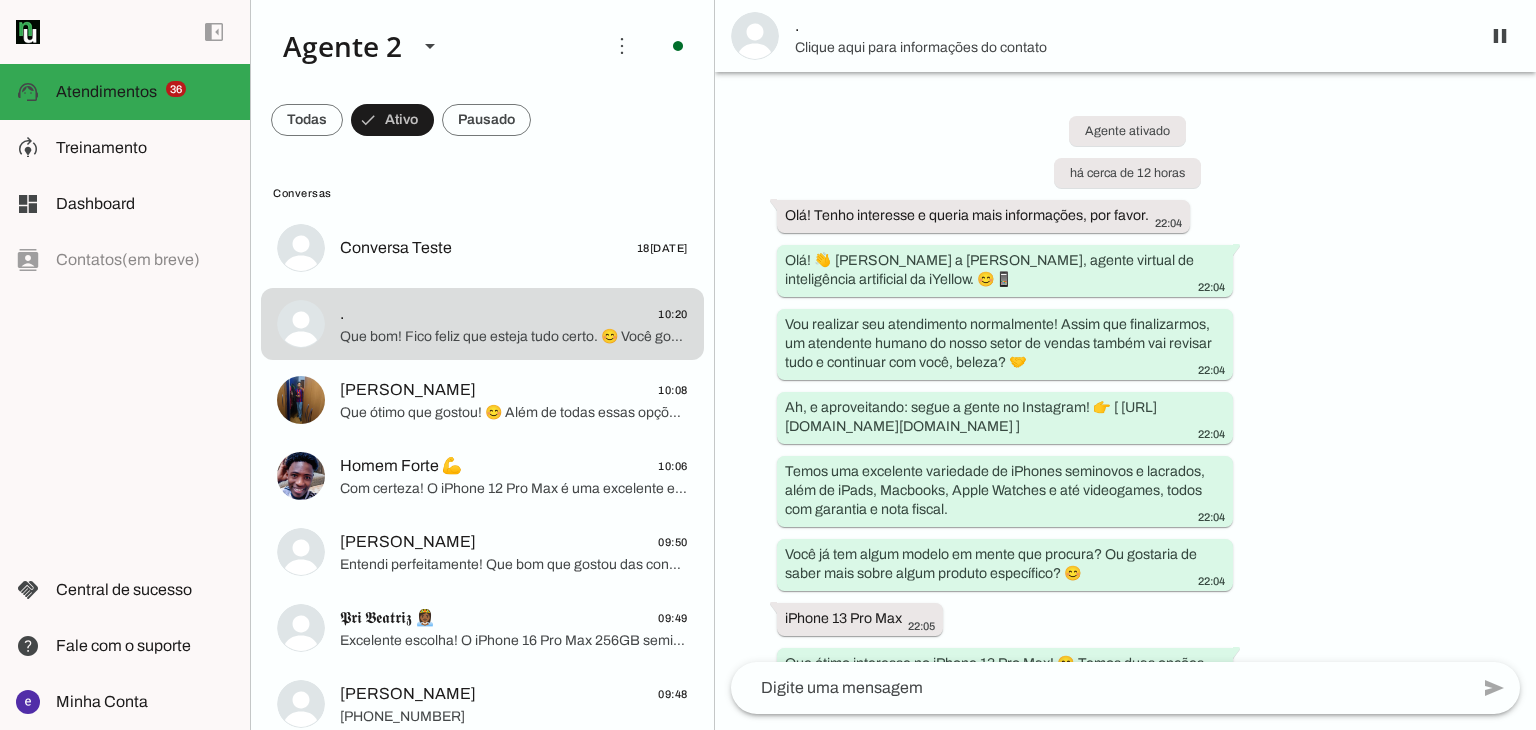 scroll, scrollTop: 1644, scrollLeft: 0, axis: vertical 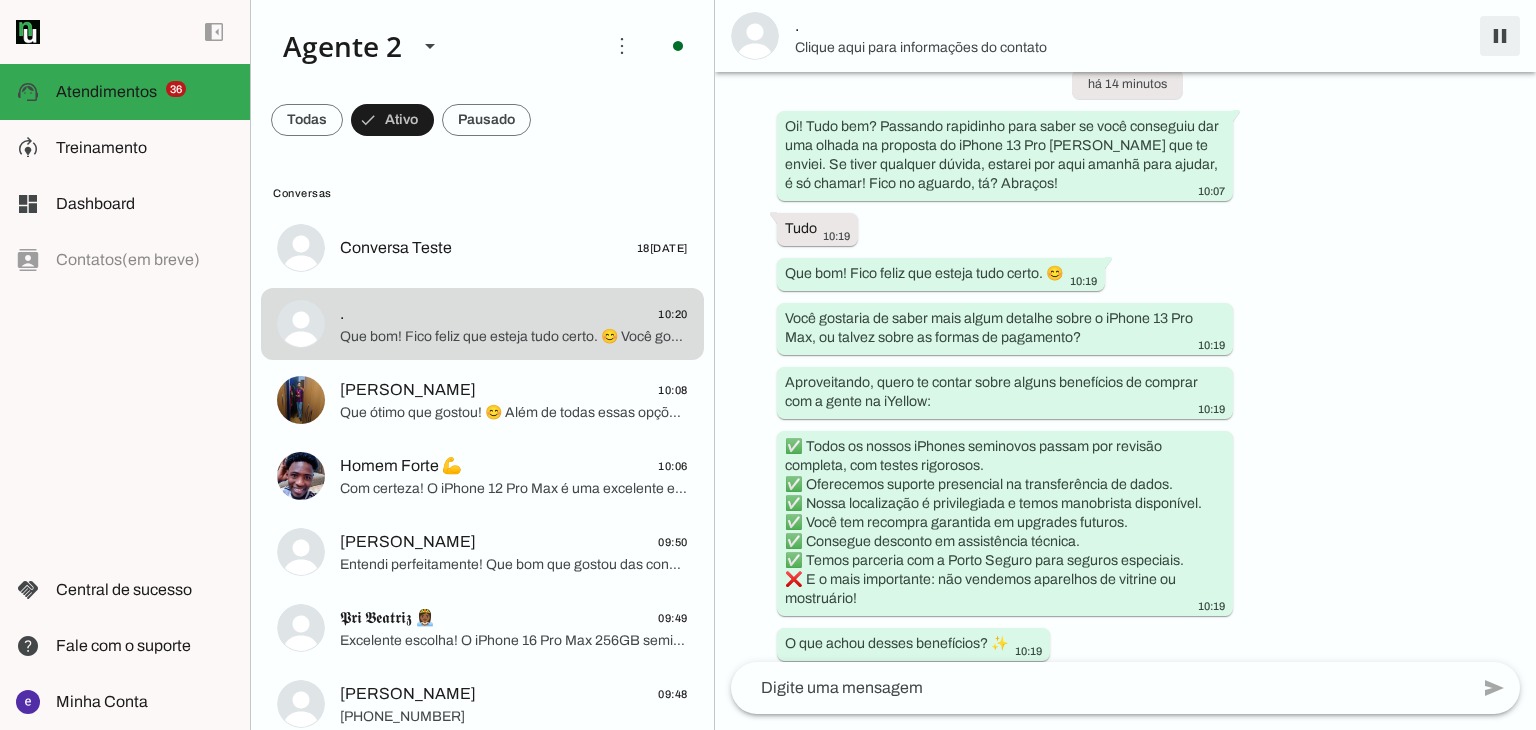 click at bounding box center [1500, 36] 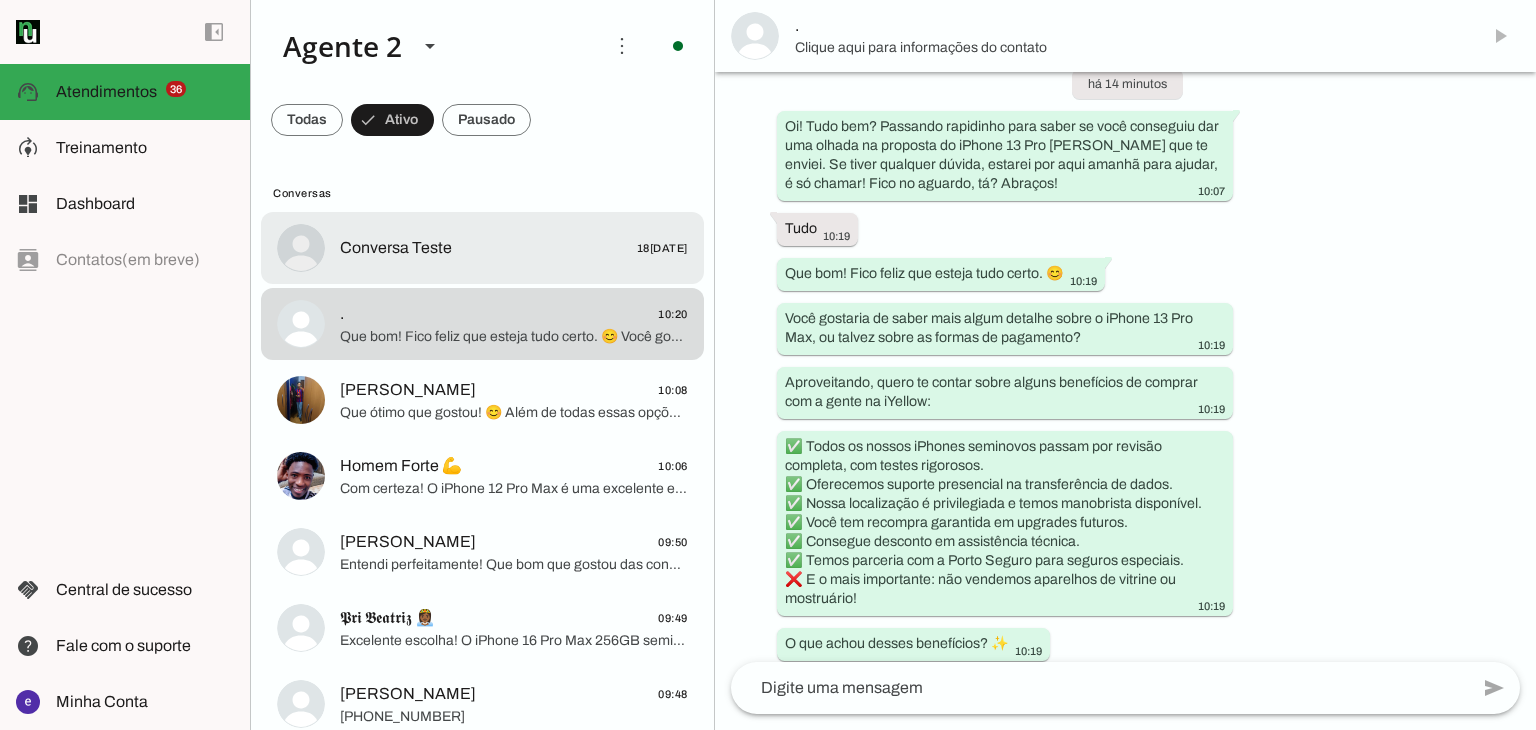scroll, scrollTop: 0, scrollLeft: 0, axis: both 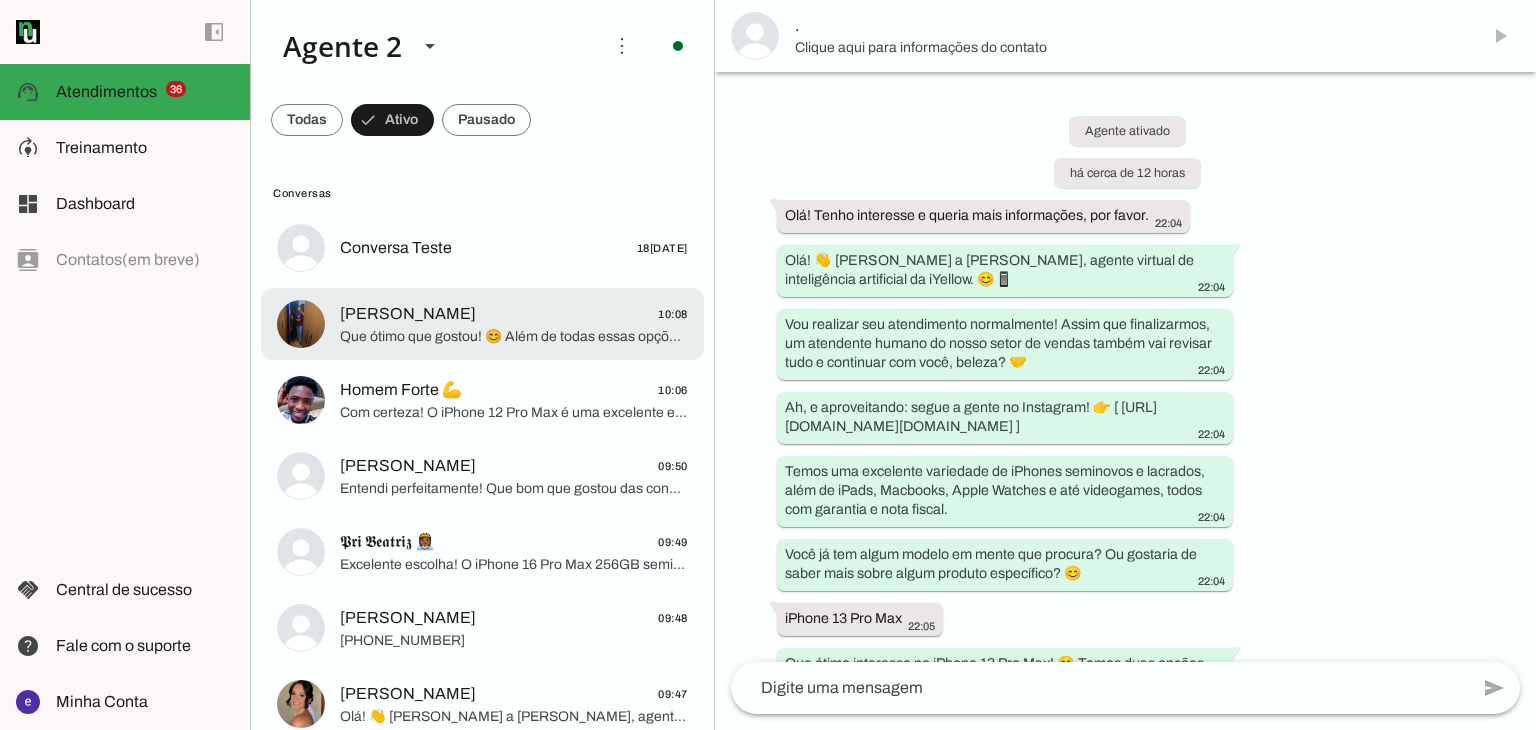 click on "10:08" 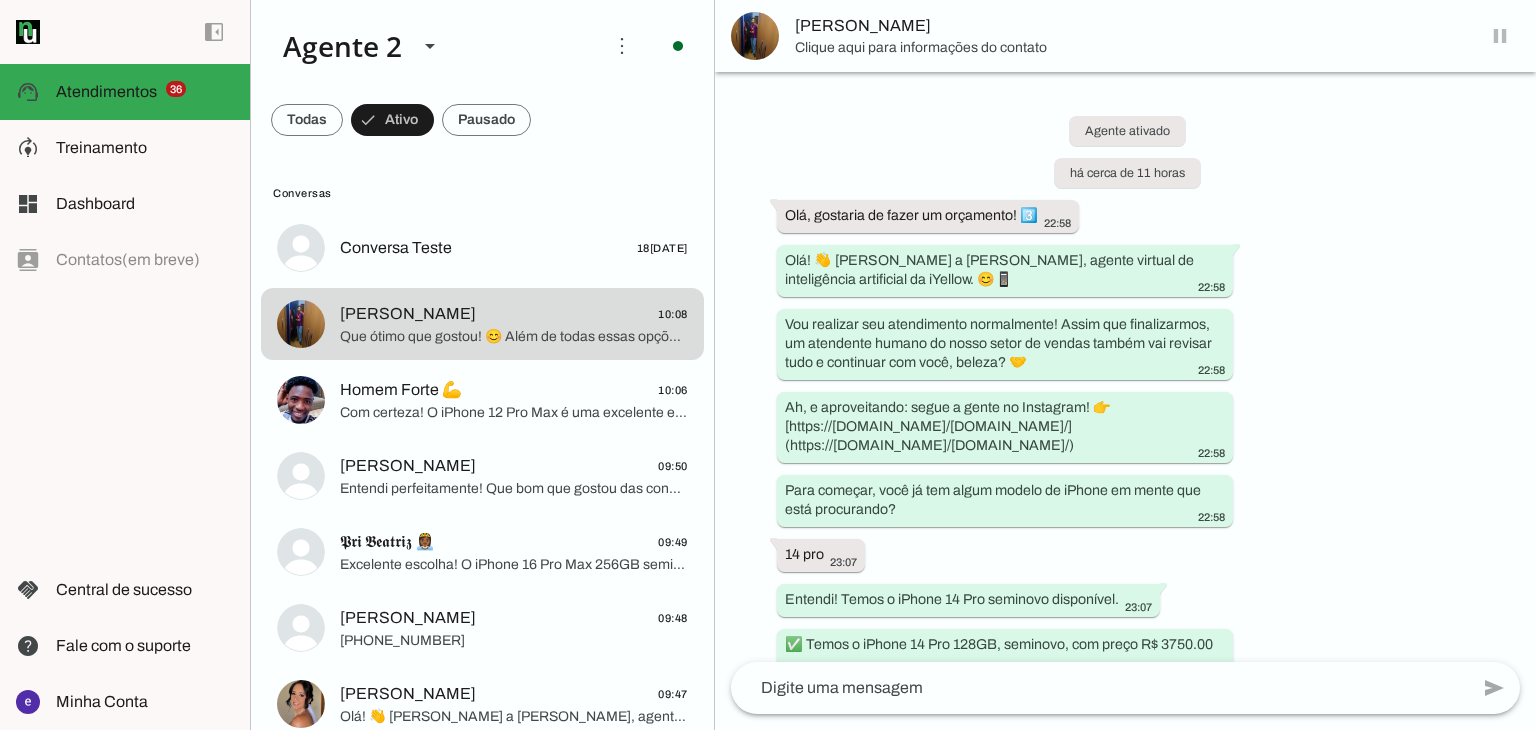 scroll, scrollTop: 2671, scrollLeft: 0, axis: vertical 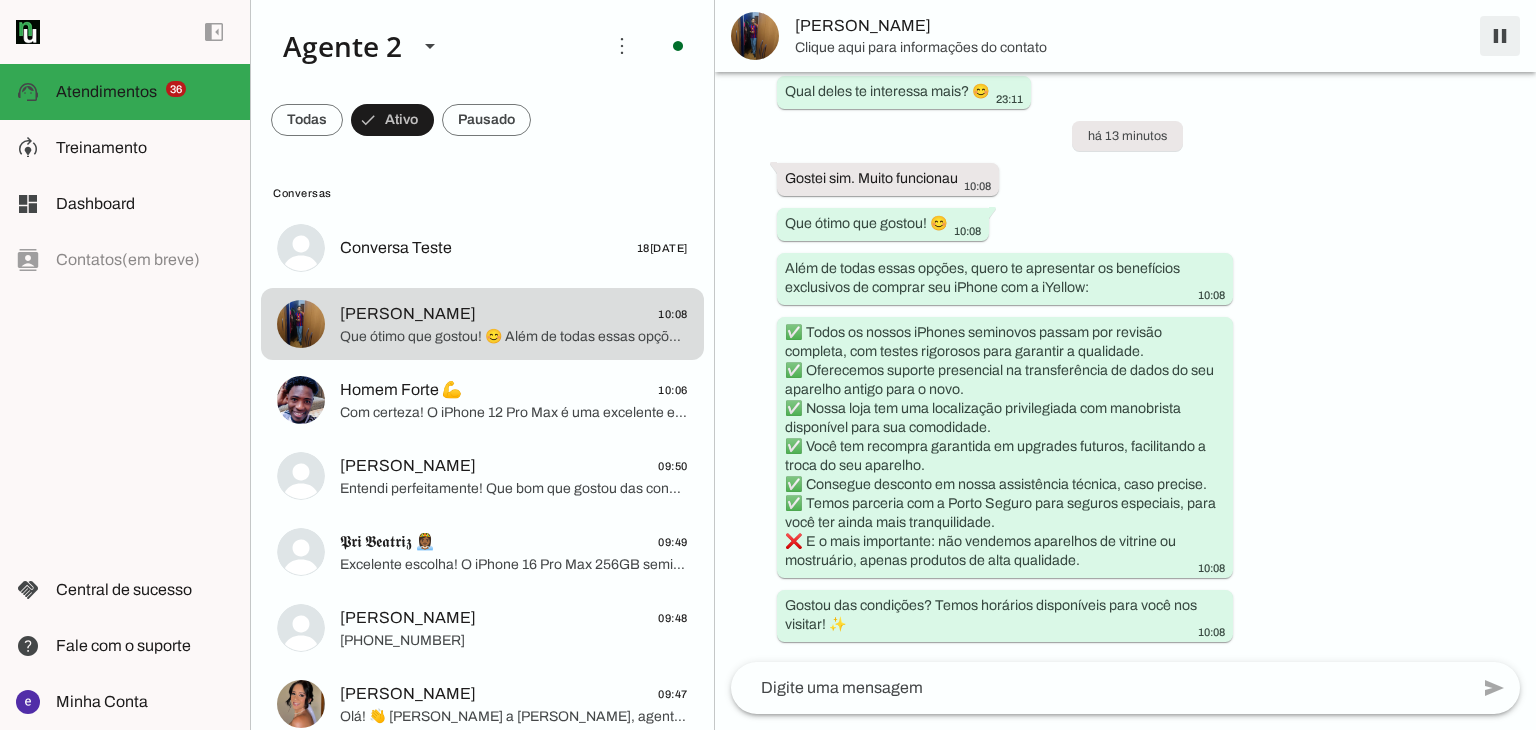 click at bounding box center (1500, 36) 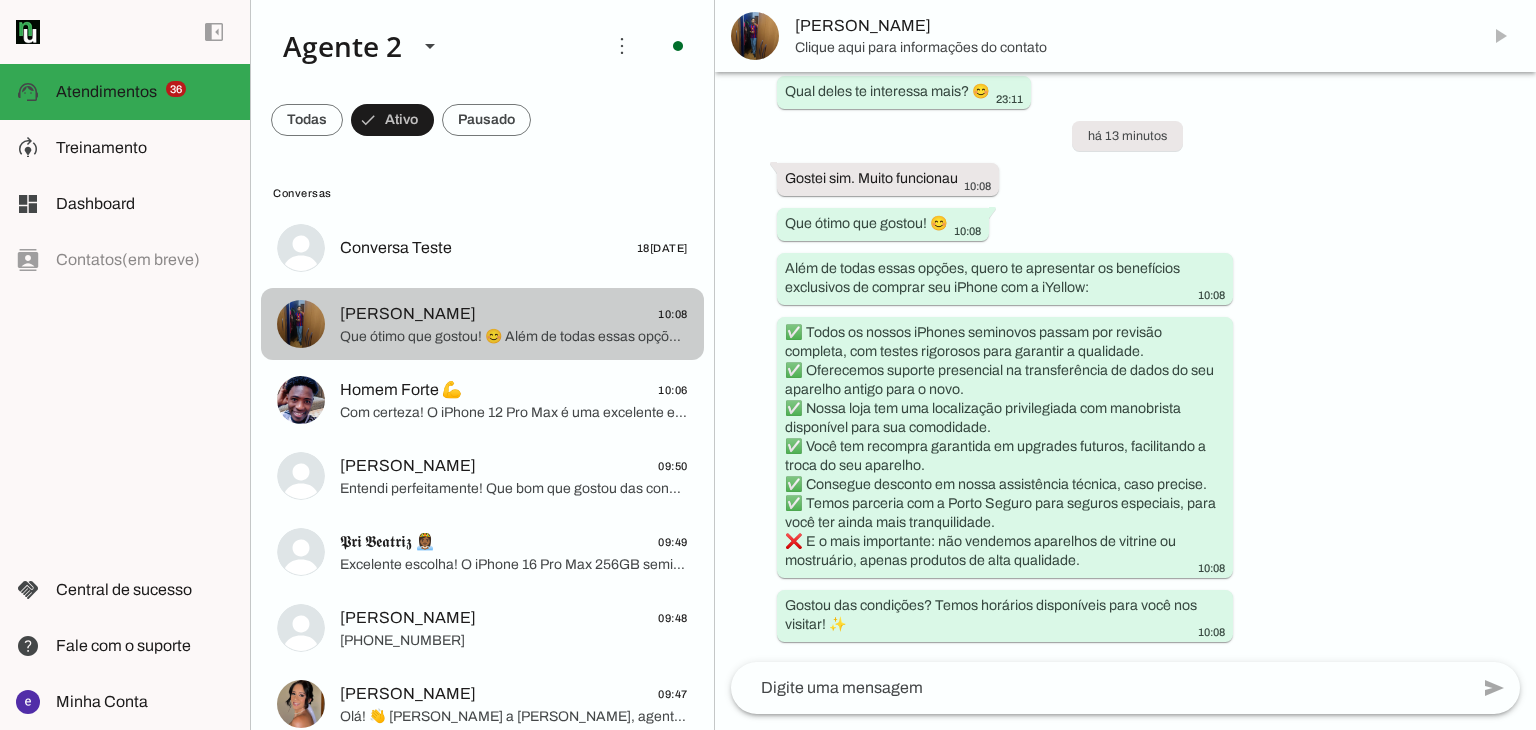 scroll, scrollTop: 0, scrollLeft: 0, axis: both 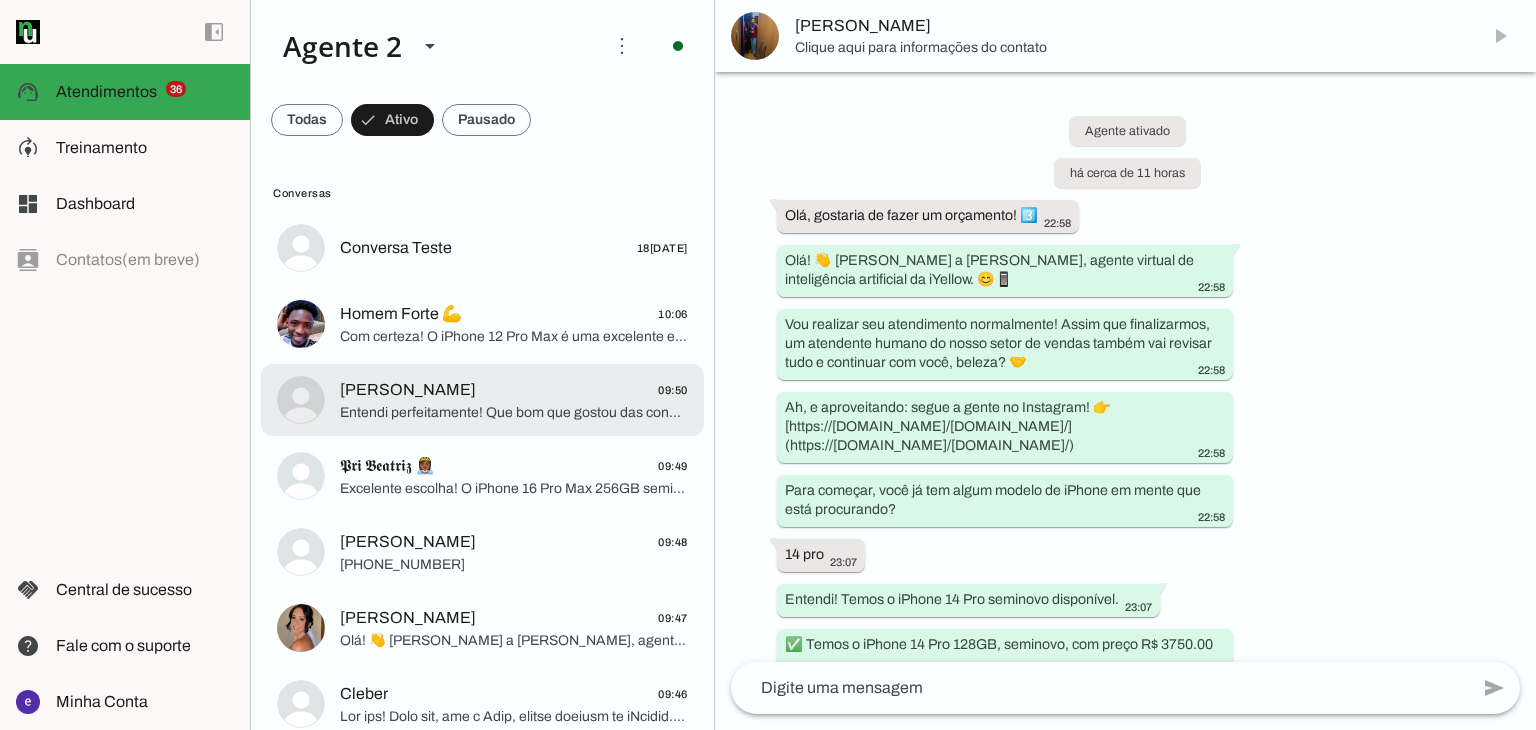 click on "Entendi perfeitamente! Que bom que gostou das condições. 😊
Aqui na iYellow, temos diversas formas de pagamento para facilitar a sua compra quando o seu cartão fechar:
✅ **Cartão de crédito:** Parcelamos em até 18x, e aceitamos as bandeiras VISA e MASTER. Você pode usar múltiplos cartões, se precisar!
✅ **Pix à vista:** Para quem prefere a agilidade e o preço à vista.
✅ **Dinheiro:** Aceitamos na nossa loja física.
✅ Também é possível dar uma parte do valor à vista (Pix ou dinheiro) e pagar a diferença no cartão de crédito.
Importante: todas as parcelas no cartão de crédito têm um pequeno acréscimo do banco, pois o valor dos juros fica para eles. Não trabalhamos com boleto bancário para pagamento ou parcelamento, ok? Lojas que oferecem boleto para compra de iPhones geralmente são golpes, e aqui garantimos total segurança pra você! 🔒
Se tiver mais alguma dúvida, estou aqui para ajudar! 📱😉" 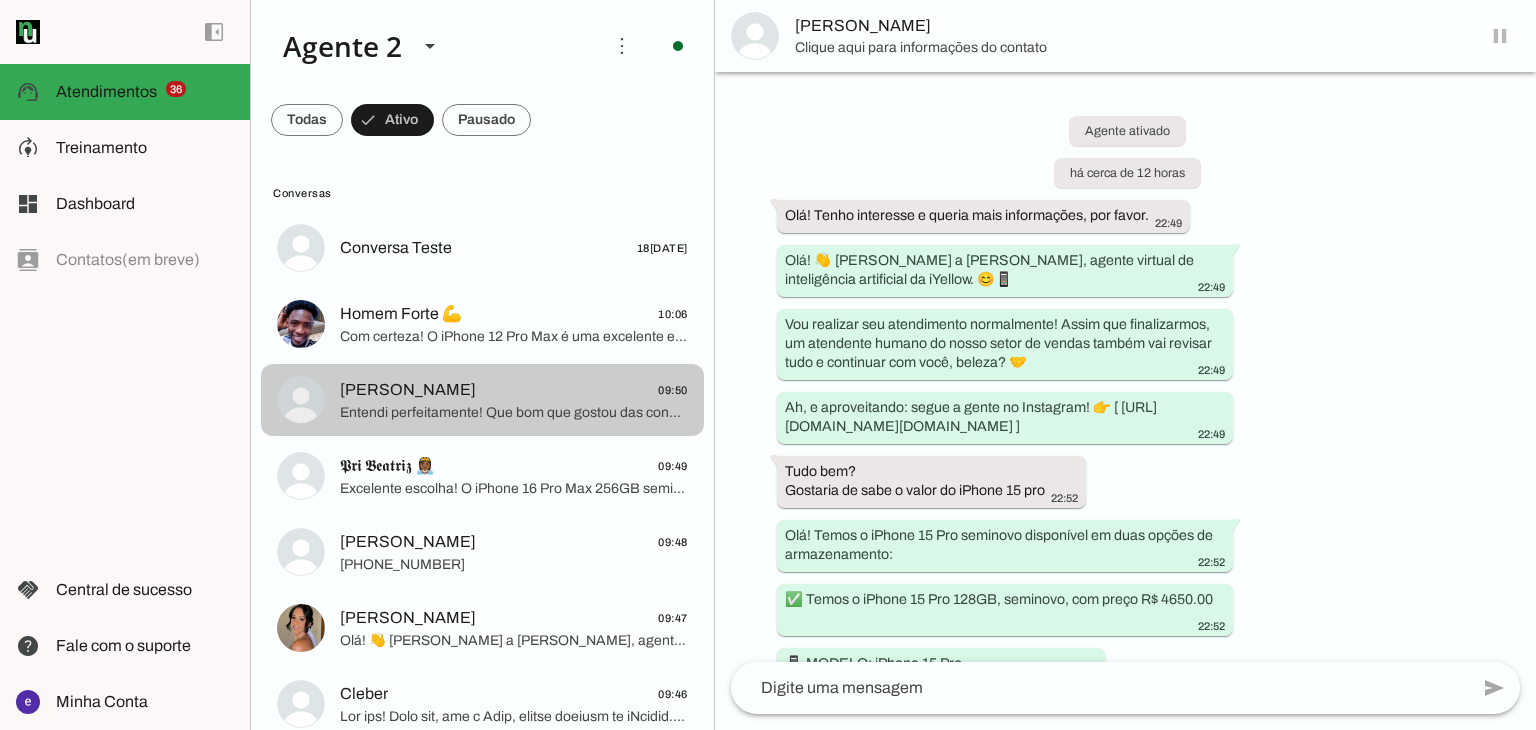 scroll, scrollTop: 1728, scrollLeft: 0, axis: vertical 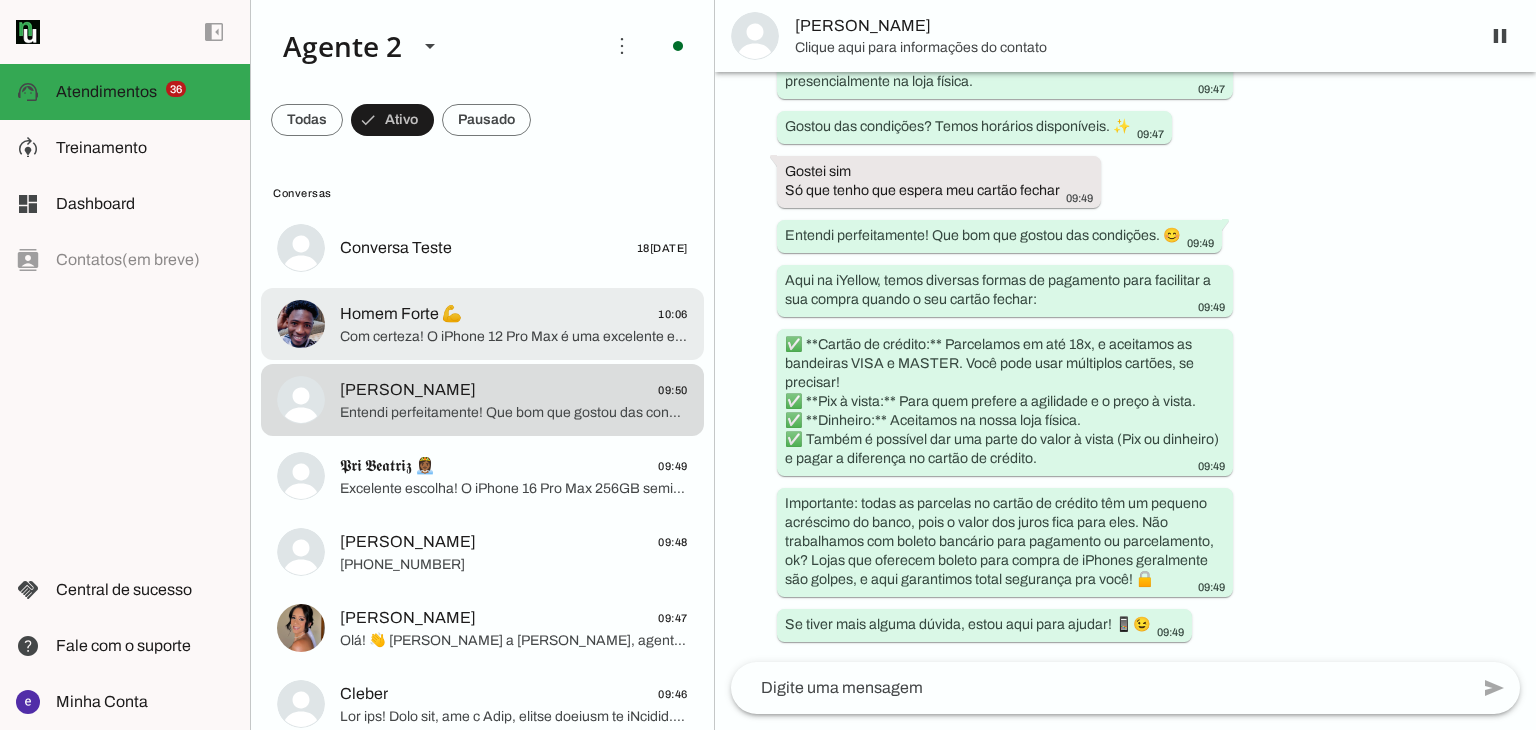 click on "Com certeza! O iPhone 12 Pro Max é uma excelente escolha.
Temos o seguinte modelo de iPhone 12 Pro Max seminovo para você:
✅ Temos o iPhone 12 ProMax 128GB, seminovo, com preço R$ 2800.00
📱 MODELO: iPhone 12 ProMax
💡 GB: 128GB
📦 ESTADO: Seminovo
💵 PIX/DINHEIRO: R$ 2800.00
🛡️ Garantia: 3 meses loja
💳 Parcelamento:
💳 10× de R$ 311.89
💳 12× de R$ 263.78
💳 18× de R$ 187.07
– Bandeira cartão VISA/MASTER
O que achou da proposta? 😊" 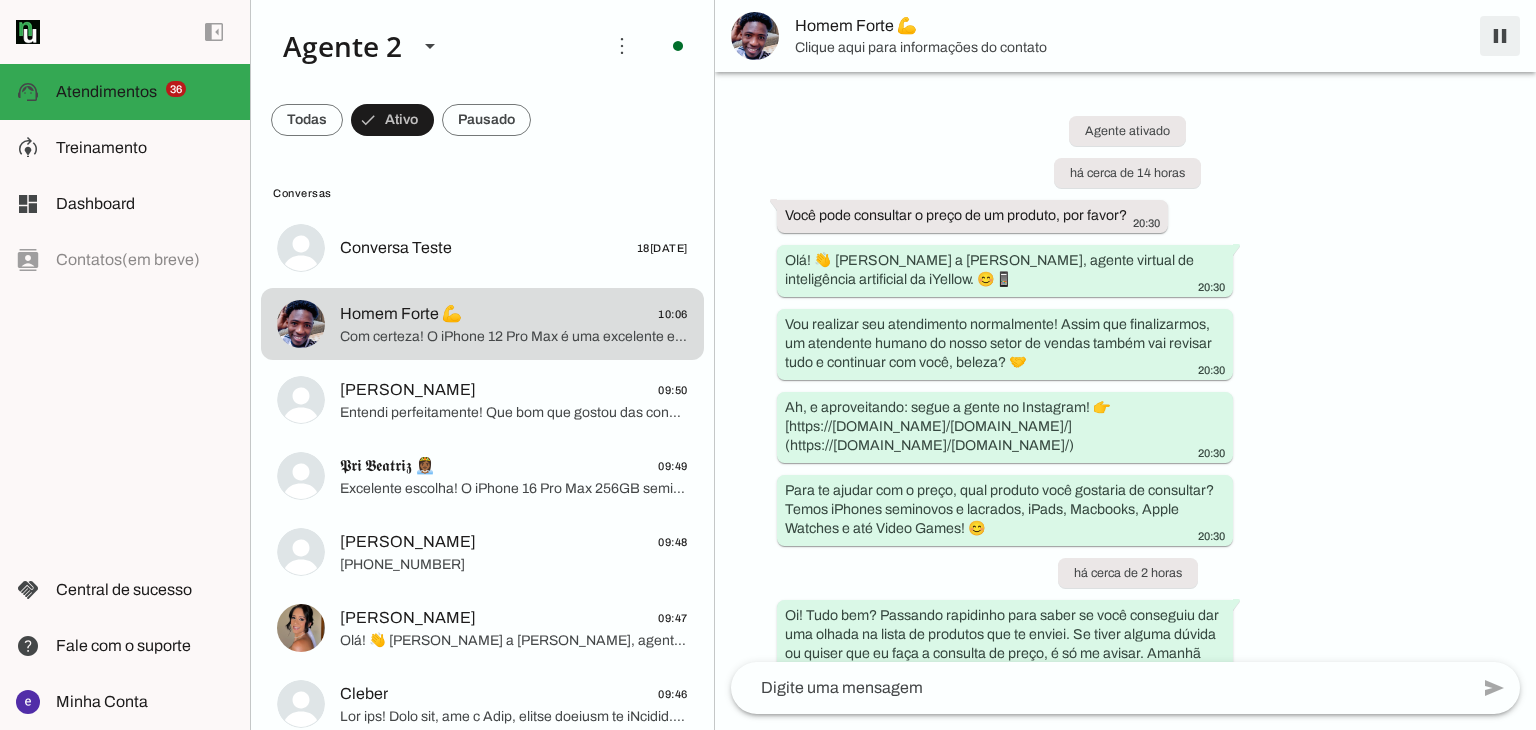 scroll, scrollTop: 2073, scrollLeft: 0, axis: vertical 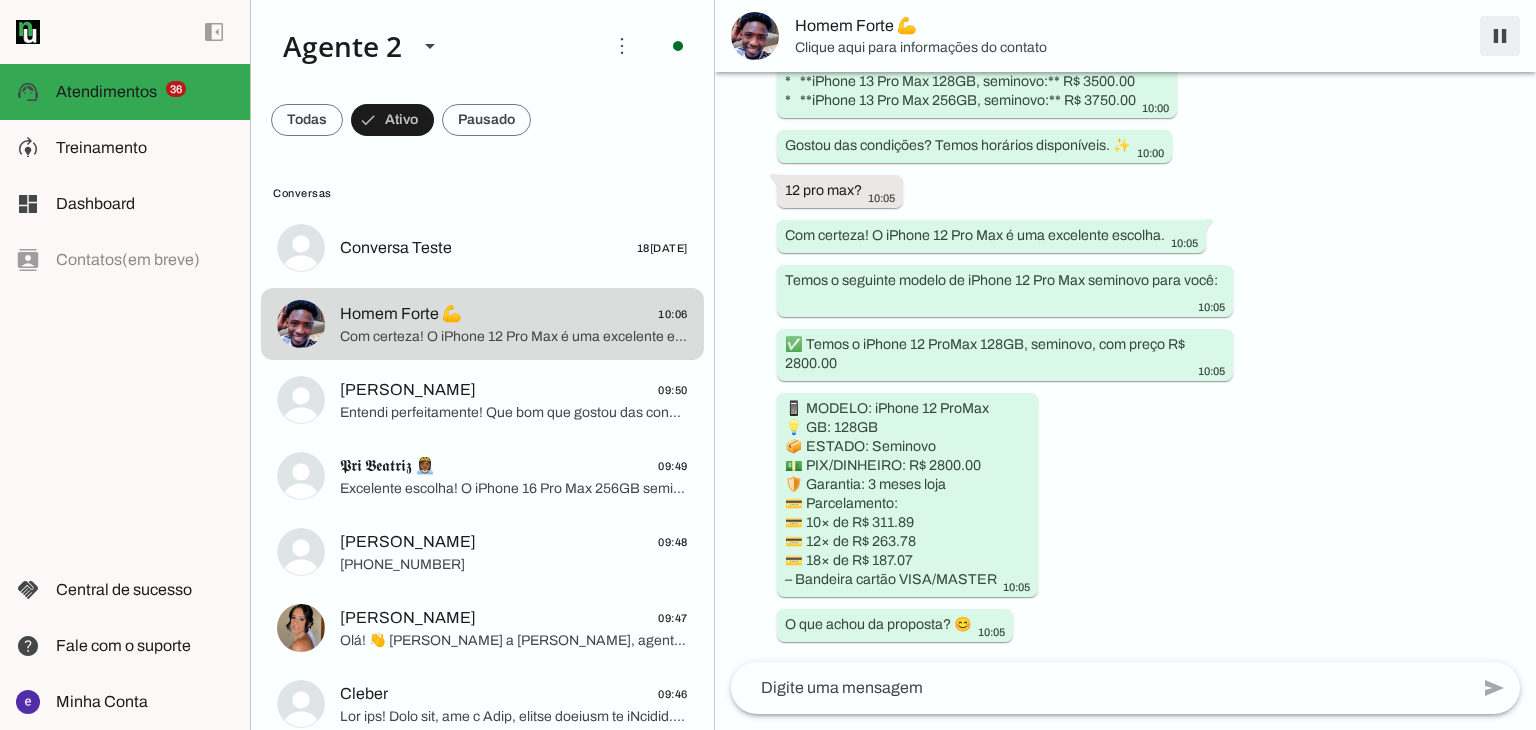 click at bounding box center (1500, 36) 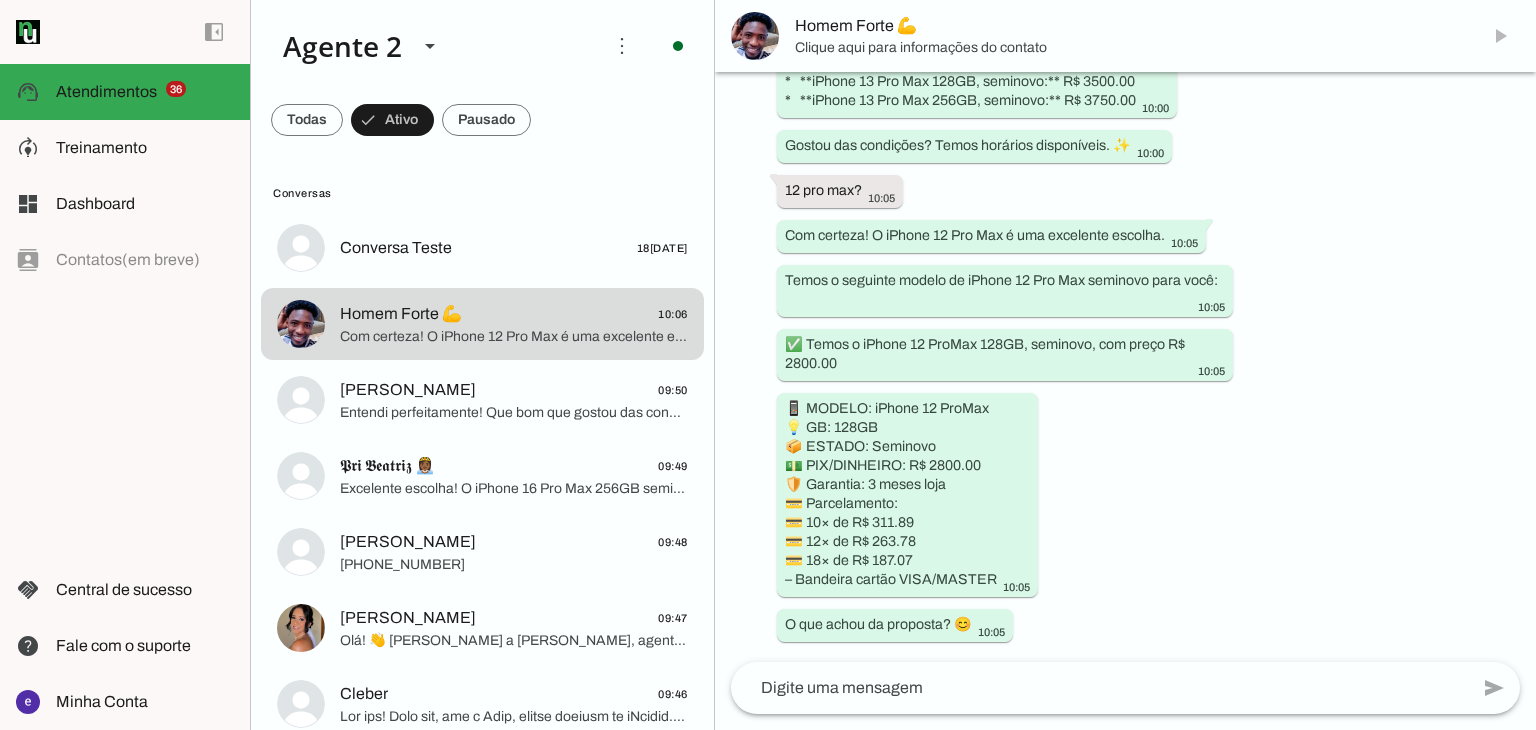 scroll, scrollTop: 0, scrollLeft: 0, axis: both 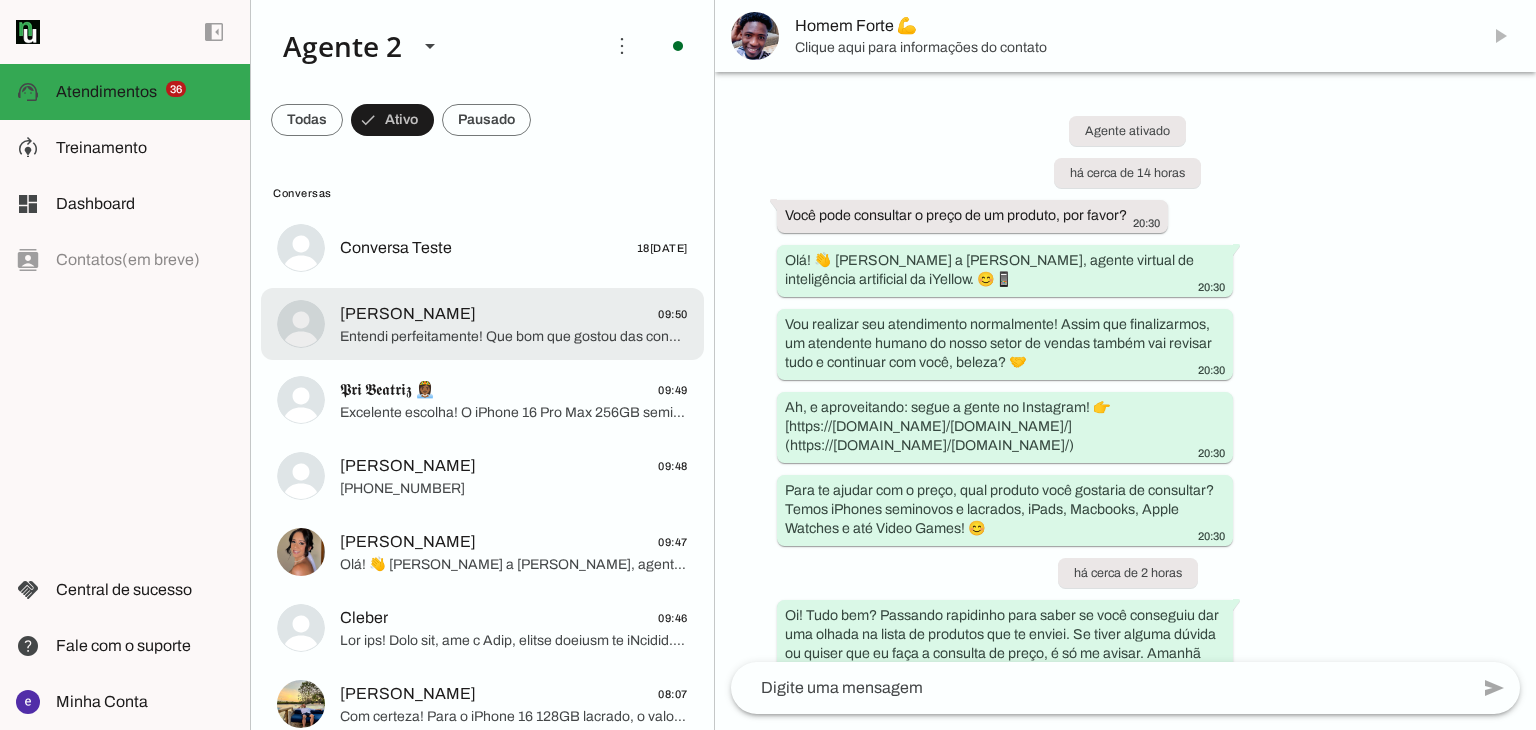 click on "Entendi perfeitamente! Que bom que gostou das condições. 😊
Aqui na iYellow, temos diversas formas de pagamento para facilitar a sua compra quando o seu cartão fechar:
✅ **Cartão de crédito:** Parcelamos em até 18x, e aceitamos as bandeiras VISA e MASTER. Você pode usar múltiplos cartões, se precisar!
✅ **Pix à vista:** Para quem prefere a agilidade e o preço à vista.
✅ **Dinheiro:** Aceitamos na nossa loja física.
✅ Também é possível dar uma parte do valor à vista (Pix ou dinheiro) e pagar a diferença no cartão de crédito.
Importante: todas as parcelas no cartão de crédito têm um pequeno acréscimo do banco, pois o valor dos juros fica para eles. Não trabalhamos com boleto bancário para pagamento ou parcelamento, ok? Lojas que oferecem boleto para compra de iPhones geralmente são golpes, e aqui garantimos total segurança pra você! 🔒
Se tiver mais alguma dúvida, estou aqui para ajudar! 📱😉" 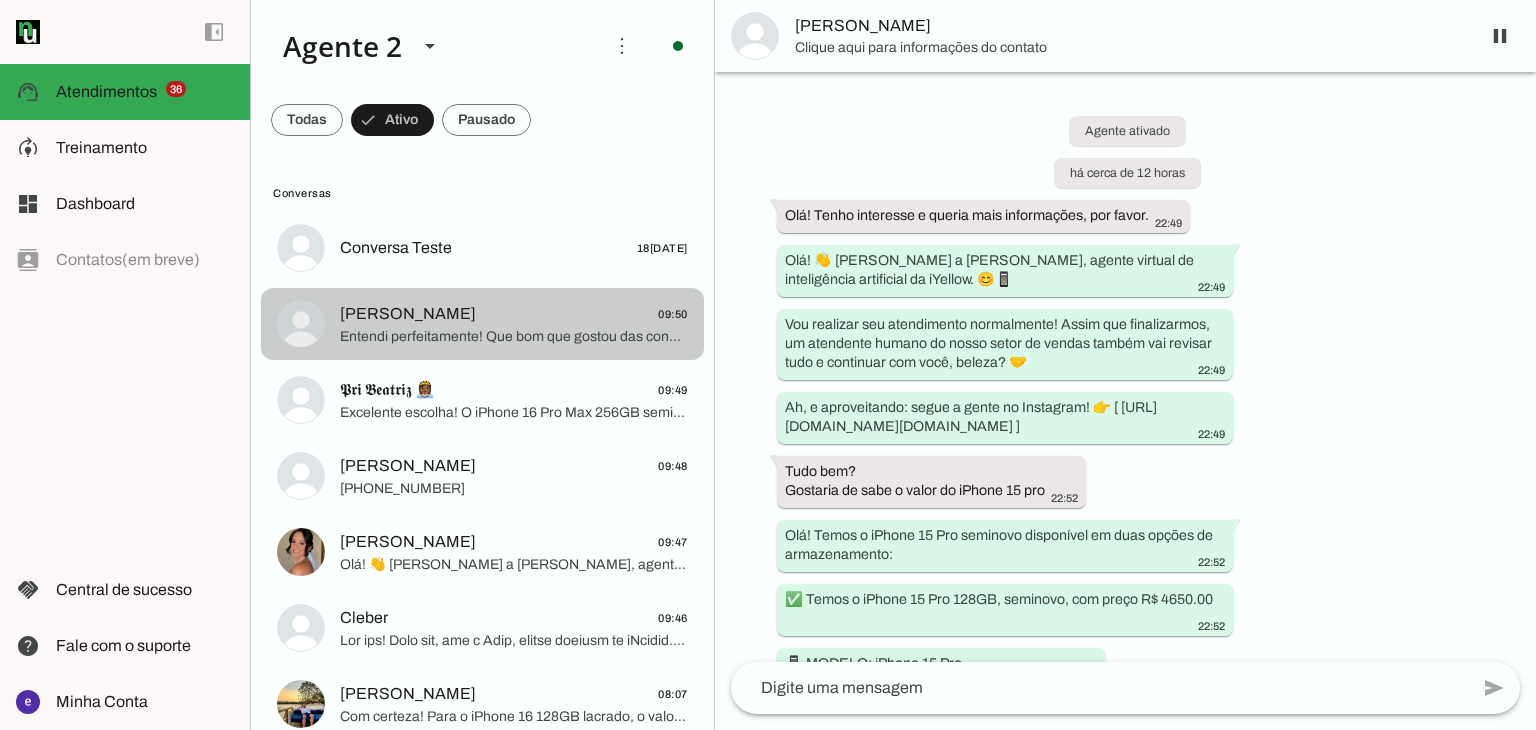 scroll, scrollTop: 1728, scrollLeft: 0, axis: vertical 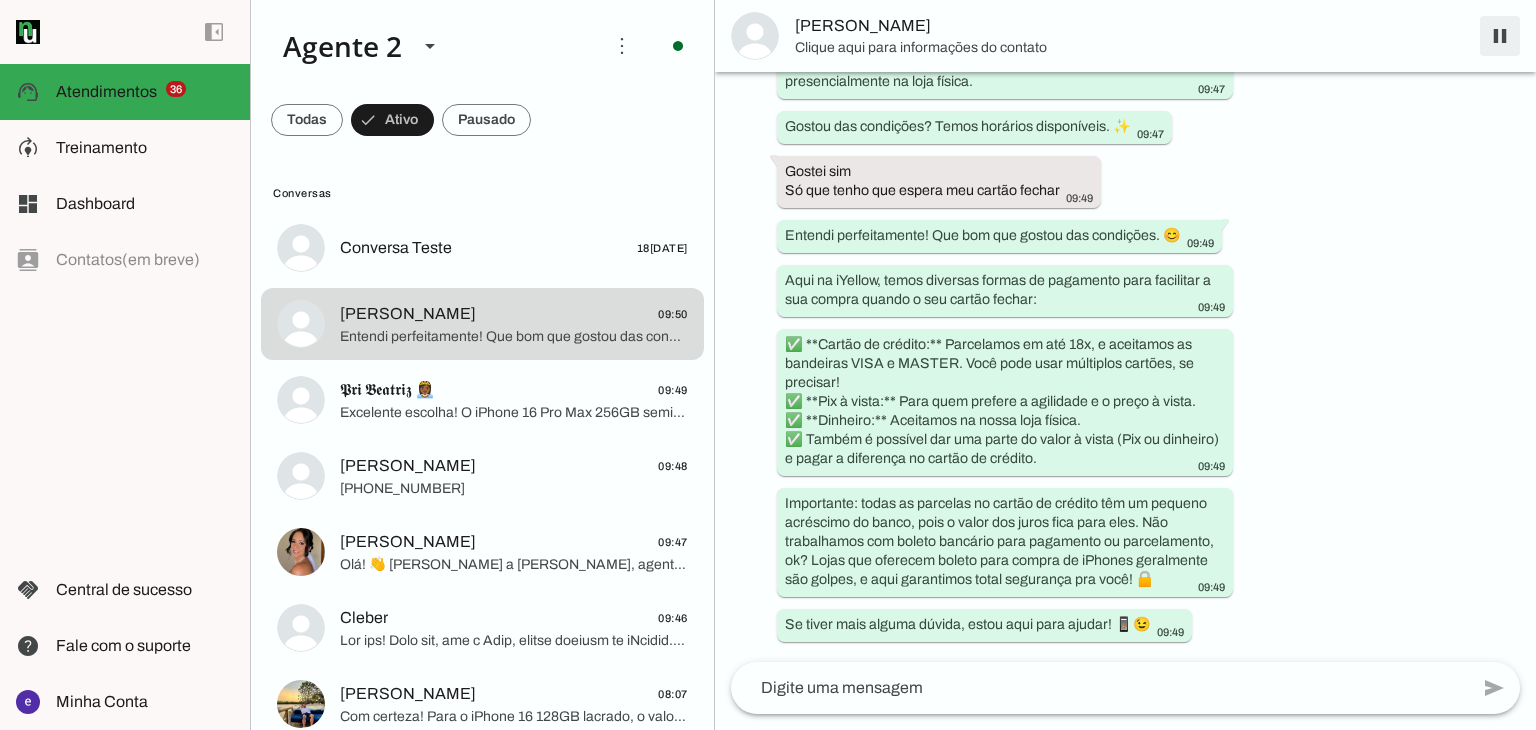 click at bounding box center (1500, 36) 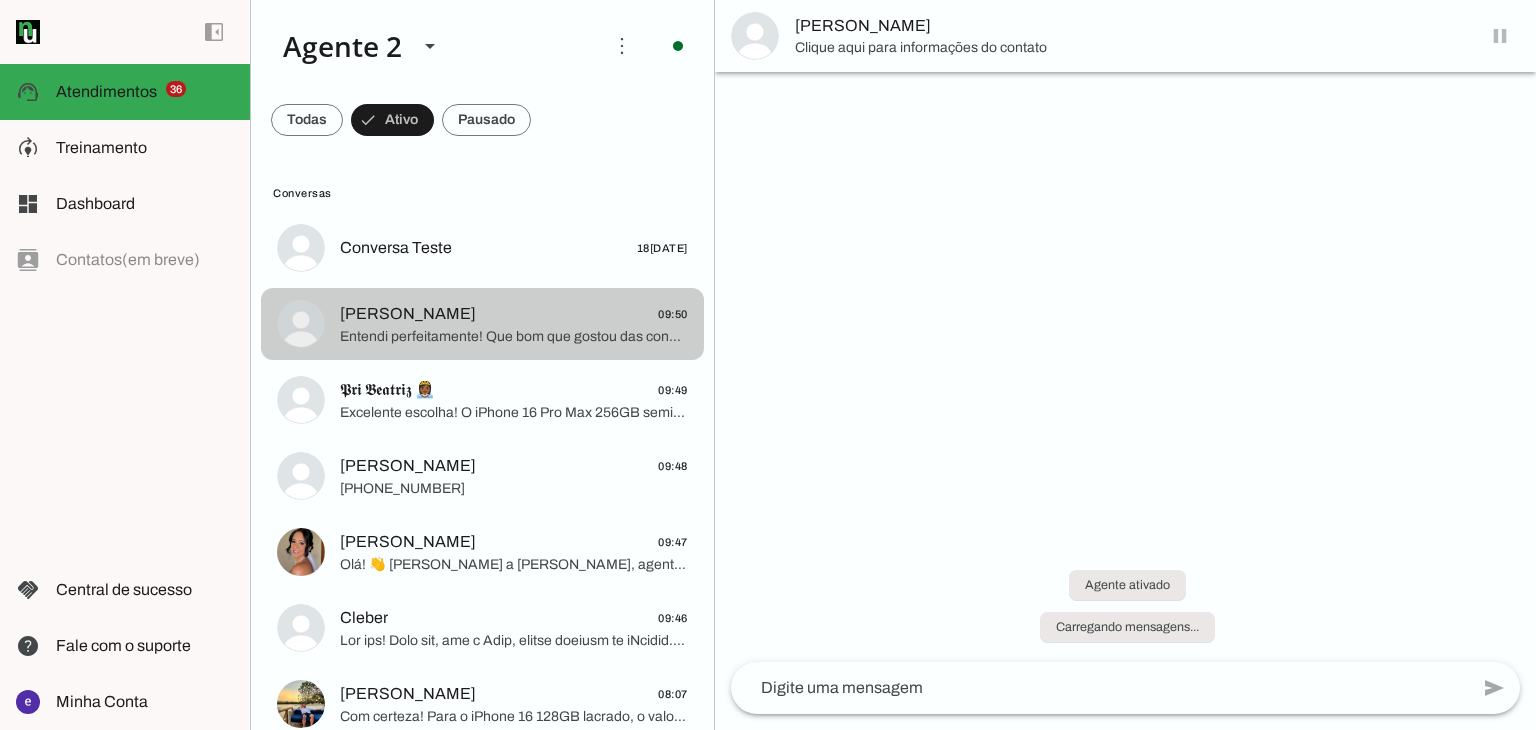 scroll, scrollTop: 0, scrollLeft: 0, axis: both 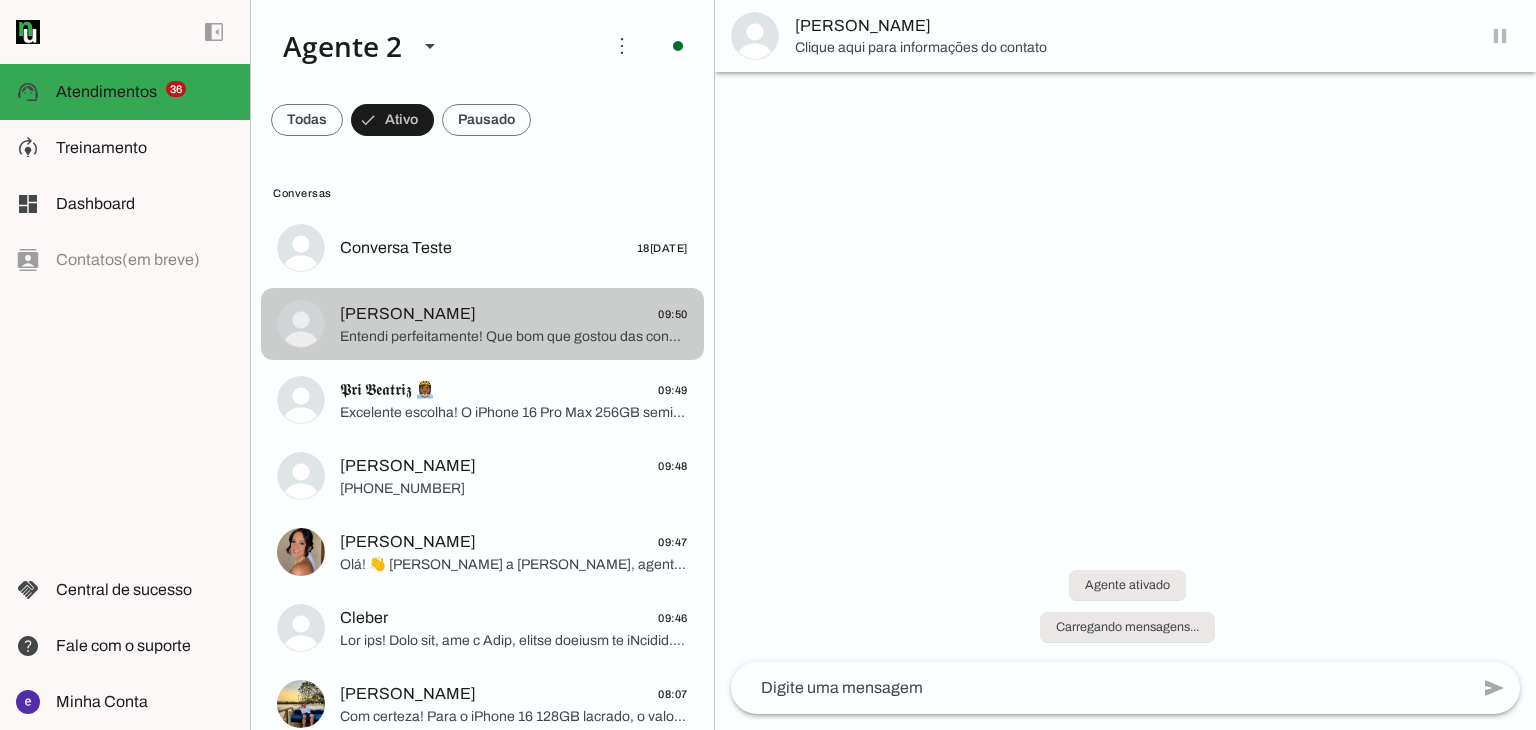 click on "[PERSON_NAME]
09:50" 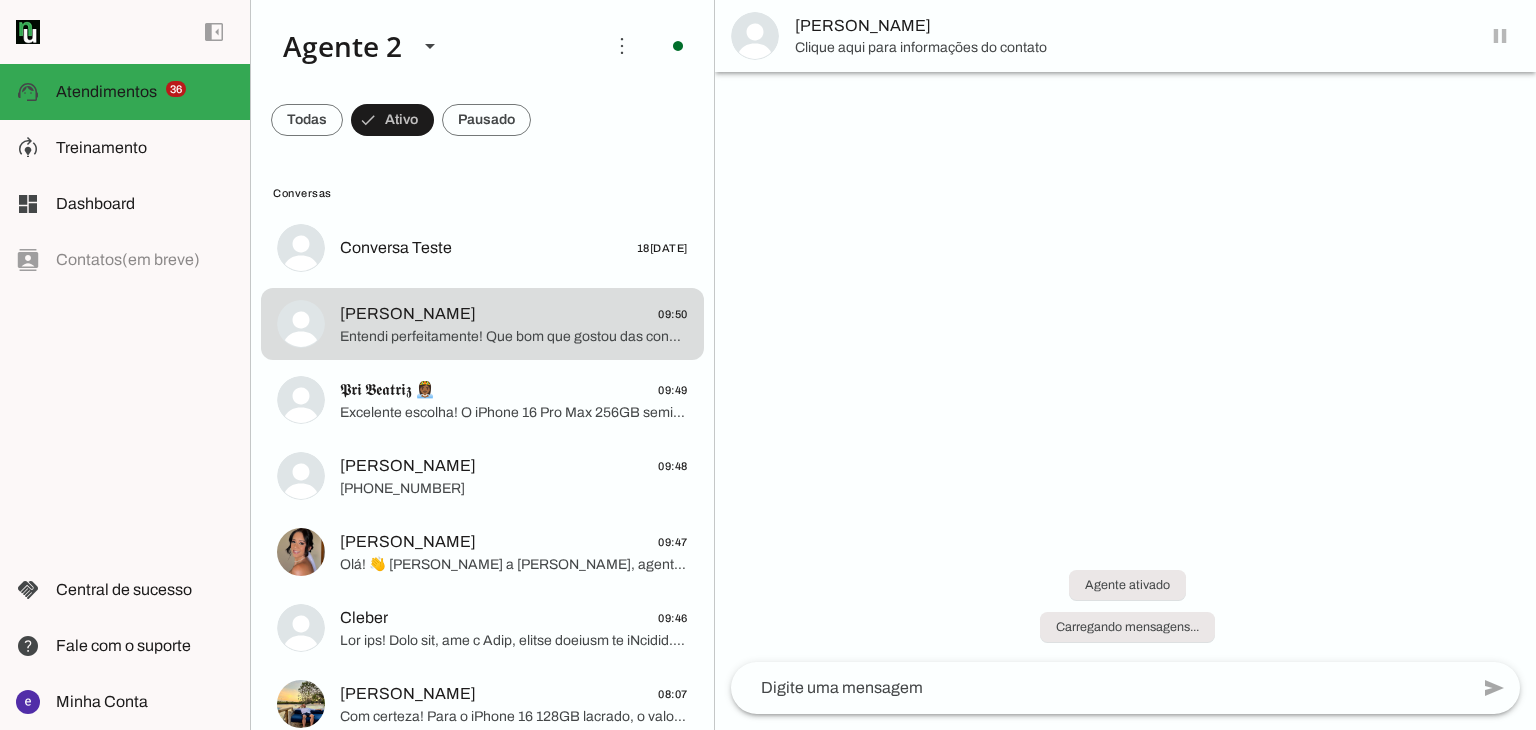 scroll, scrollTop: 0, scrollLeft: 0, axis: both 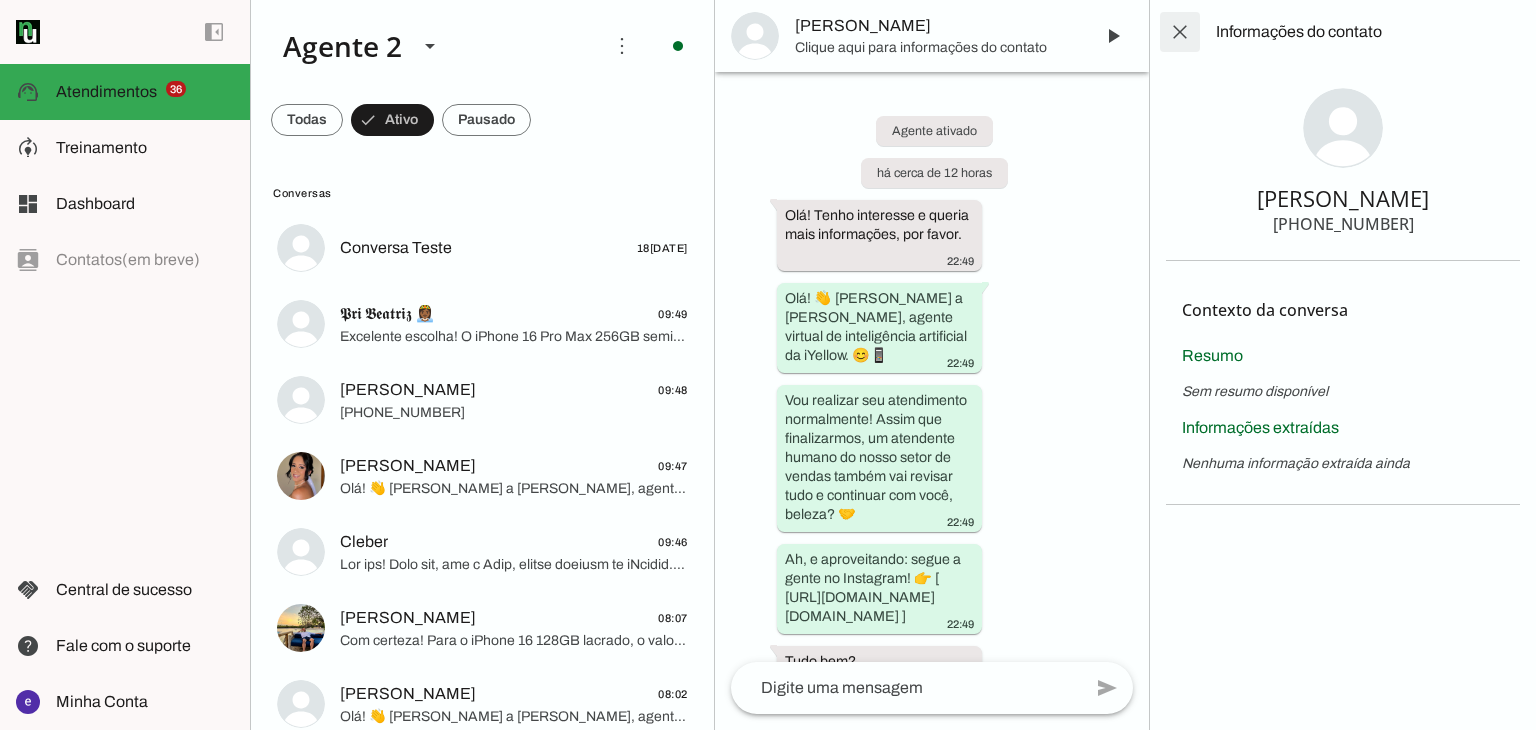 click at bounding box center [1180, 32] 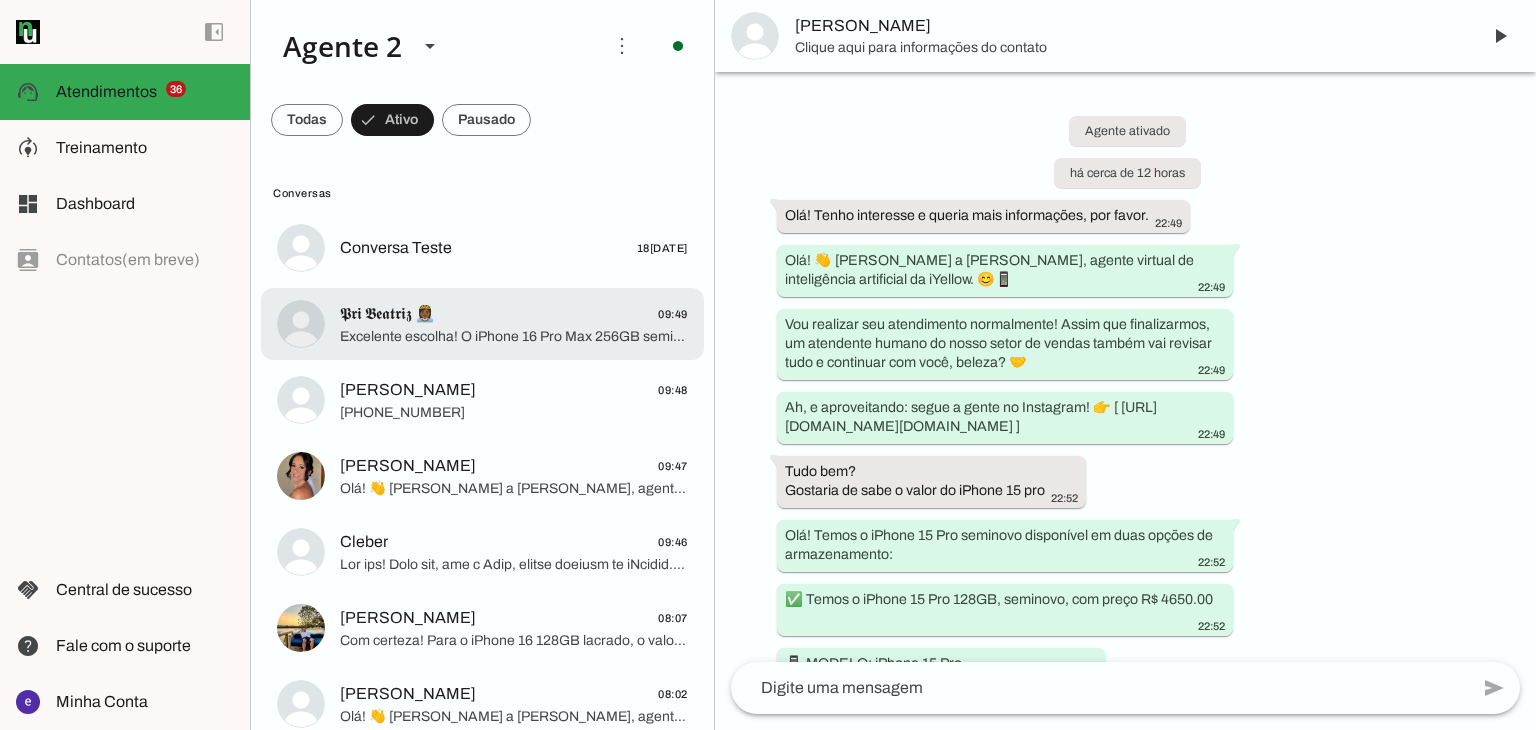 click on "Excelente escolha! O iPhone 16 Pro Max 256GB seminovo é um aparelho de alta qualidade.
Com o abatimento do seu iPhone 14 Pro Max 128GB, o valor para você fica assim:
📱 MODELO: iPhone 16 Pro Max 256GB
📦 ESTADO: Seminovo
💵 PREÇO À VISTA (com abatimento): R$ 2900.00
📄 Nota fiscal inclusa
🛡️ Garantia: 3 meses loja
💳 Parcelamento:
💳 12x de R$ 273.20 (total: R$ 3278.45)
💳 18x de R$ 193.75 (total: R$ 3487.54)
– Bandeira cartão VISA/MASTER
Vou te transferir para um atendente do nosso time especializado, tudo bem? 😊 Nosso horário de atendimento é de segunda a sexta, das 10h00 às 19h00, e sábado das 10h00 às 14h00. Assim que você me confirmar com algo como ‘ok’, ‘beleza’, ‘pode transferir’ ou qualquer mensagem, eu já finalizo e passo pro time!" 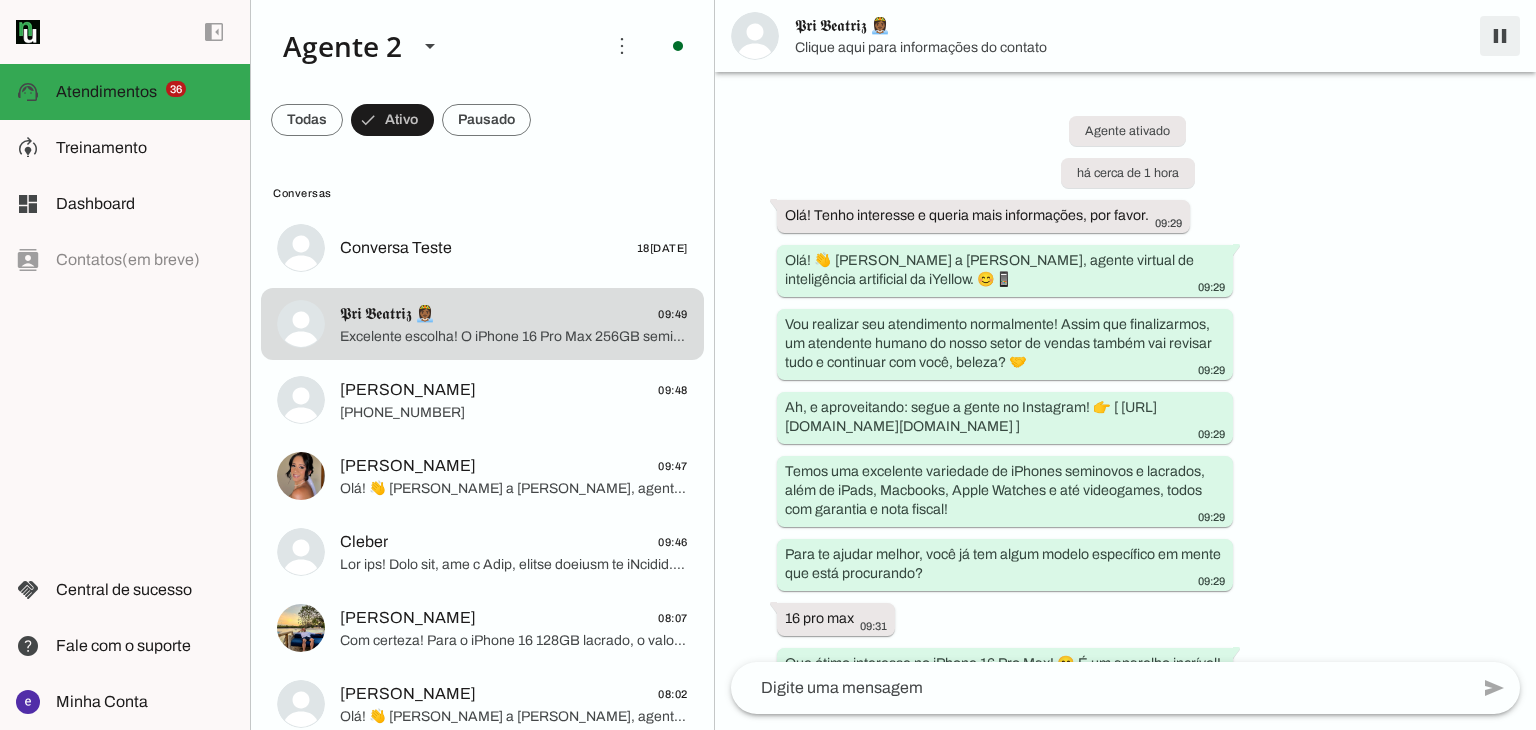 scroll, scrollTop: 2878, scrollLeft: 0, axis: vertical 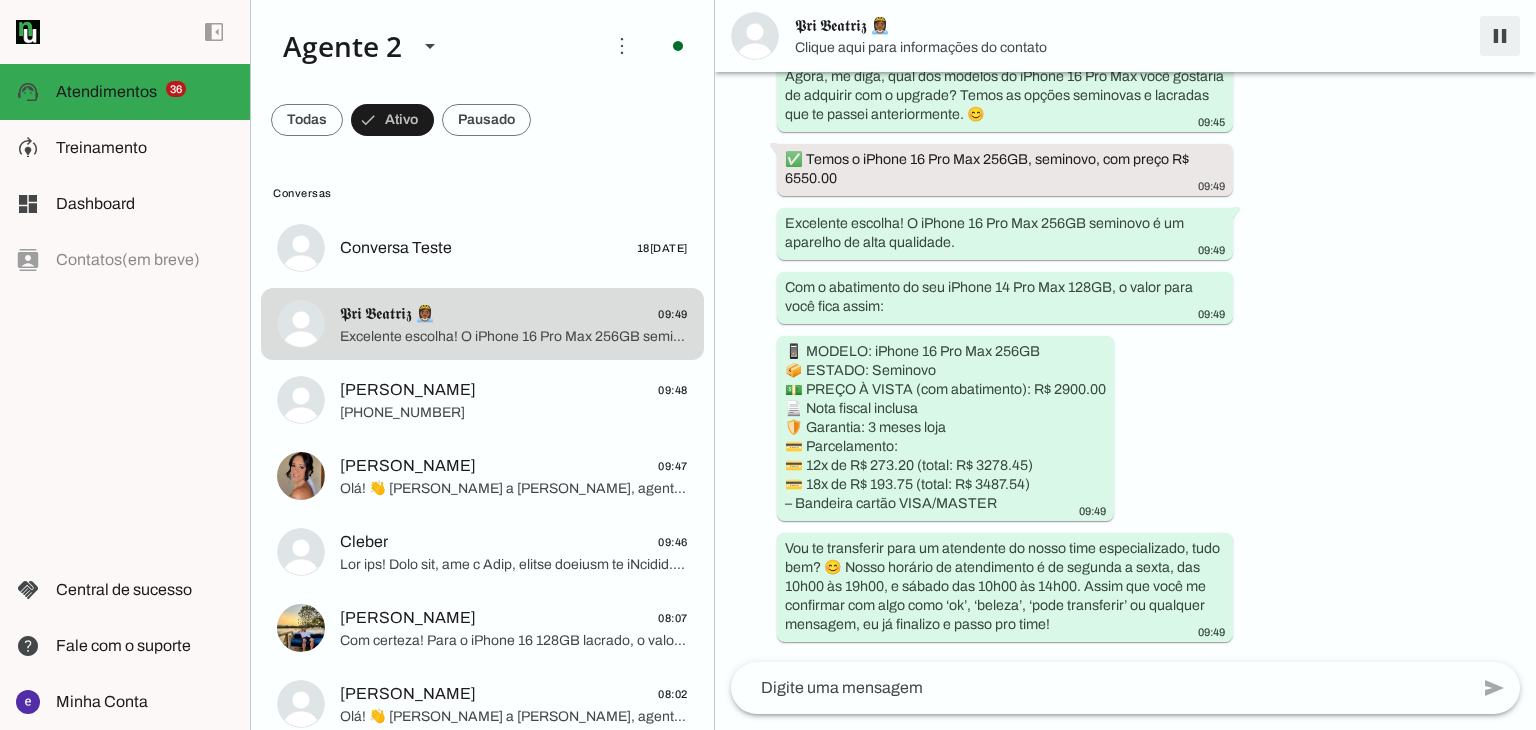 click at bounding box center (1500, 36) 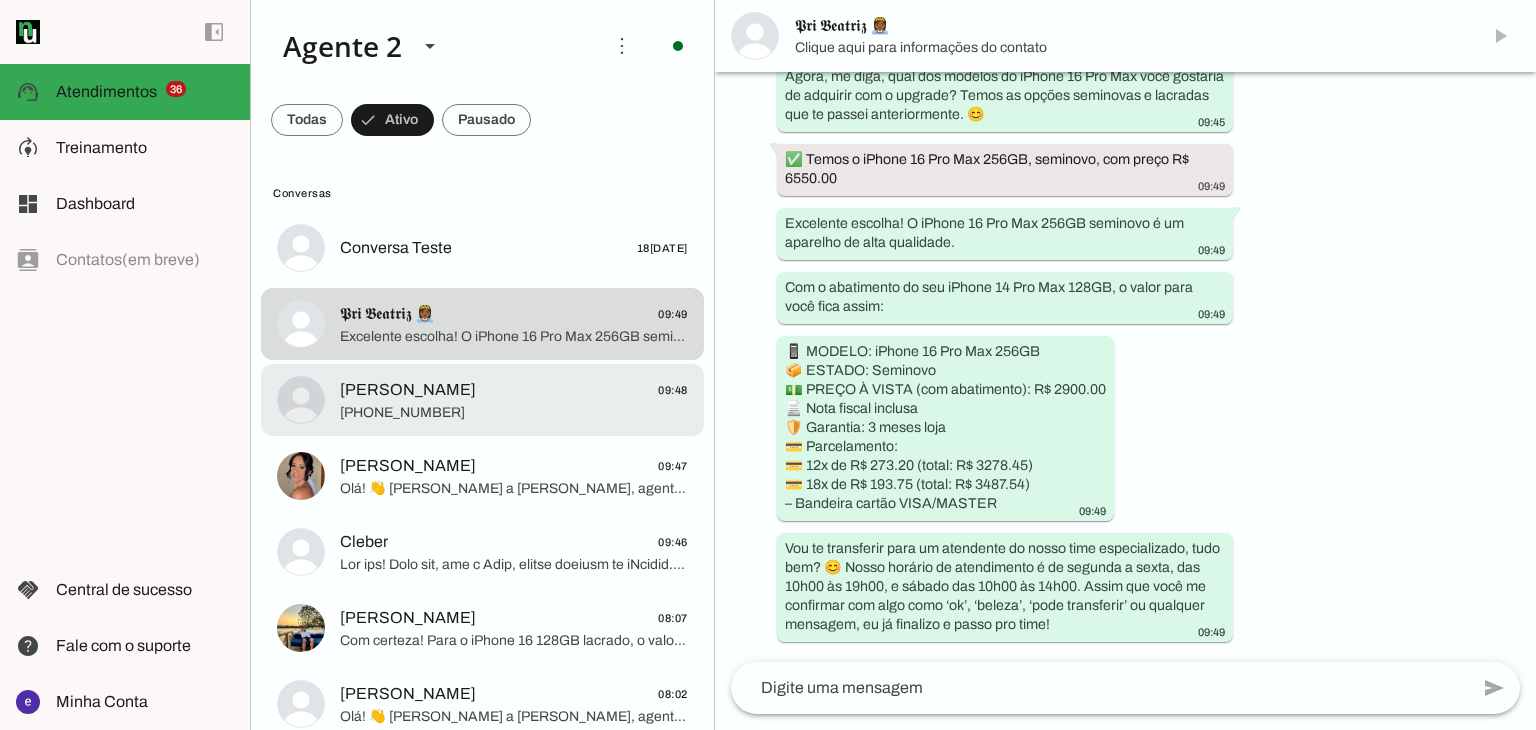 scroll, scrollTop: 0, scrollLeft: 0, axis: both 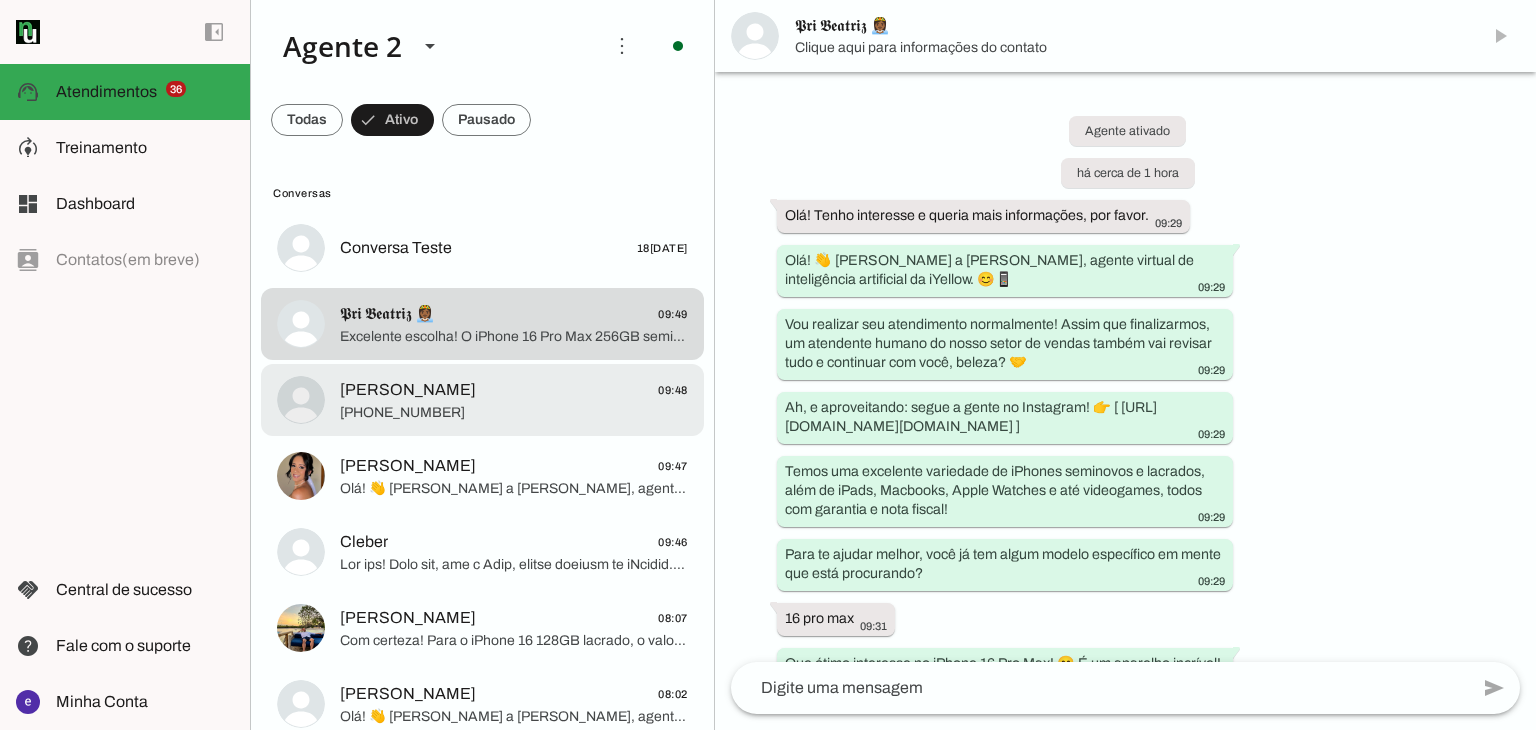 click on "[PERSON_NAME]
09:48" 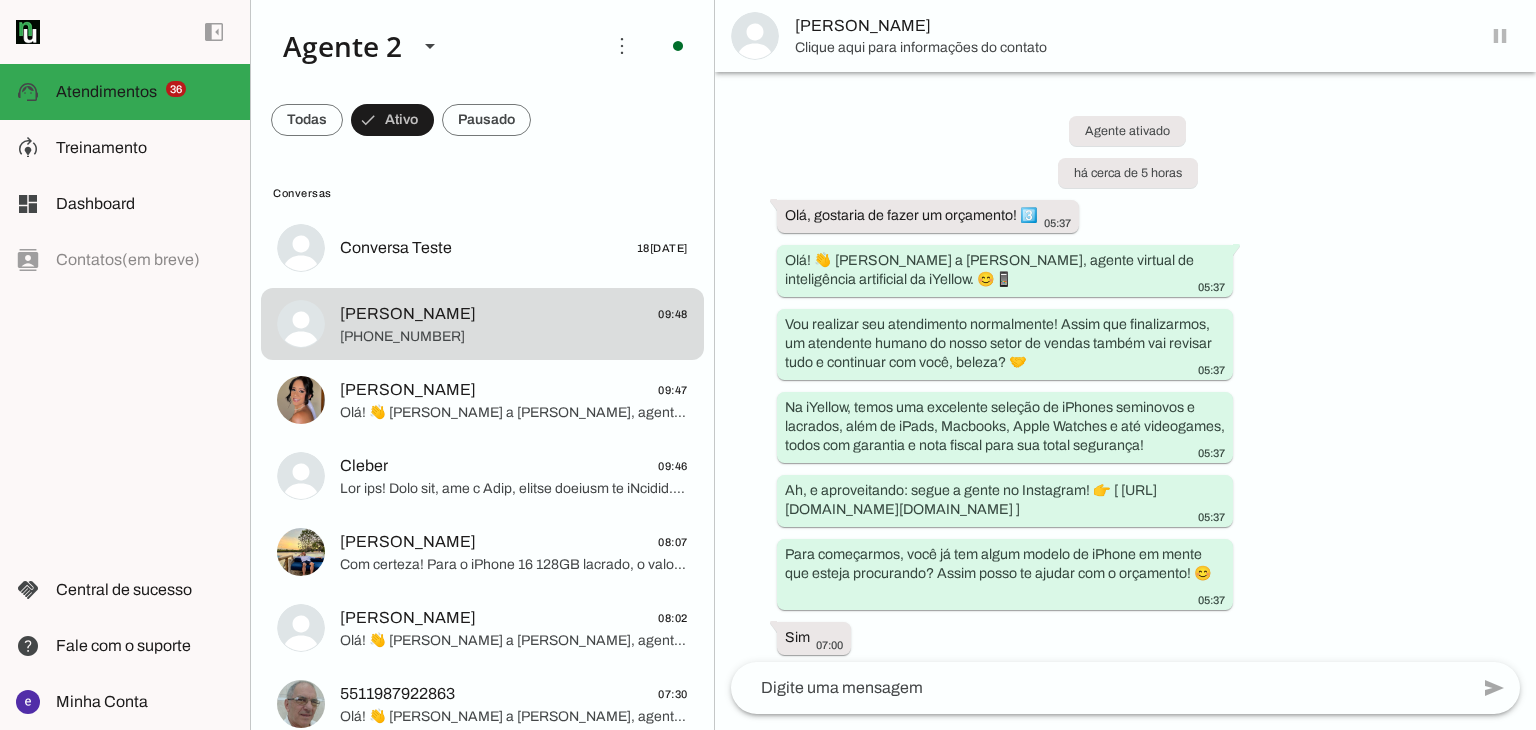 scroll, scrollTop: 1663, scrollLeft: 0, axis: vertical 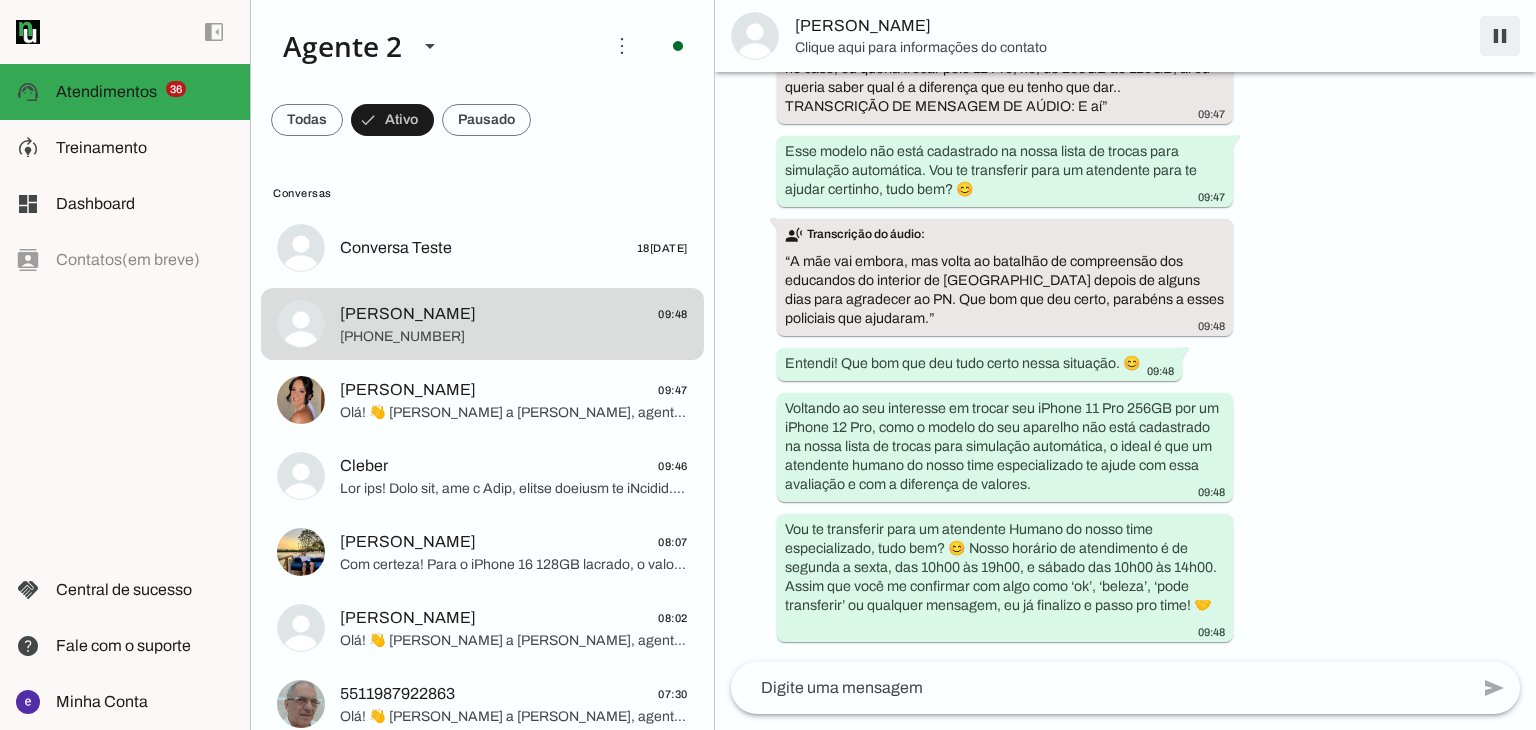 click at bounding box center (1500, 36) 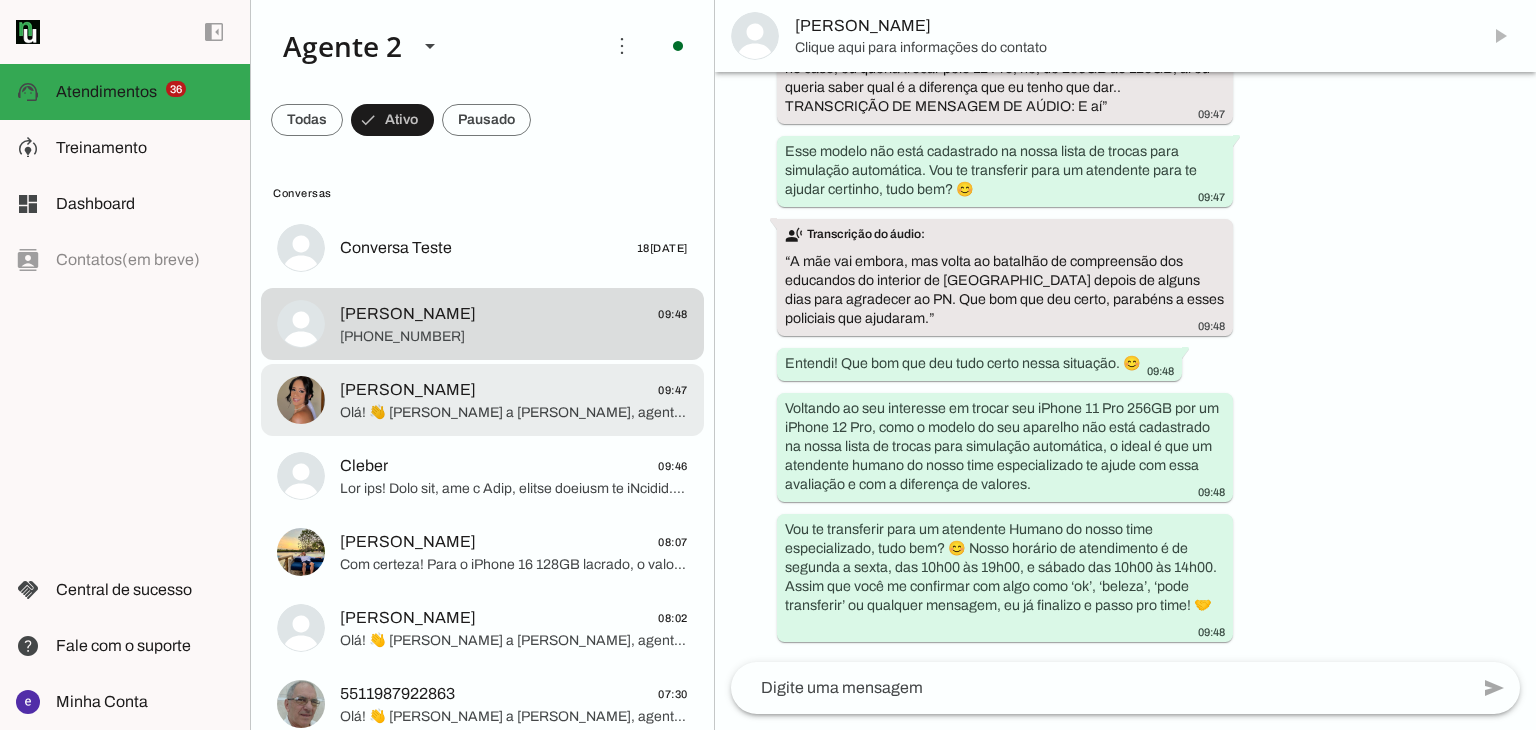 scroll, scrollTop: 0, scrollLeft: 0, axis: both 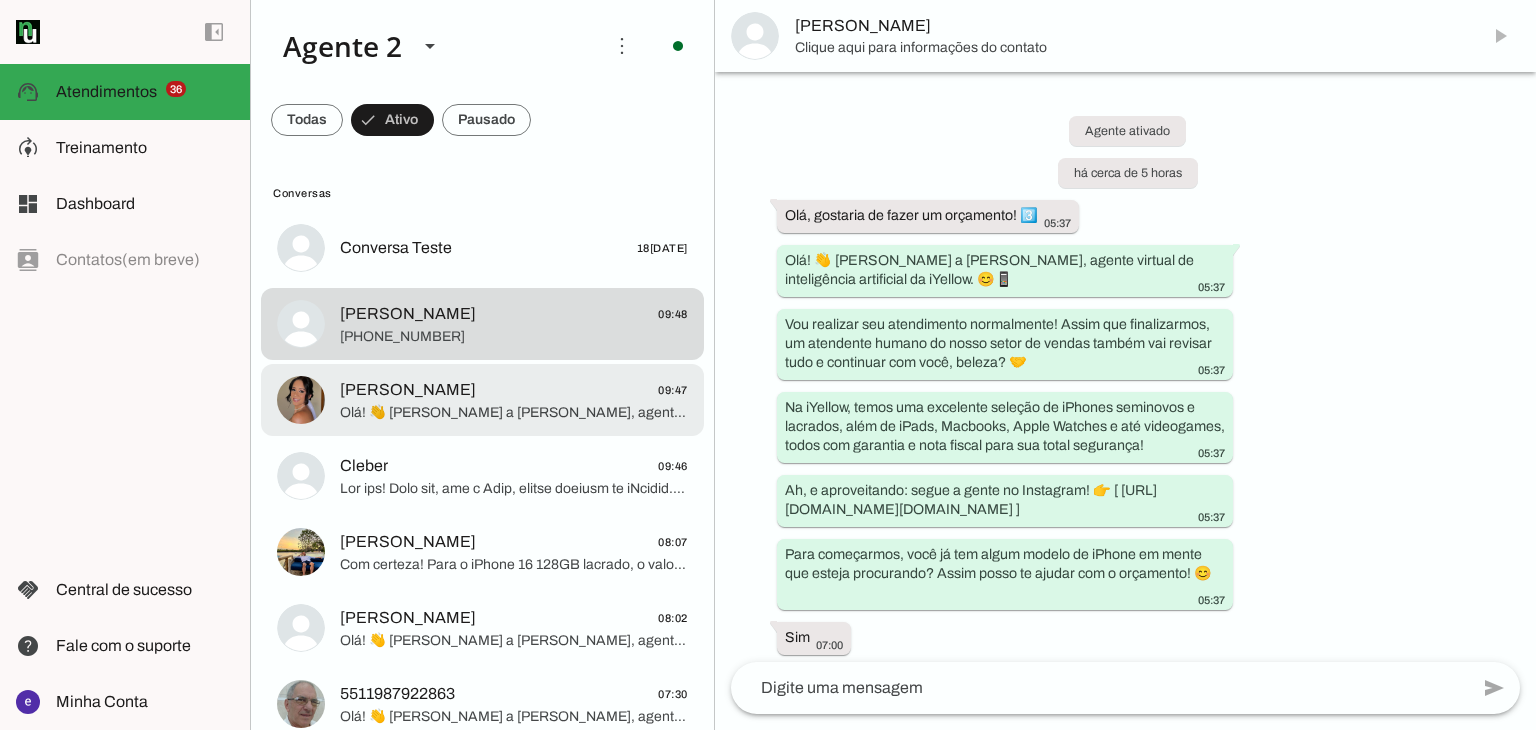 click on "Olá! 👋 [PERSON_NAME] a [PERSON_NAME], agente virtual de inteligência artificial da iYellow. 😊📱
Vou realizar seu atendimento normalmente! Assim que finalizarmos, um atendente humano do nosso setor de vendas também vai revisar tudo e continuar com você, beleza? 🤝
Ah, e aproveitando: segue a gente no Instagram! 👉 [ [URL][DOMAIN_NAME][DOMAIN_NAME] ]
Temos uma excelente variedade de iPhones seminovos e lacrados, além de iPads, Macbooks, Apple Watches e videogames, todos com garantia e nota fiscal.
O que você gostaria de saber? 😊" 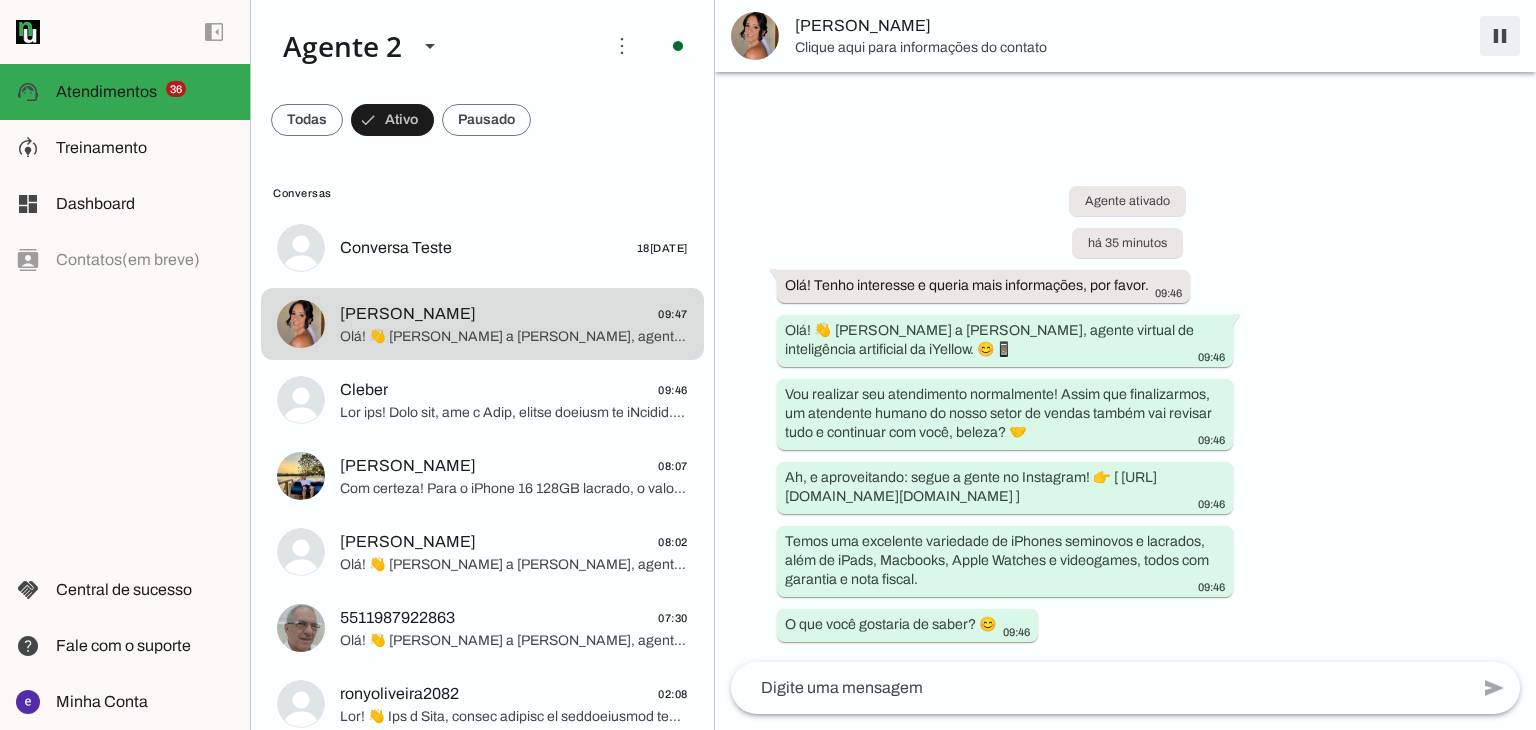 click at bounding box center [1500, 36] 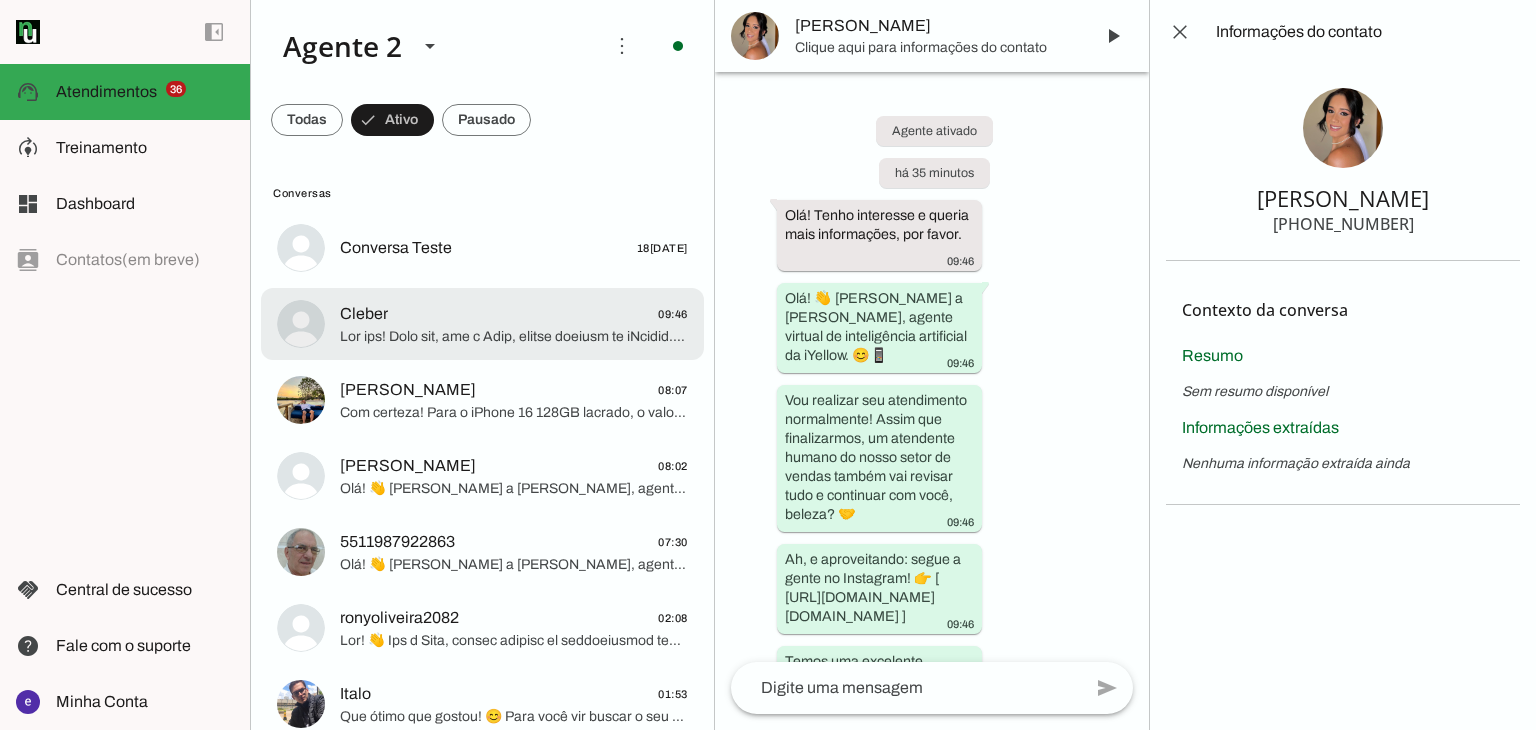 click on "Cleber
09:46" at bounding box center (482, 248) 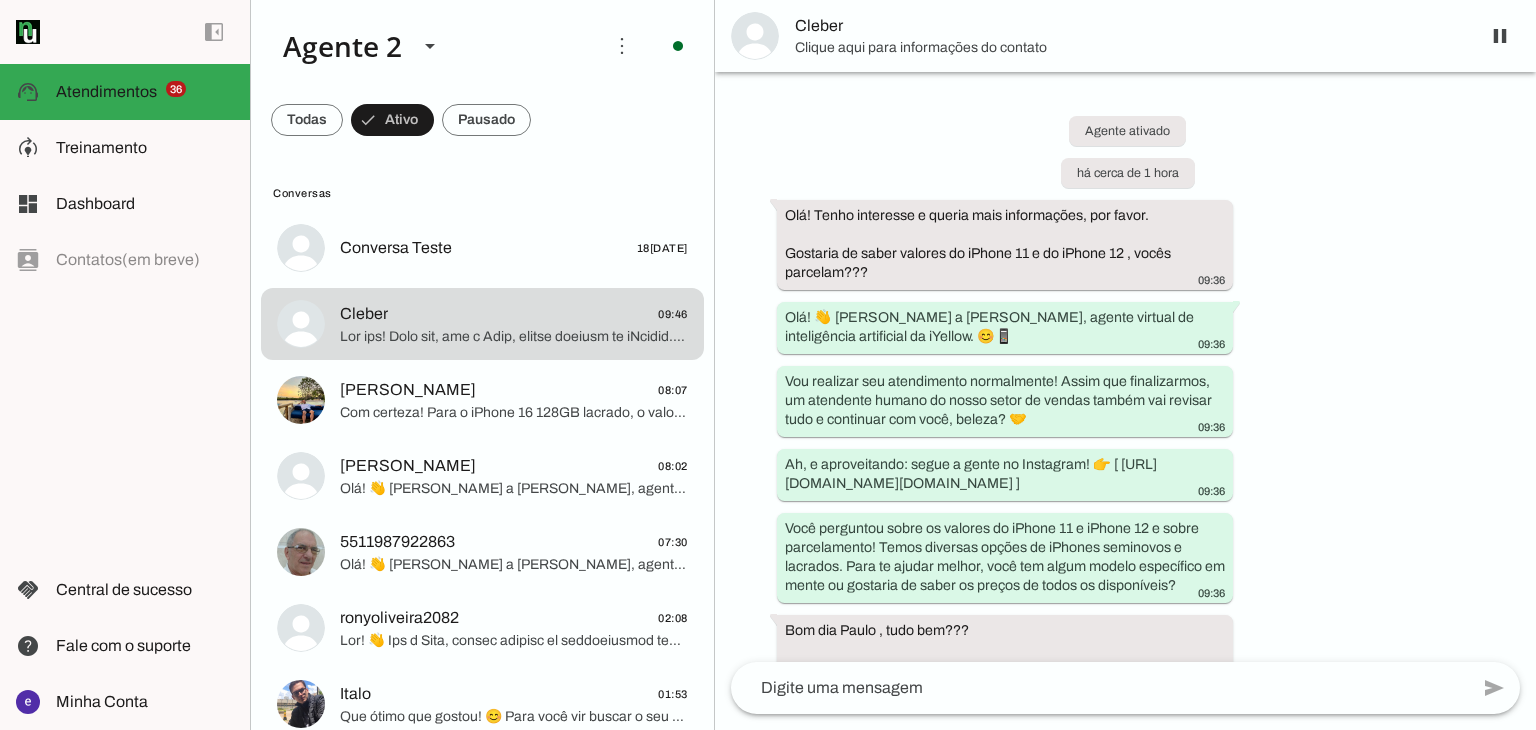 scroll, scrollTop: 1176, scrollLeft: 0, axis: vertical 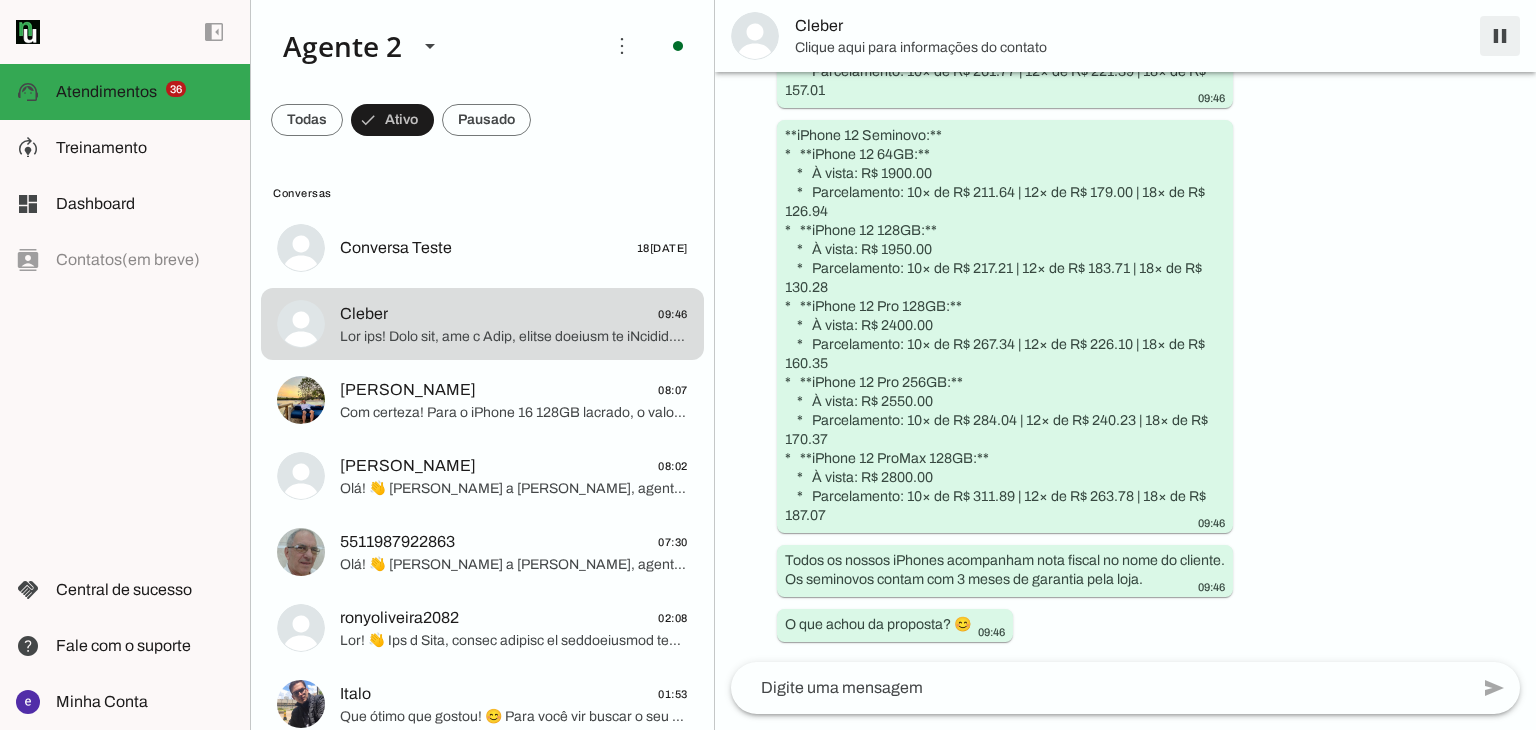 click at bounding box center (1500, 36) 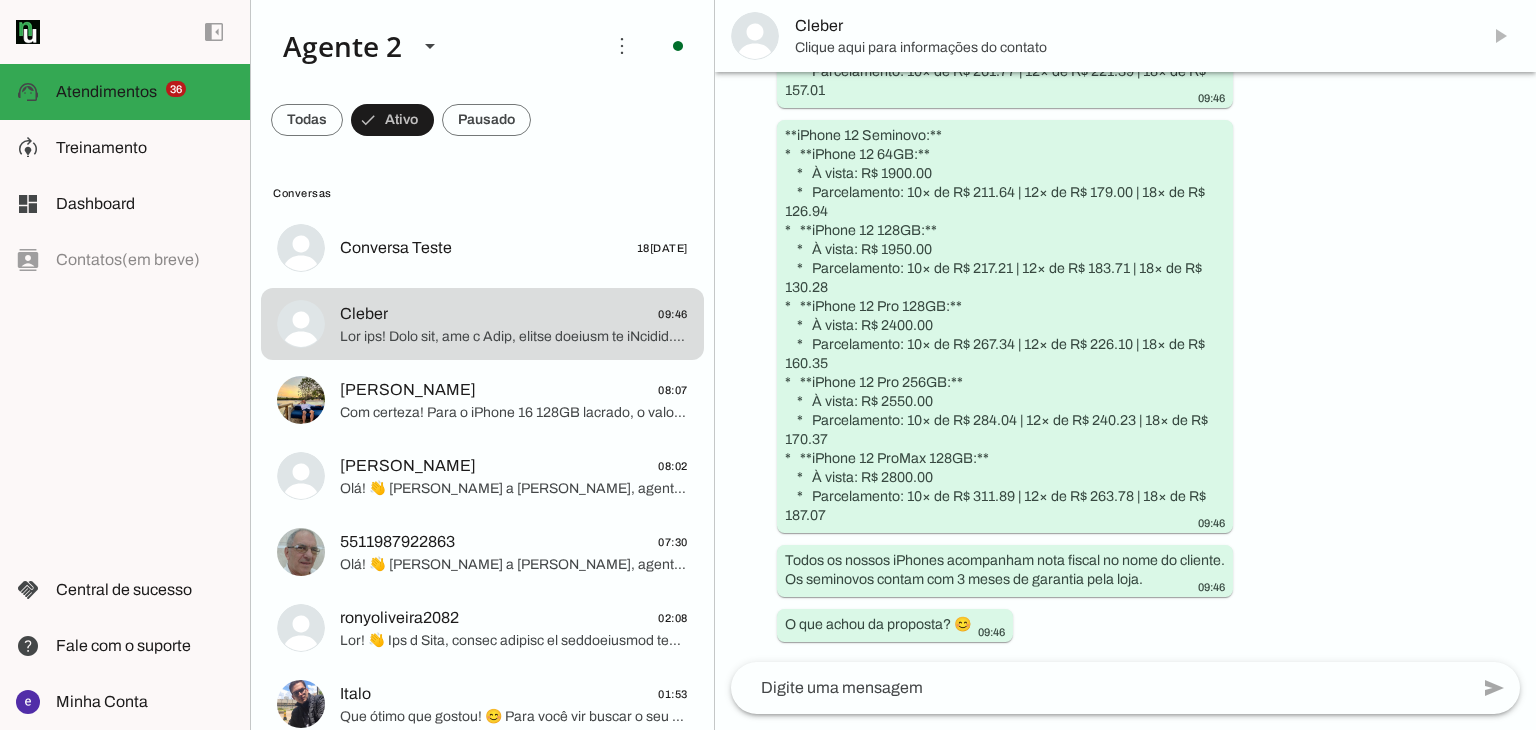 scroll, scrollTop: 0, scrollLeft: 0, axis: both 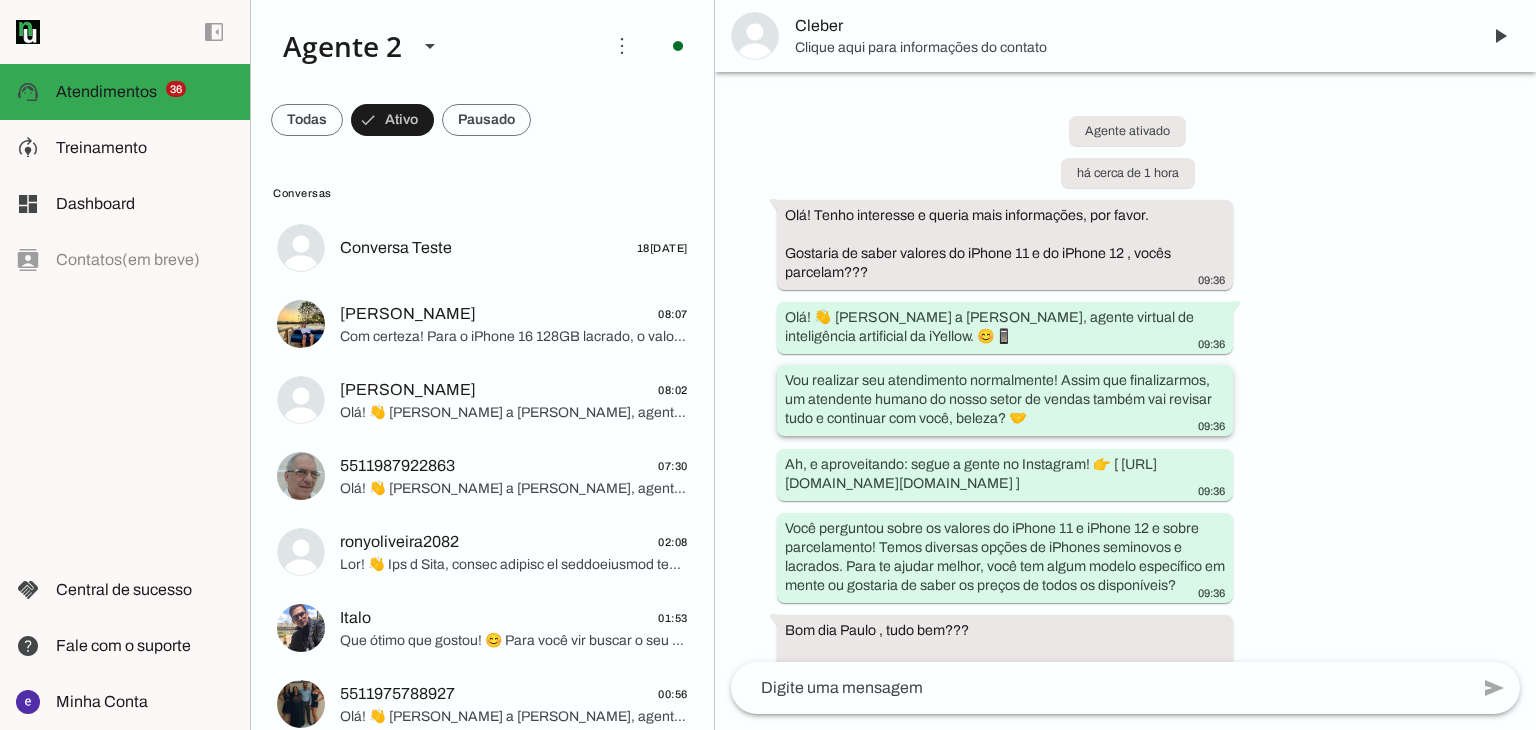 click on "Vou realizar seu atendimento normalmente! Assim que finalizarmos, um atendente humano do nosso setor de vendas também vai revisar tudo e continuar com você, beleza? 🤝
09:36" at bounding box center (1005, 560) 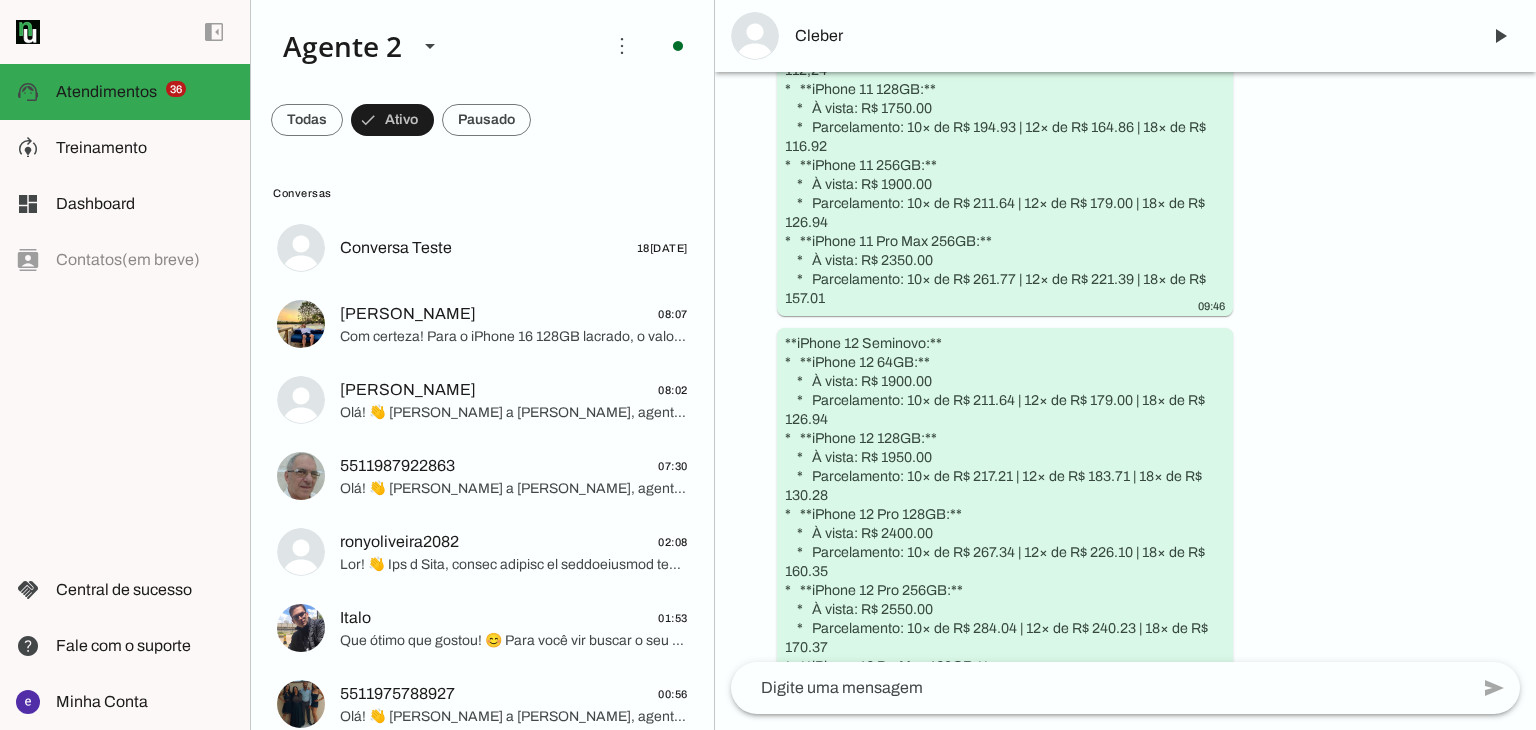 scroll, scrollTop: 1218, scrollLeft: 0, axis: vertical 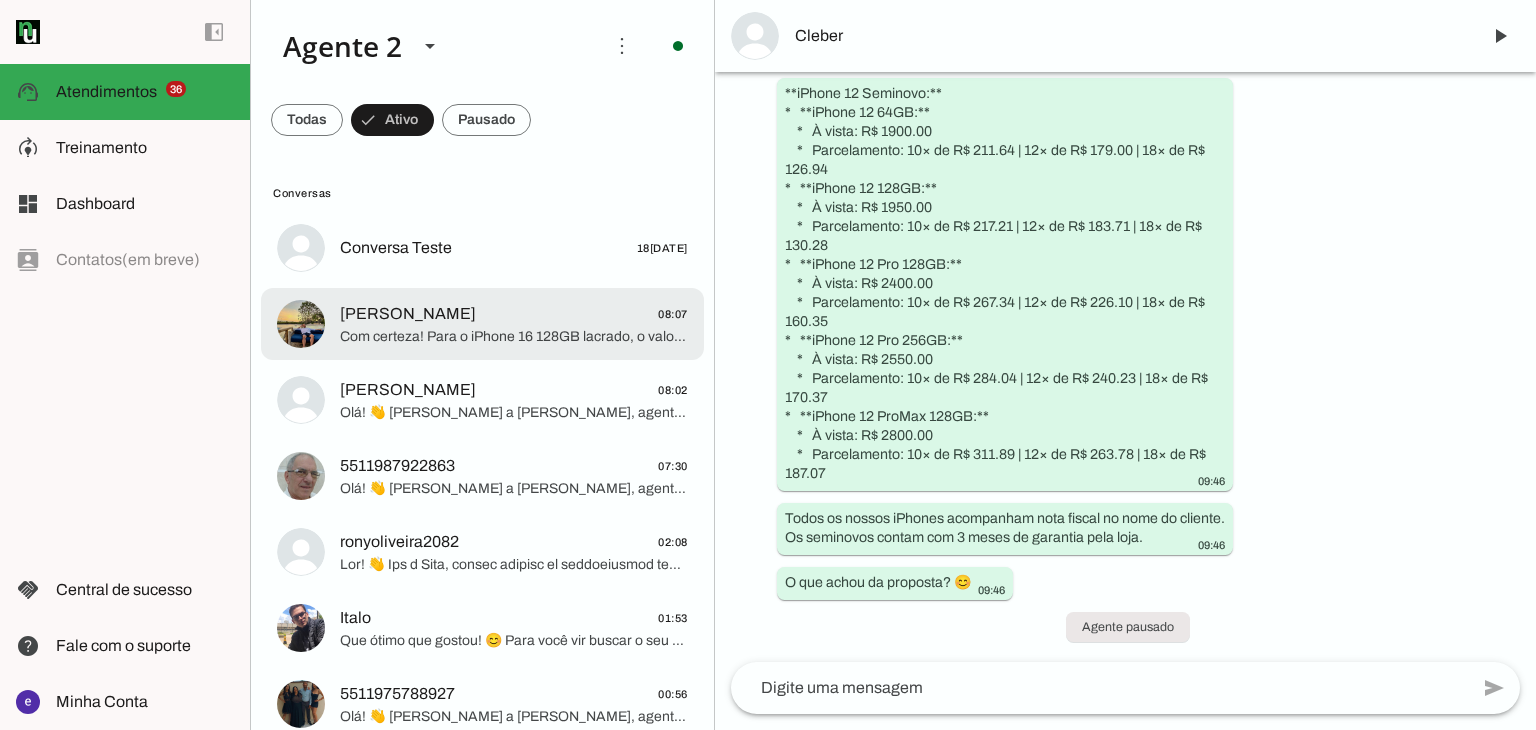 click on "Com certeza! Para o iPhone 16 128GB lacrado, o valor é de R$5.000,00.
Considerando o abatimento do seu iPhone 15 128GB, que é de R$3.000,00, o valor final à vista para o iPhone 16 128GB lacrado fica em R$2.000,00.
Você pode parcelar da seguinte forma:
💳 12x de R$188,42 (total: R$2.261,00)
💳 18x de R$133,62 (total: R$2.405,20)
– Bandeira cartão VISA/MASTER
Lembrando que todos os nossos iPhones lacrados possuem 1 ano de garantia Apple e acompanham nota fiscal no nome do cliente.
Vou te transferir para um atendente do nosso time especializado para finalizarmos, tudo bem? 😊 Nosso horário de atendimento é de segunda a sexta, das 10h00 às 19h00, e sábado das 10h00 às 14h00. Assim que você me confirmar com algo como ‘ok’, ‘beleza’, ‘pode transferir’ ou qualquer mensagem, eu já finalizo e passo pro time!" 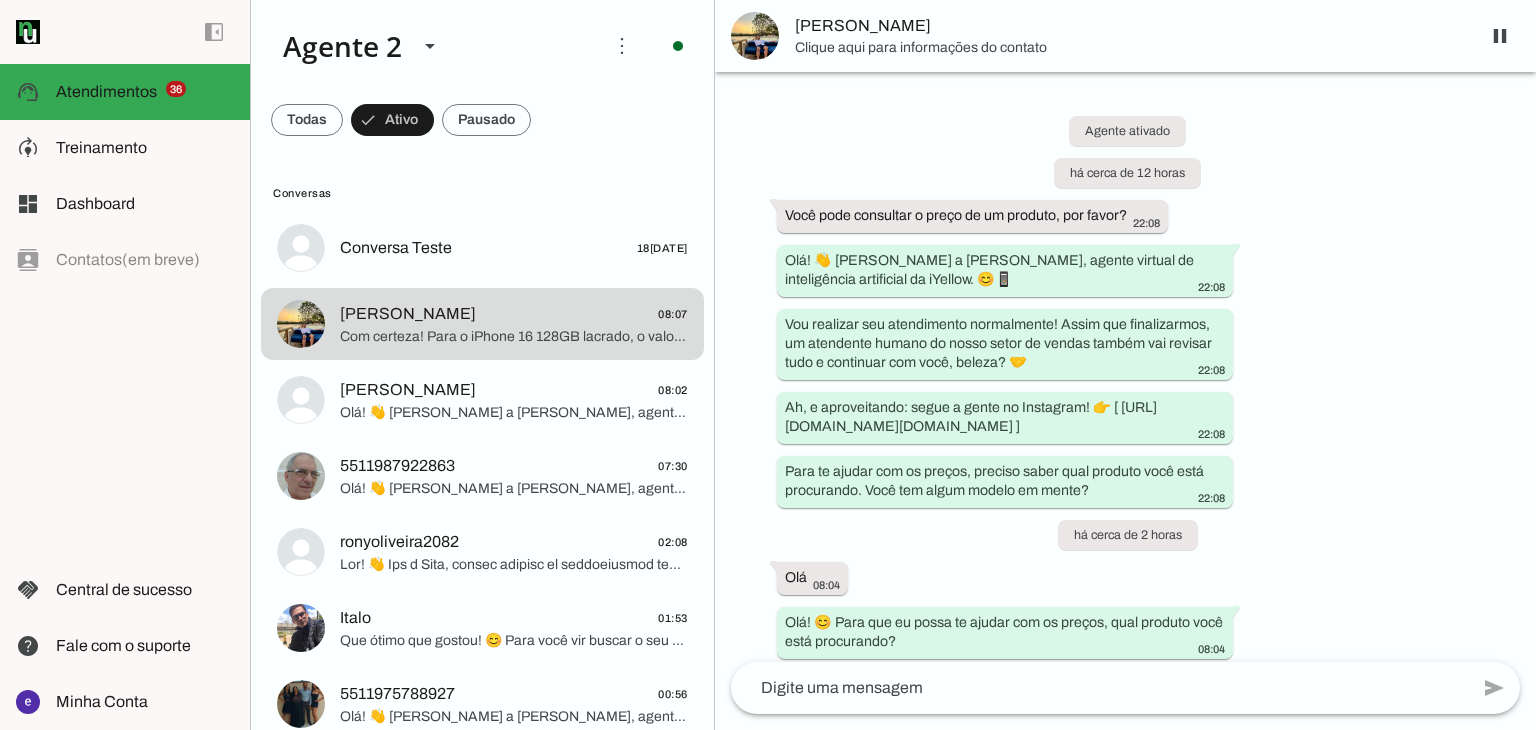 scroll, scrollTop: 1953, scrollLeft: 0, axis: vertical 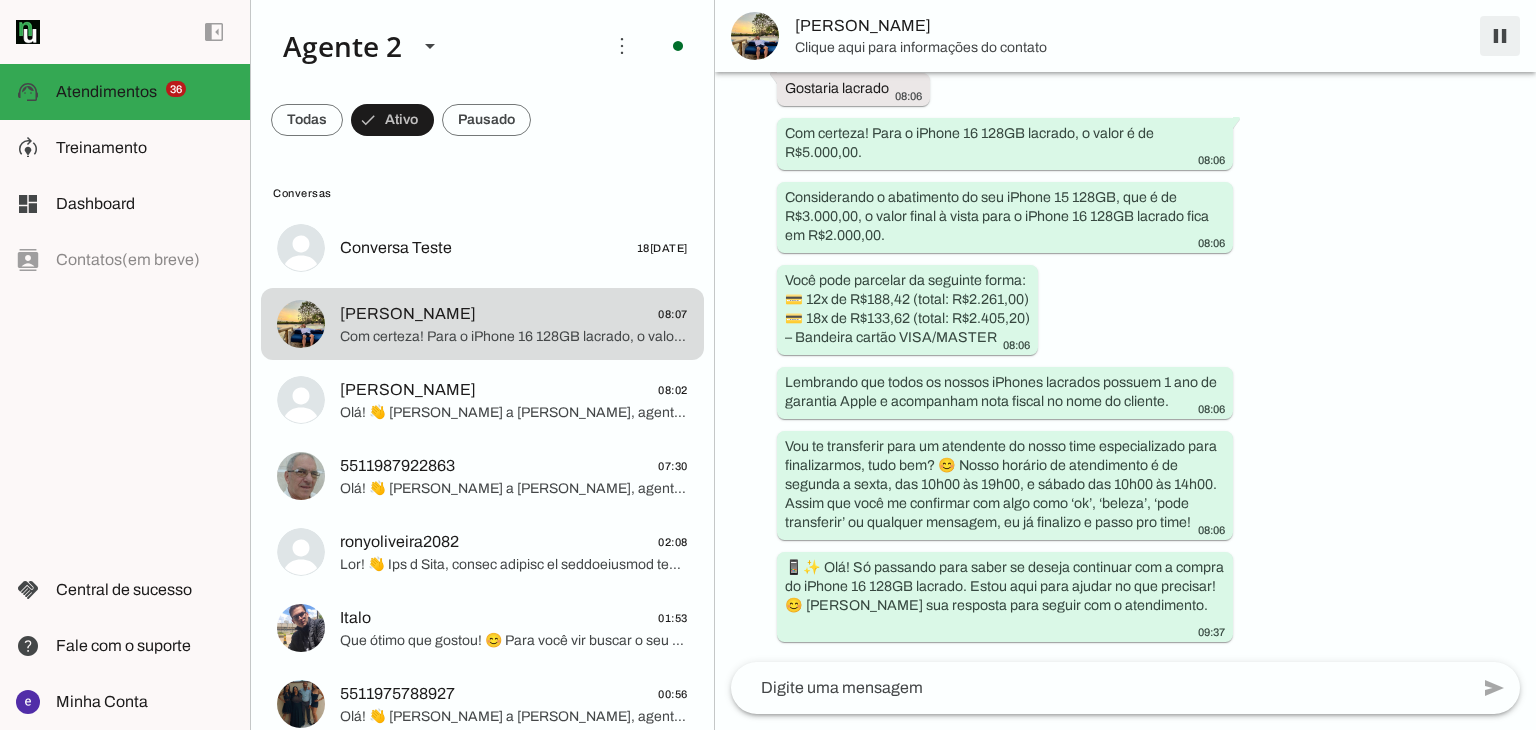 click at bounding box center (1500, 36) 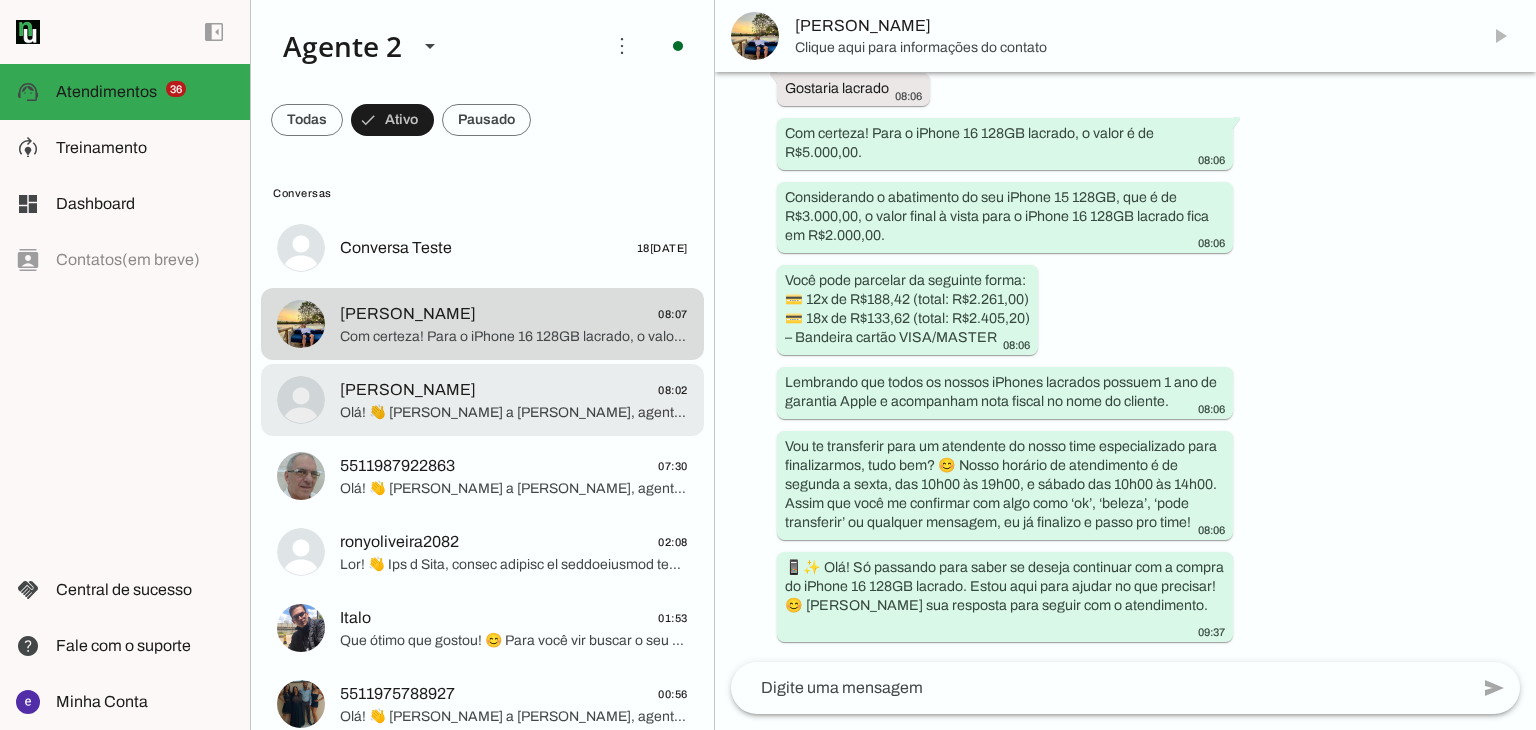 scroll, scrollTop: 0, scrollLeft: 0, axis: both 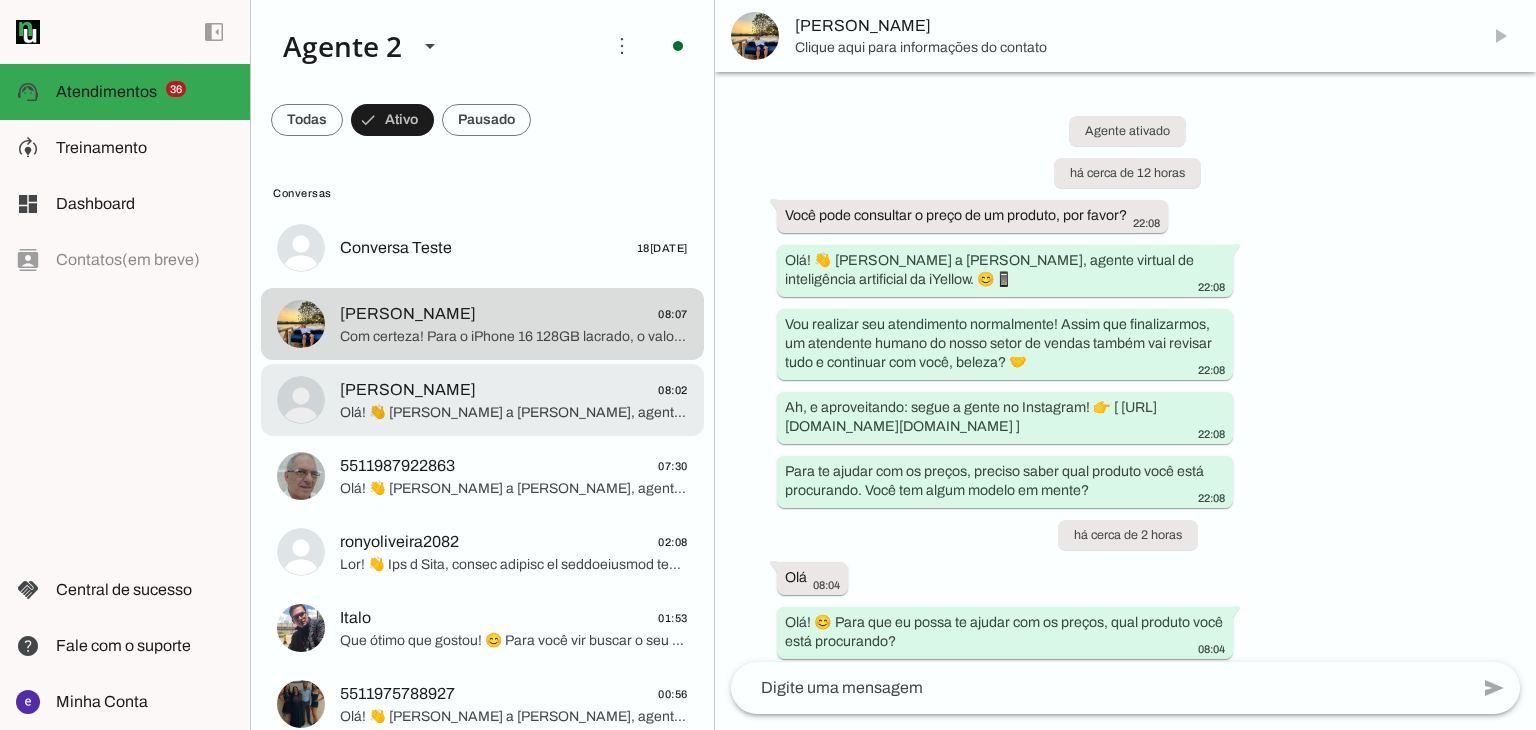 click on "Conversa Teste
18[DATE]
[PERSON_NAME]
08:07
[PERSON_NAME]
08:02
Olá! 👋 [PERSON_NAME] a [PERSON_NAME], agente virtual de inteligência artificial da iYellow. 😊📱
Vou realizar seu atendimento normalmente! Assim que finalizarmos, um atendente humano do nosso setor de vendas também vai revisar tudo e continuar com você, beleza? 🤝
Ah, e aproveitando: segue a gente no Instagram! 👉 [ [URL][DOMAIN_NAME][DOMAIN_NAME] ]
5511987922863
07:30
02:08" 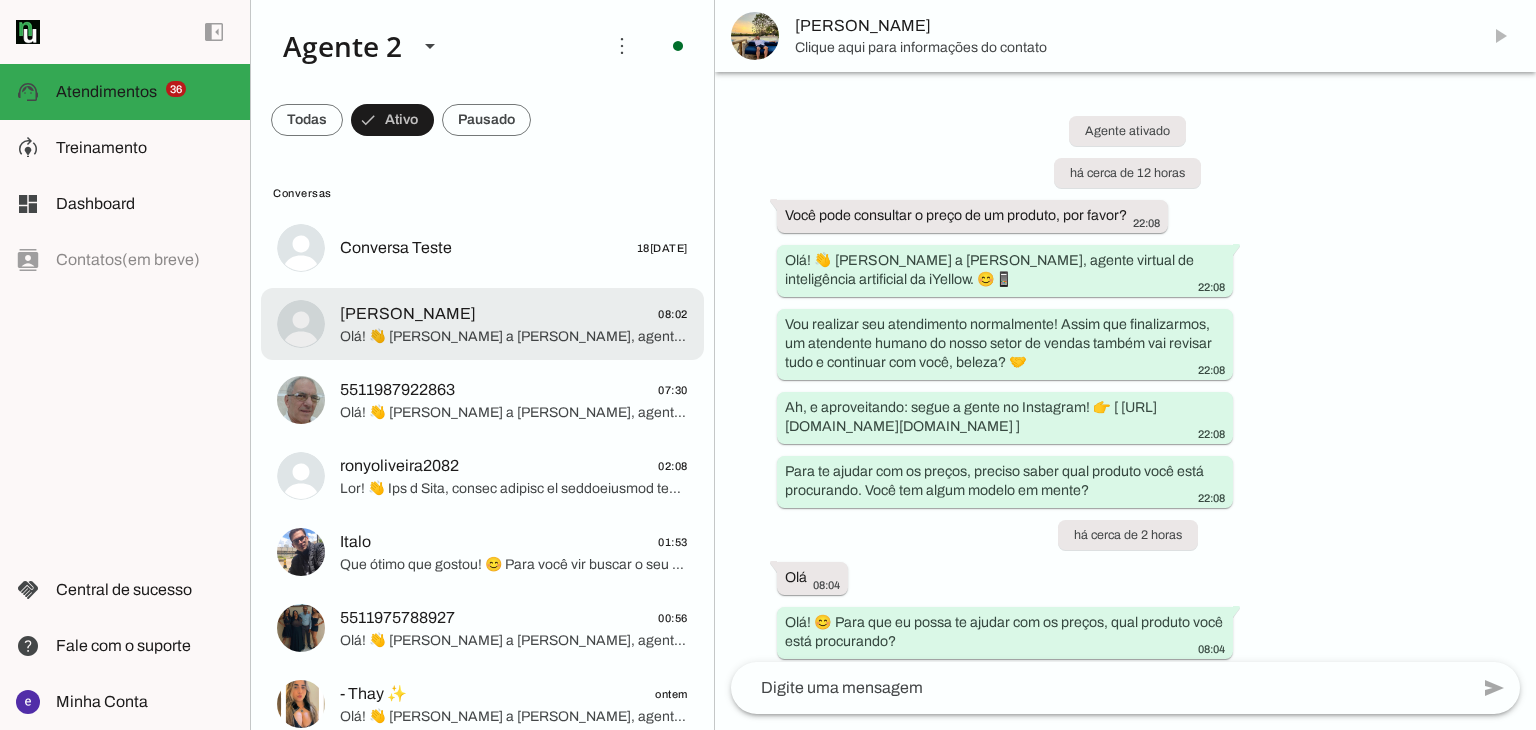 click on "Olá! 👋 [PERSON_NAME] a [PERSON_NAME], agente virtual de inteligência artificial da iYellow. 😊📱
Vou realizar seu atendimento normalmente! Assim que finalizarmos, um atendente humano do nosso setor de vendas também vai revisar tudo e continuar com você, beleza? 🤝
Ah, e aproveitando: segue a gente no Instagram! 👉 [ [URL][DOMAIN_NAME][DOMAIN_NAME] ]" 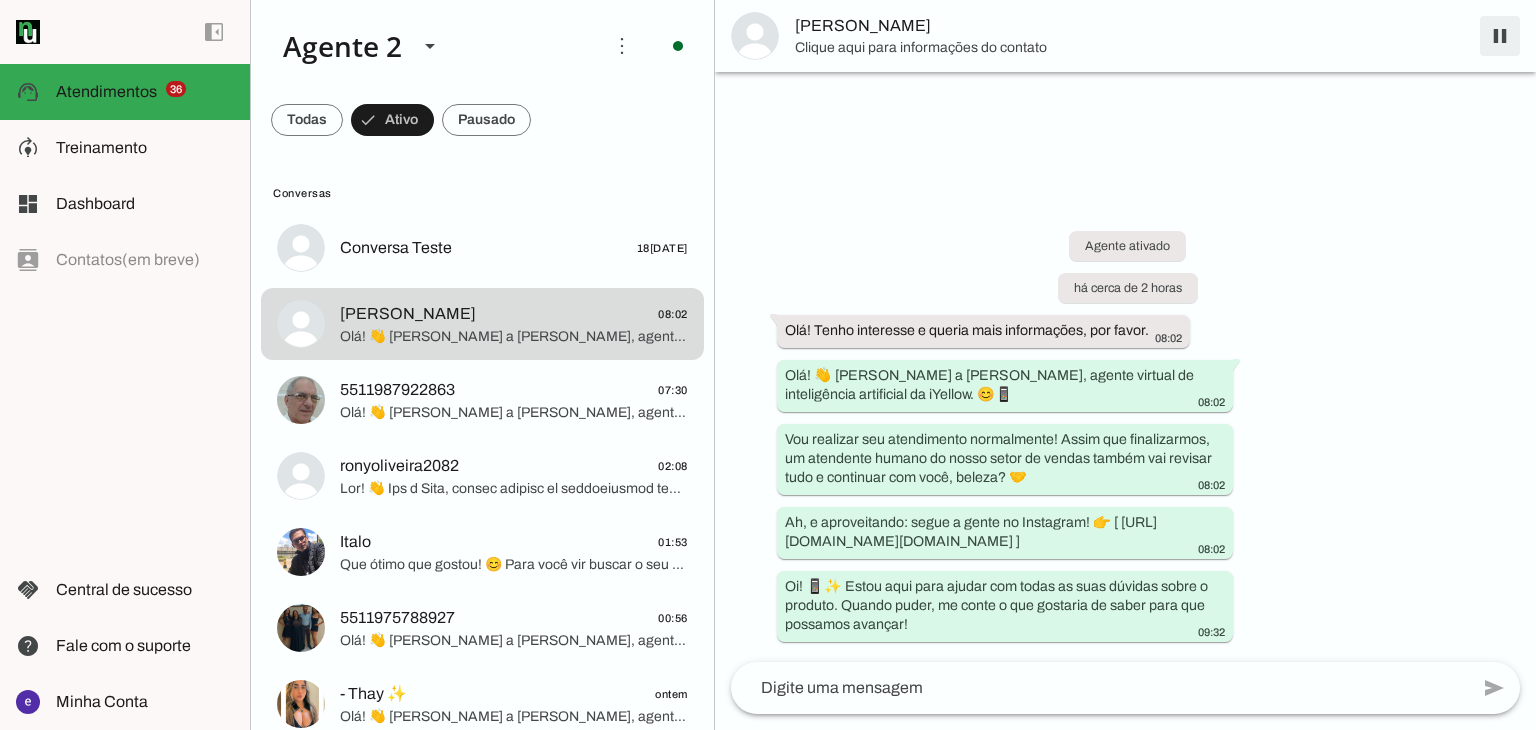 click at bounding box center (1500, 36) 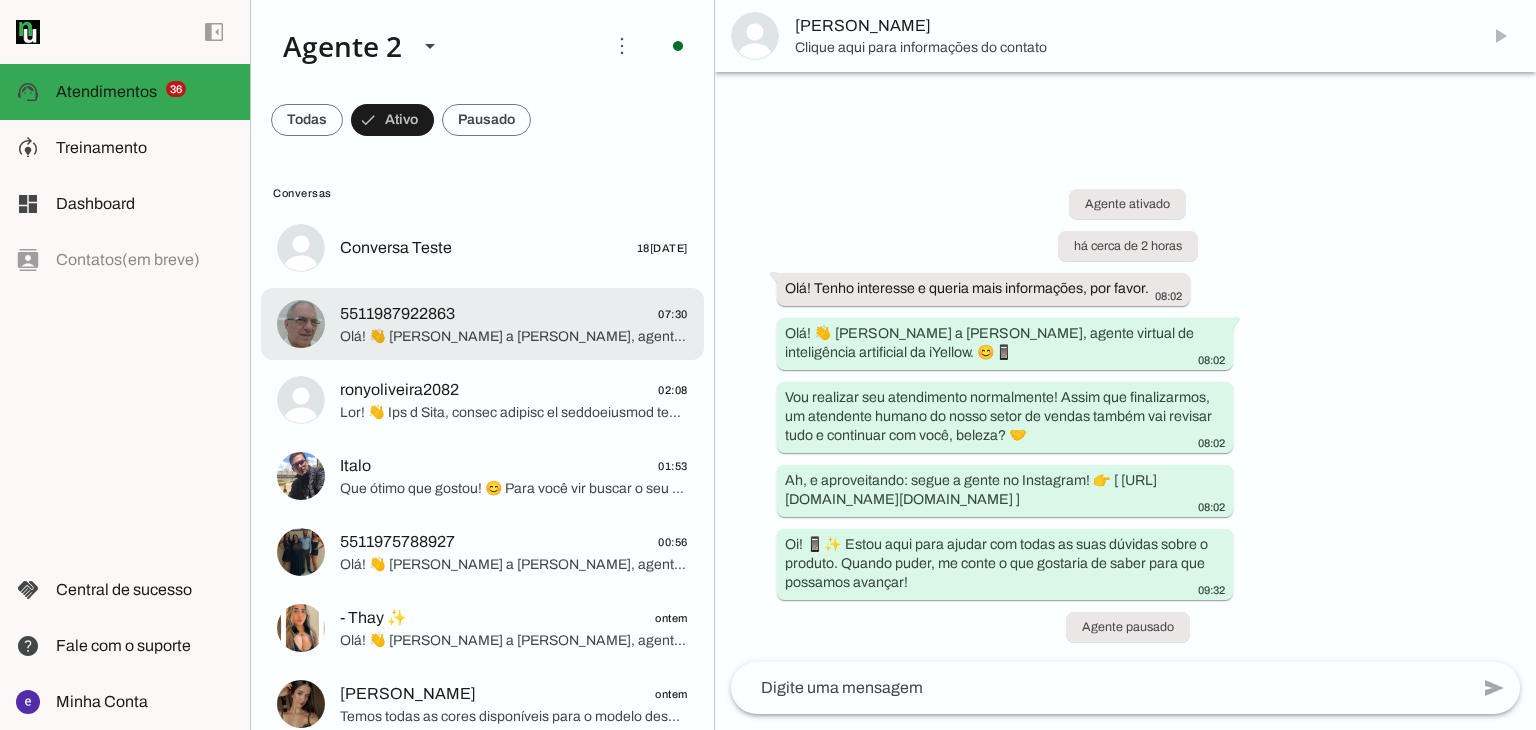click on "Olá! 👋 [PERSON_NAME] a [PERSON_NAME], agente virtual de inteligência artificial da iYellow. 😊📱
Vou realizar seu atendimento normalmente! Assim que finalizarmos, um atendente humano do nosso setor de vendas também vai revisar tudo e continuar com você, beleza? 🤝
Ah, e aproveitando: segue a gente no Instagram! 👉 [ [URL][DOMAIN_NAME][DOMAIN_NAME] ]
Para darmos continuidade na simulação de upgrade do seu iPhone XR para o iPhone 13, preciso que você me informe a capacidade (memória em [GEOGRAPHIC_DATA]) do seu iPhone XR. Pode me enviar essa informação? 🙌" 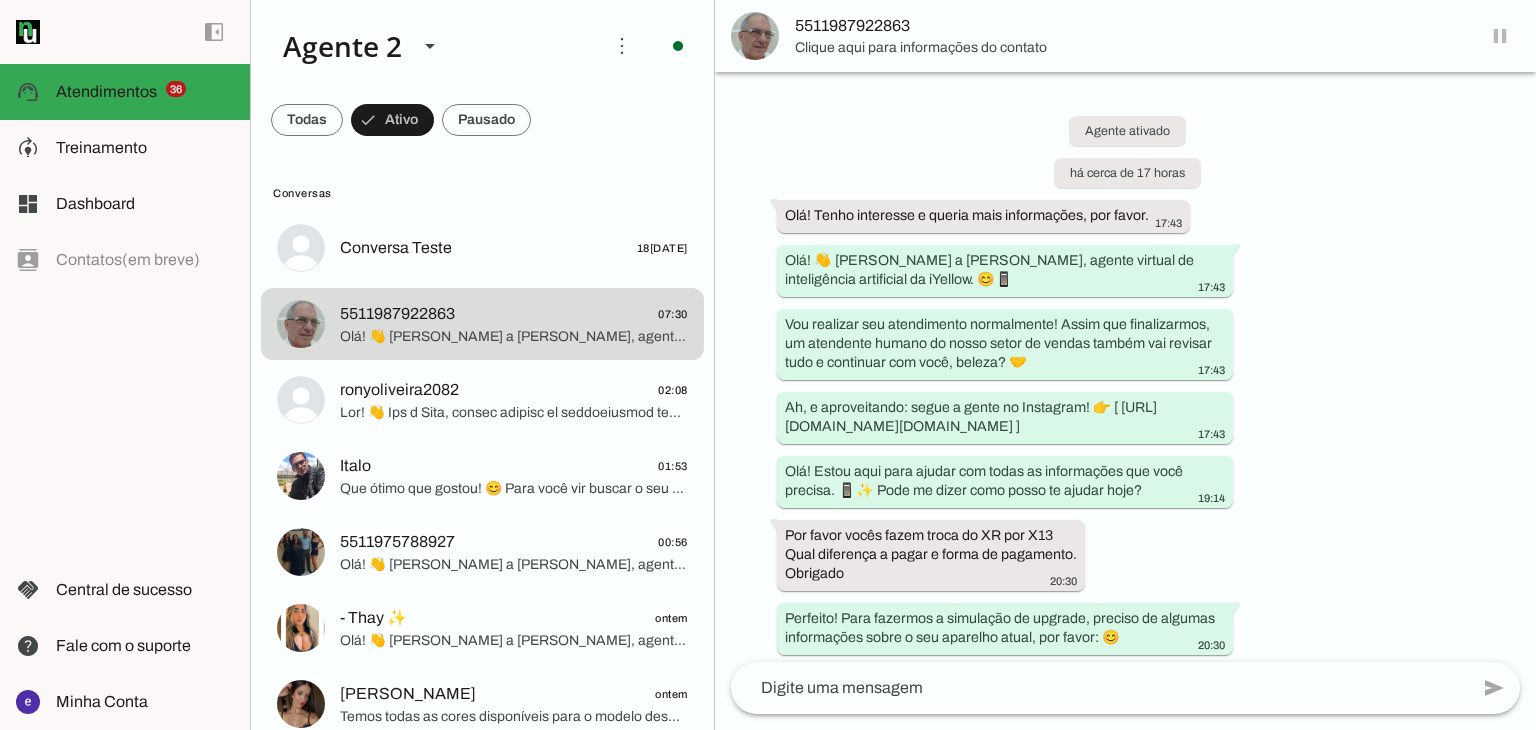 scroll, scrollTop: 624, scrollLeft: 0, axis: vertical 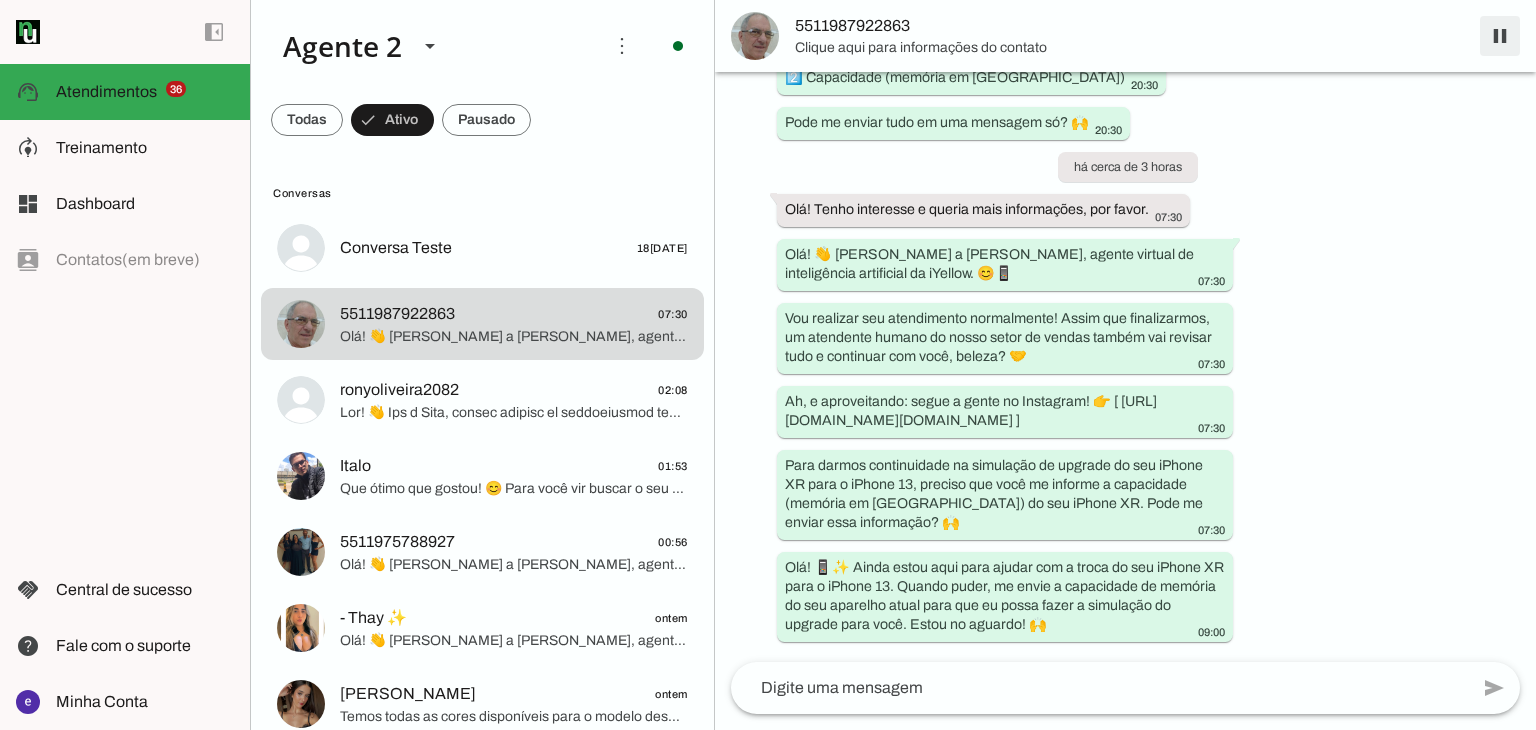 click at bounding box center [1500, 36] 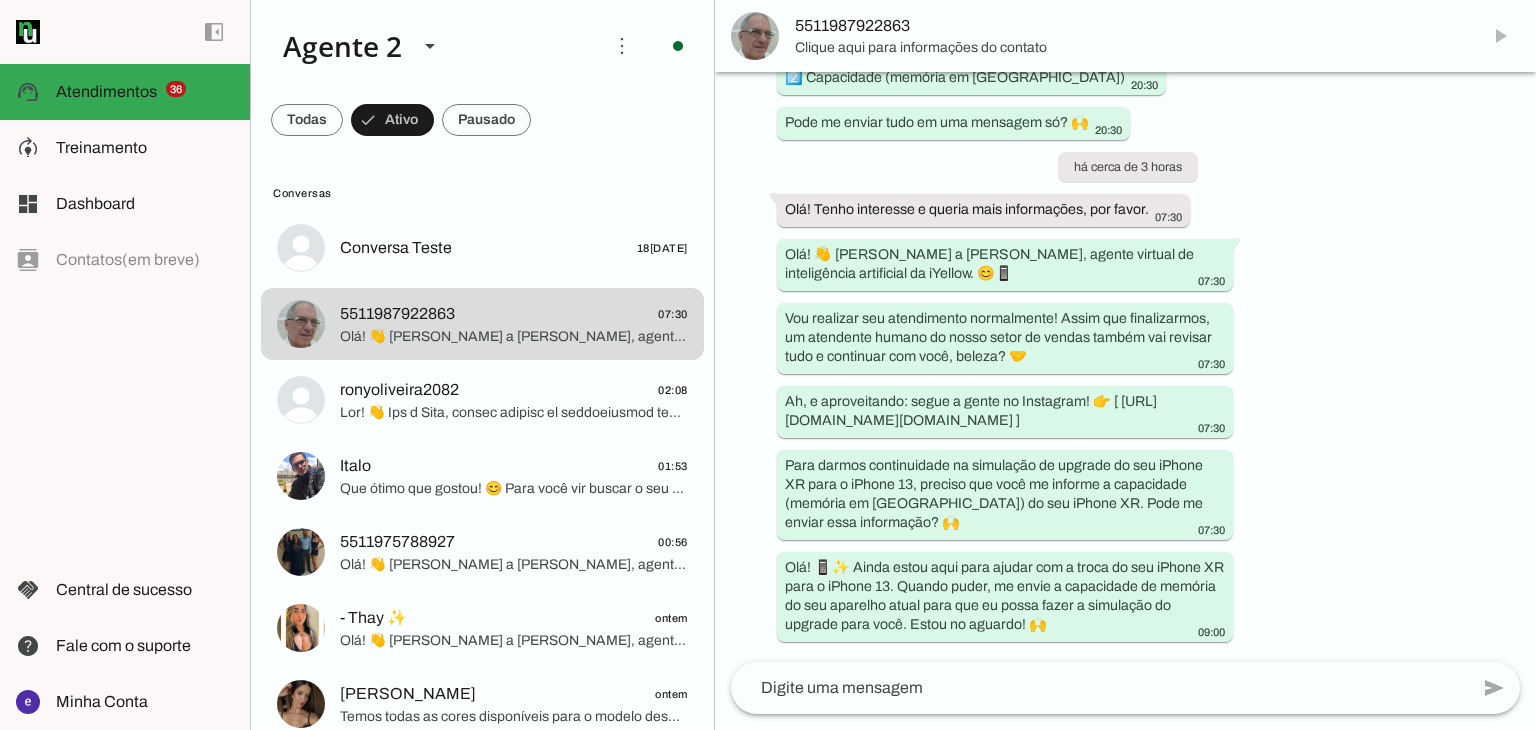scroll, scrollTop: 0, scrollLeft: 0, axis: both 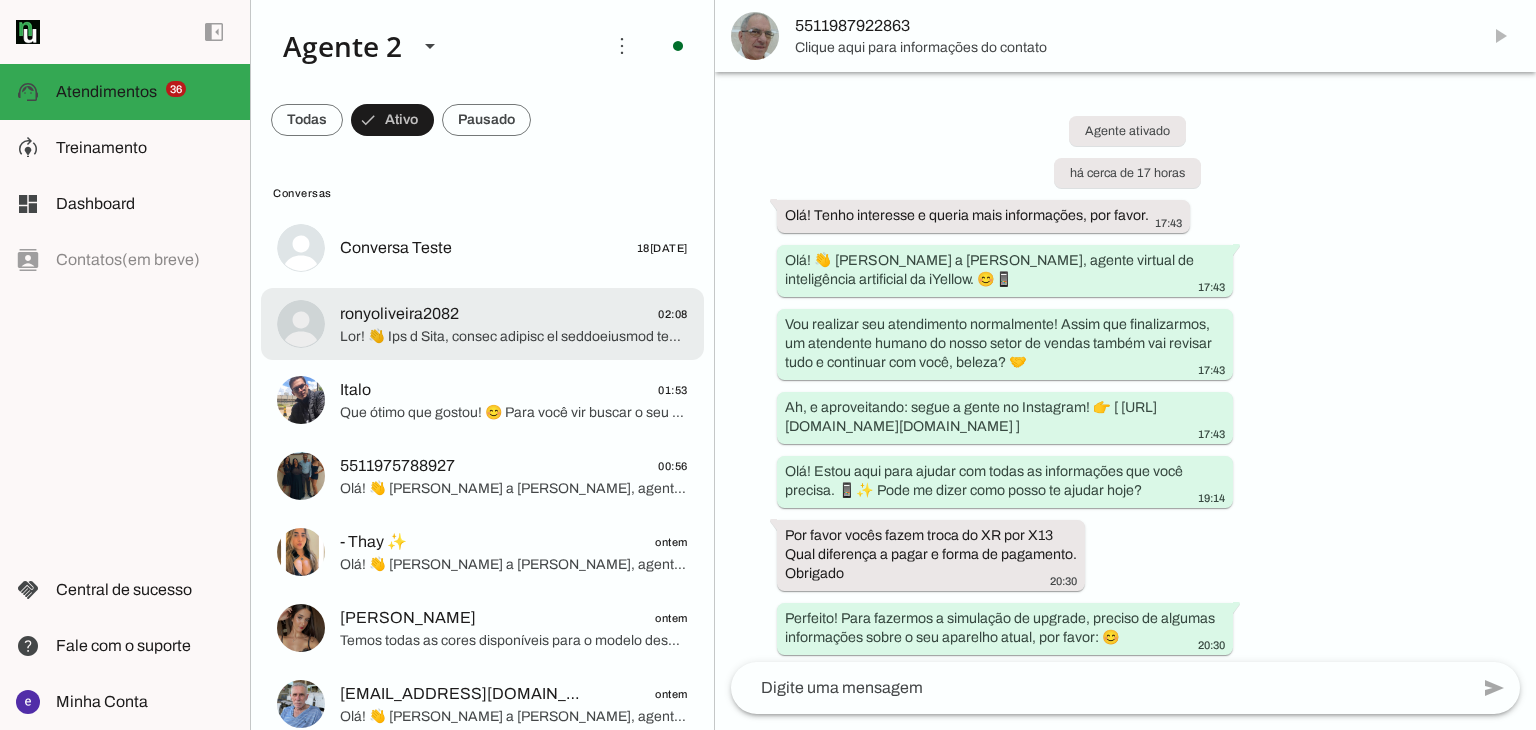 click on "ronyoliveira2082
02:08" at bounding box center [482, 248] 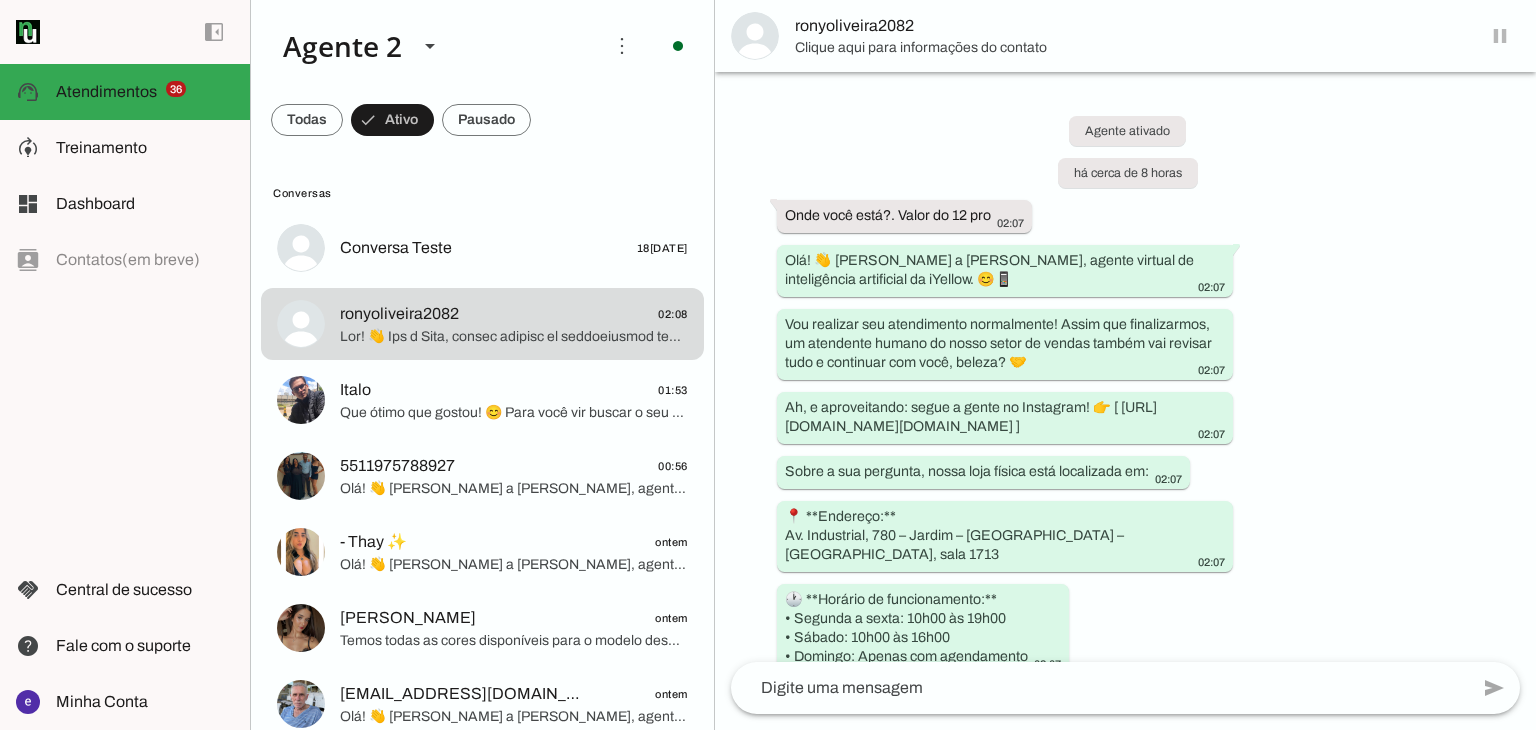 scroll, scrollTop: 886, scrollLeft: 0, axis: vertical 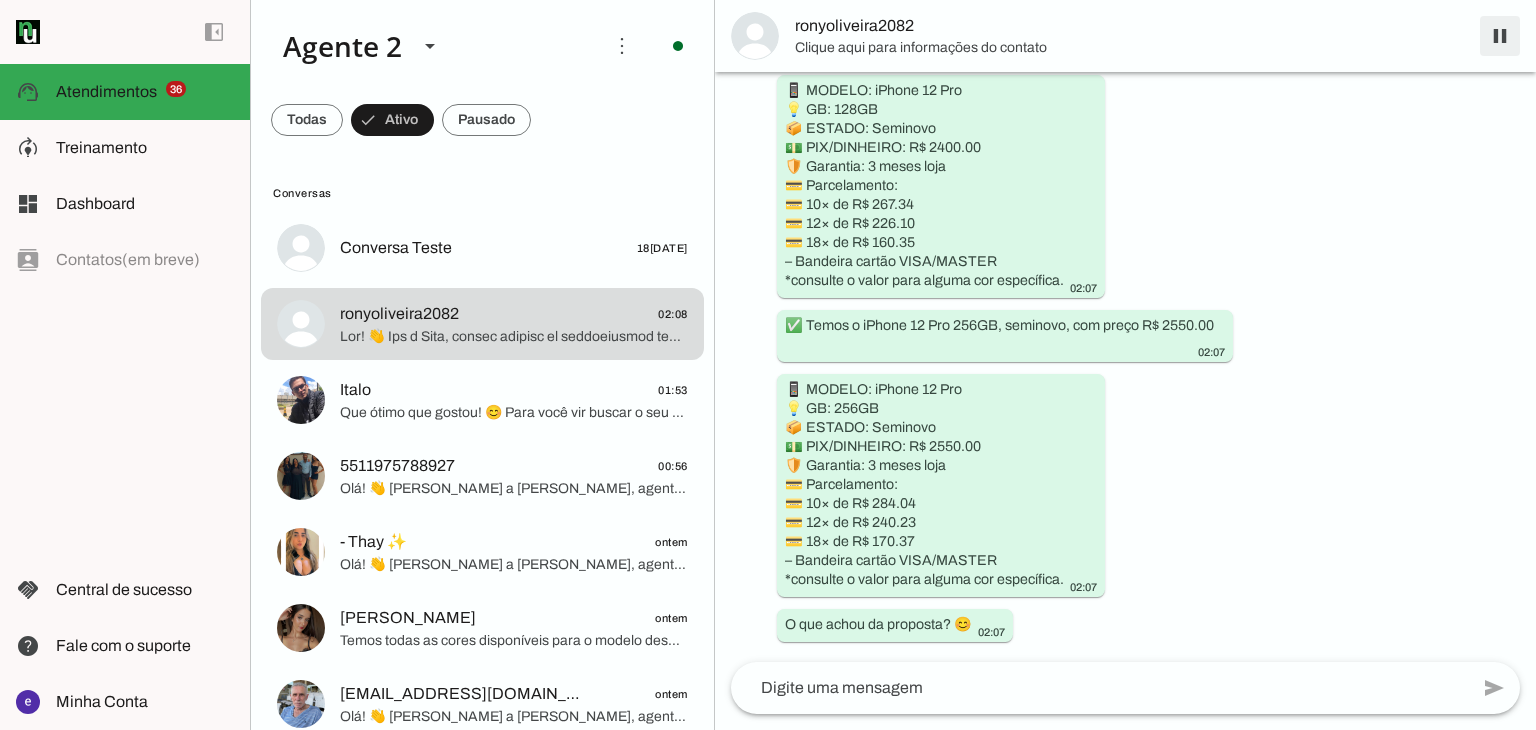 click at bounding box center [1500, 36] 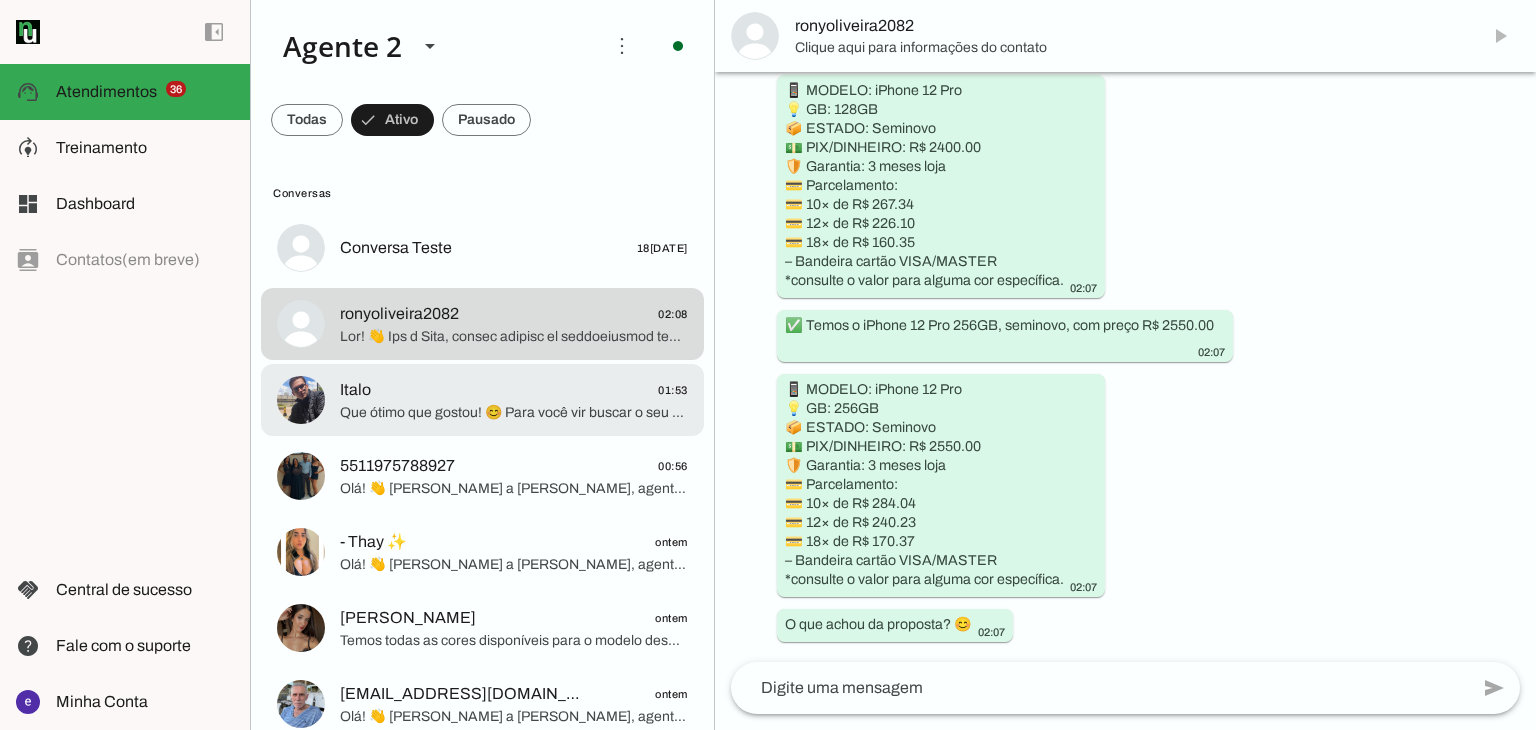 scroll, scrollTop: 0, scrollLeft: 0, axis: both 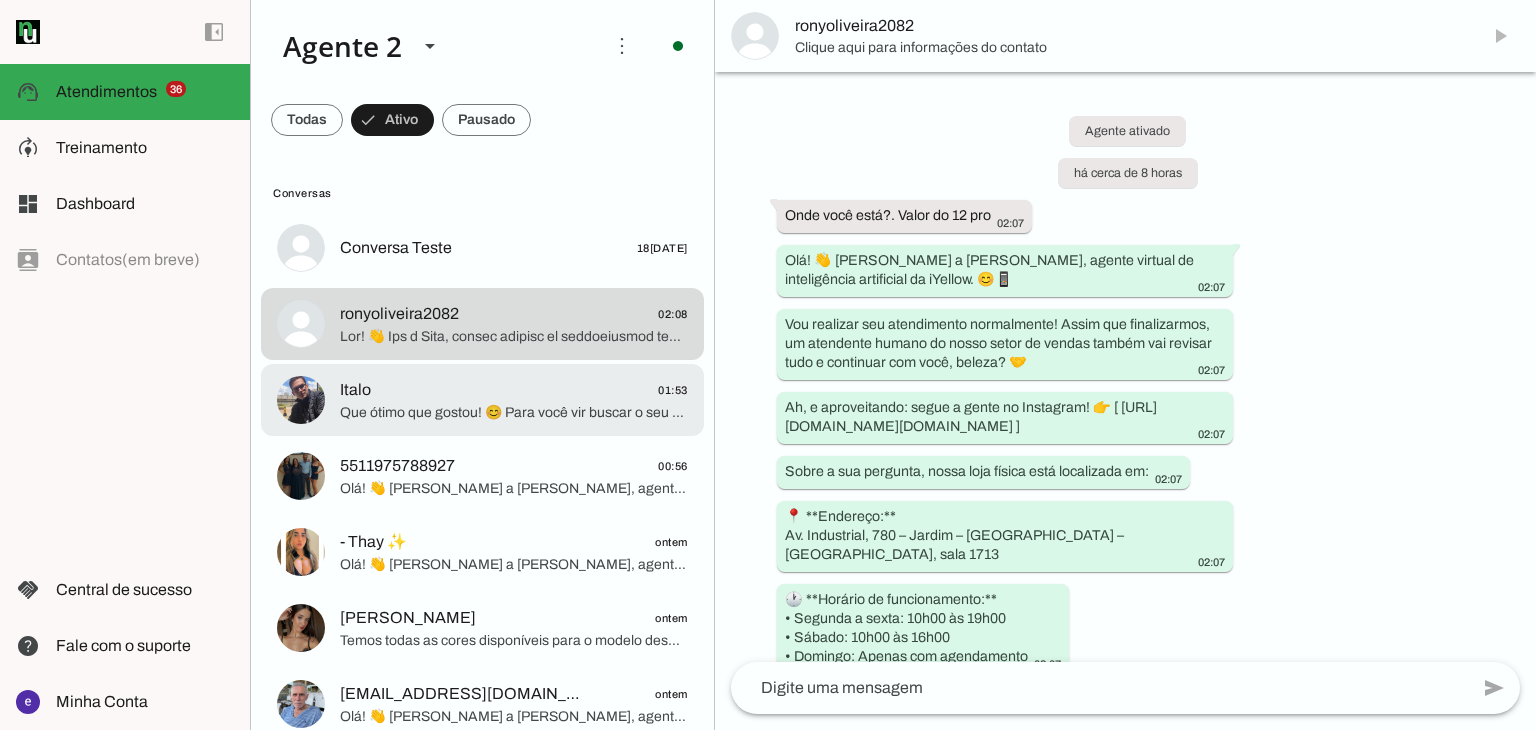click at bounding box center (514, 248) 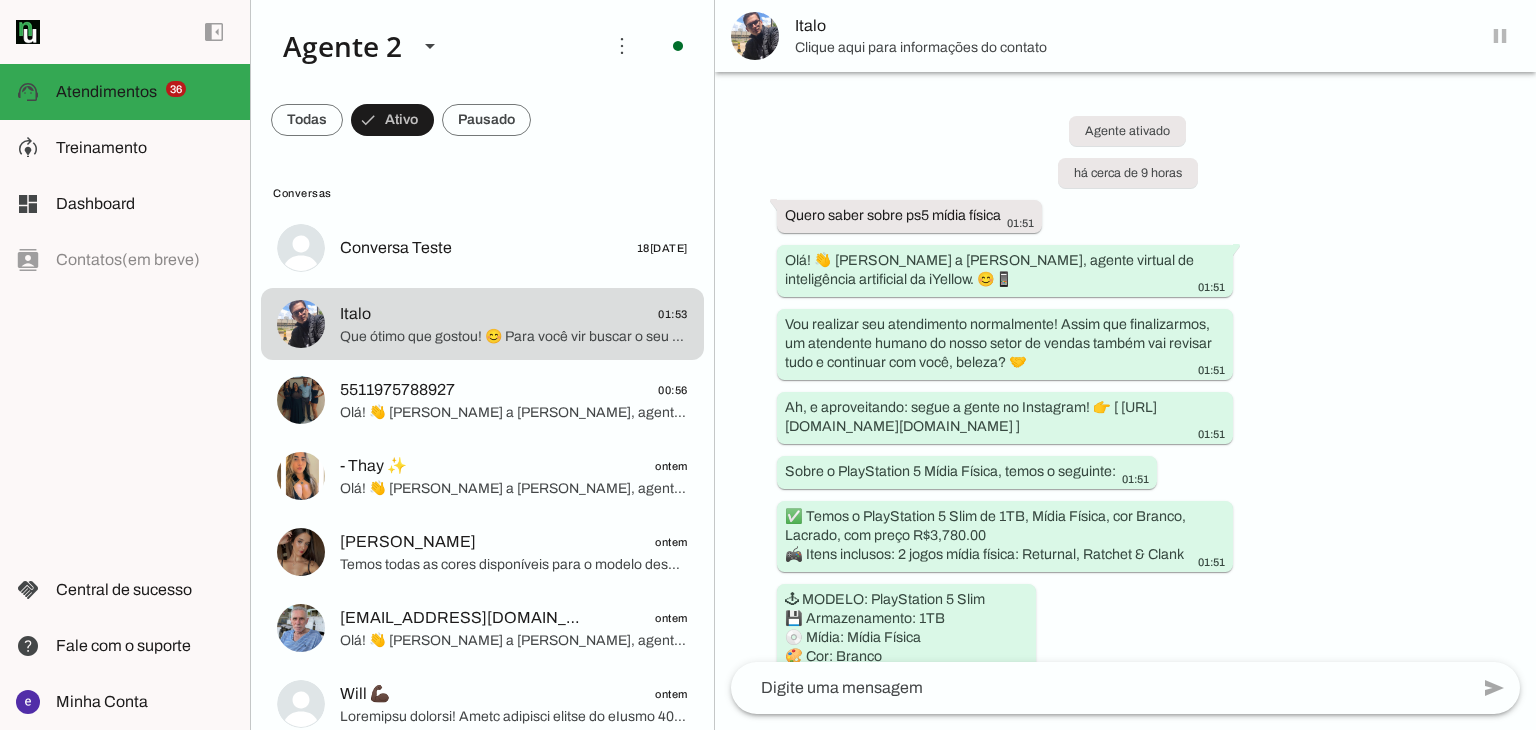 scroll, scrollTop: 779, scrollLeft: 0, axis: vertical 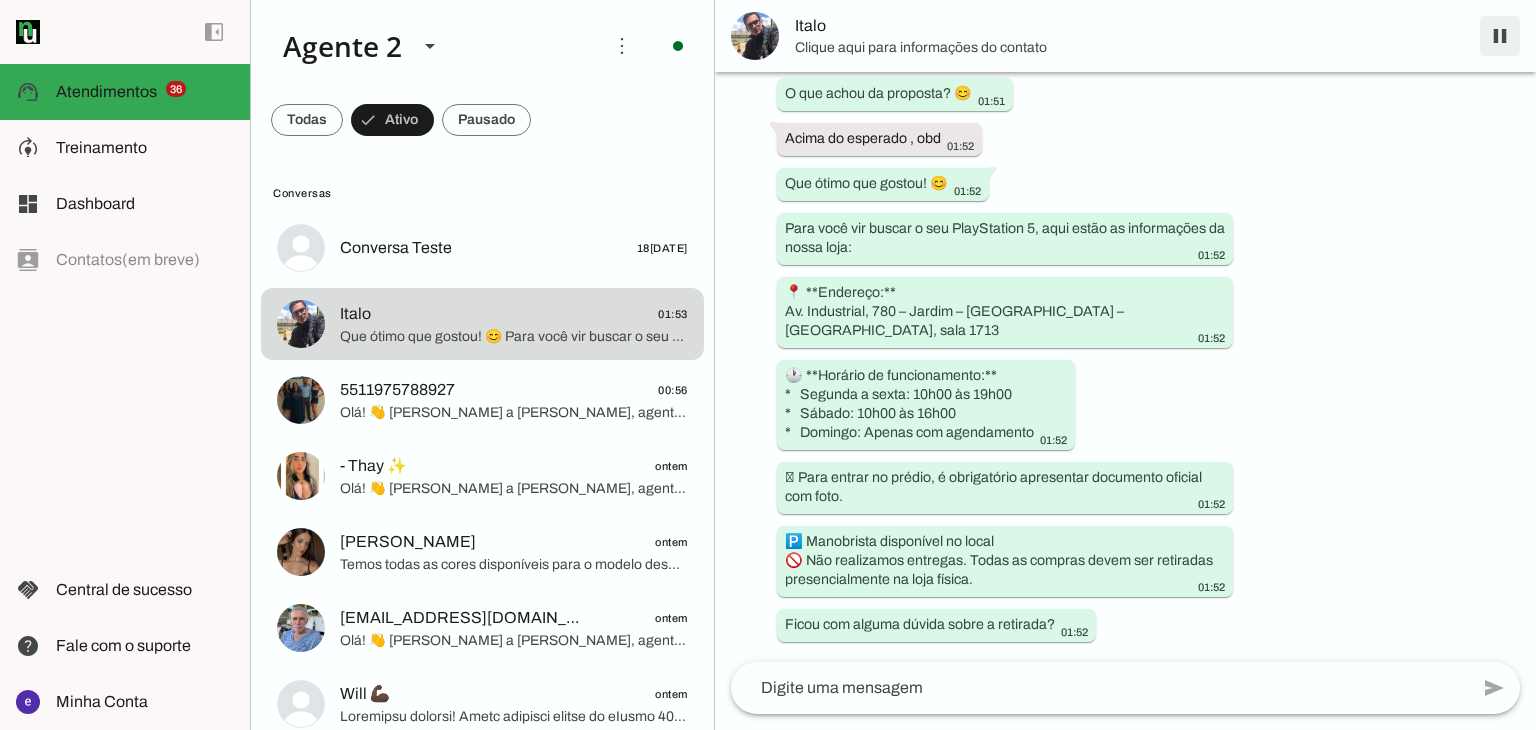 click at bounding box center (1500, 36) 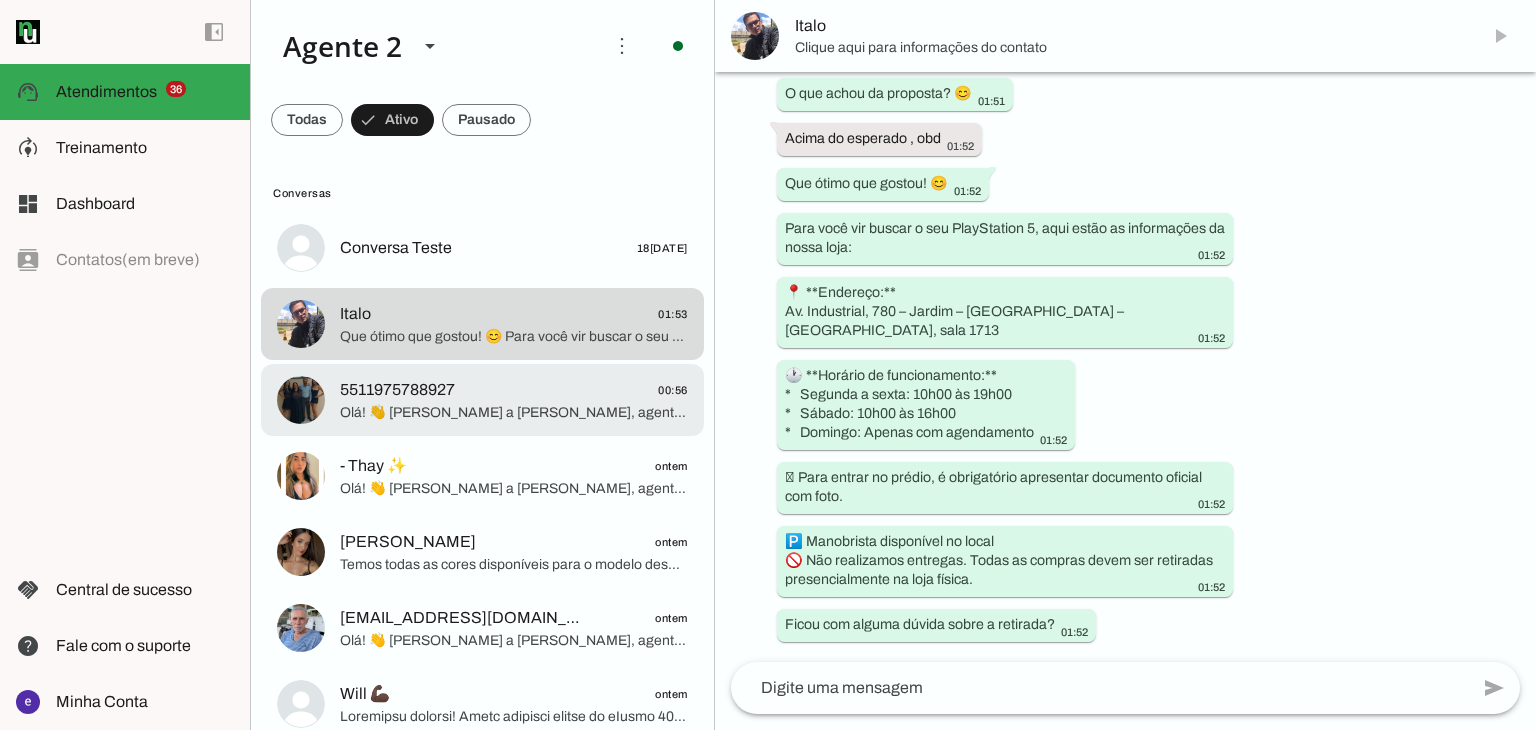 scroll, scrollTop: 0, scrollLeft: 0, axis: both 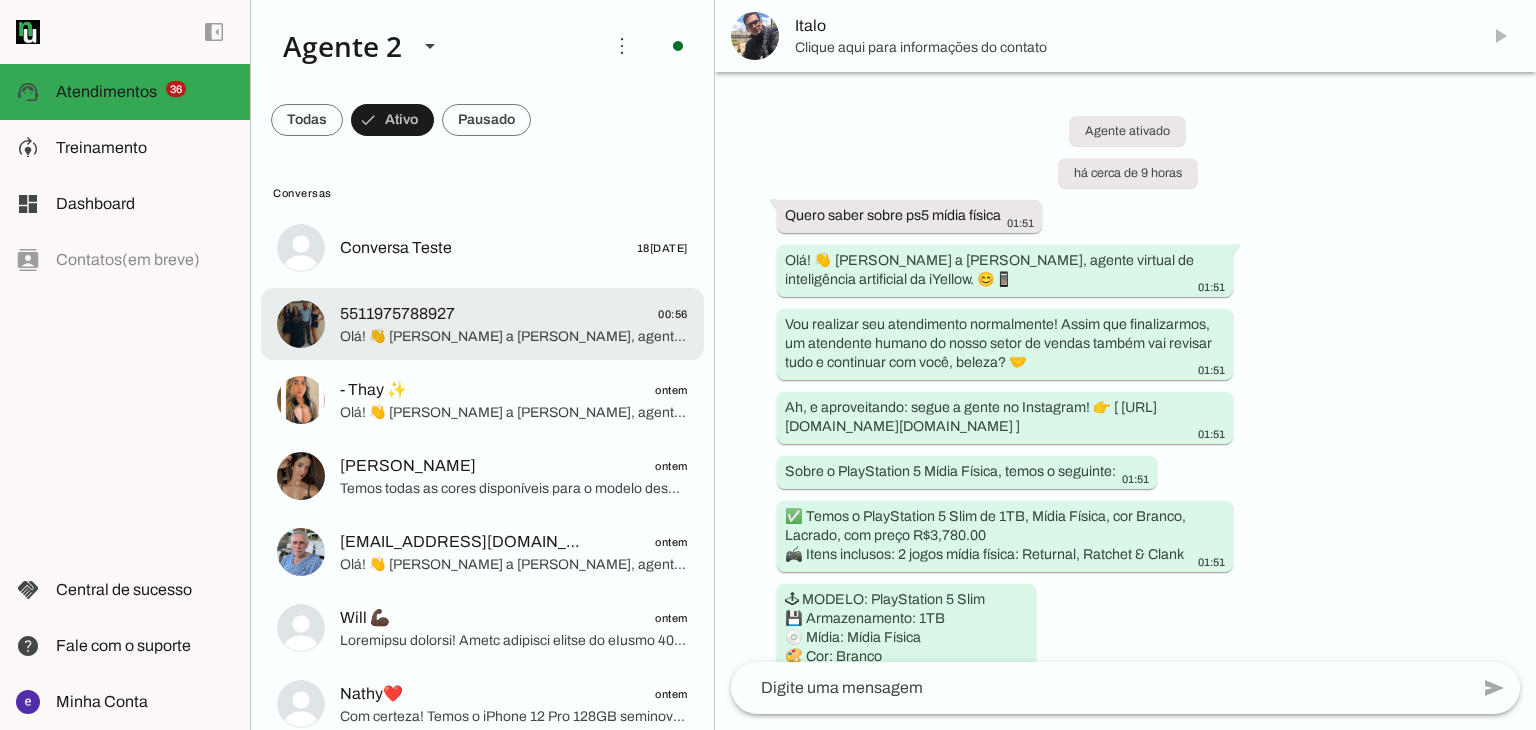 click on "Olá! 👋 [PERSON_NAME] a [PERSON_NAME], agente virtual de inteligência artificial da iYellow. 😊📱
Vou realizar seu atendimento normalmente! Assim que finalizarmos, um atendente humano do nosso setor de vendas também vai revisar tudo e continuar com você, beleza? 🤝
Ah, e aproveitando: segue a gente no Instagram! 👉 [ [URL][DOMAIN_NAME][DOMAIN_NAME] ]
Sobre sua pergunta, vou te transferir para um atendente Humano do nosso time especializado, tudo bem? 😊 Nosso horário de atendimento é de segunda a sexta, das 10h00 às 19h00, e sábado das 10h00 às 14h00. Assim que você me confirmar com algo como ‘ok’, ‘beleza’, ‘pode transferir’ ou qualquer mensagem, eu já finalizo e passo pro time!" 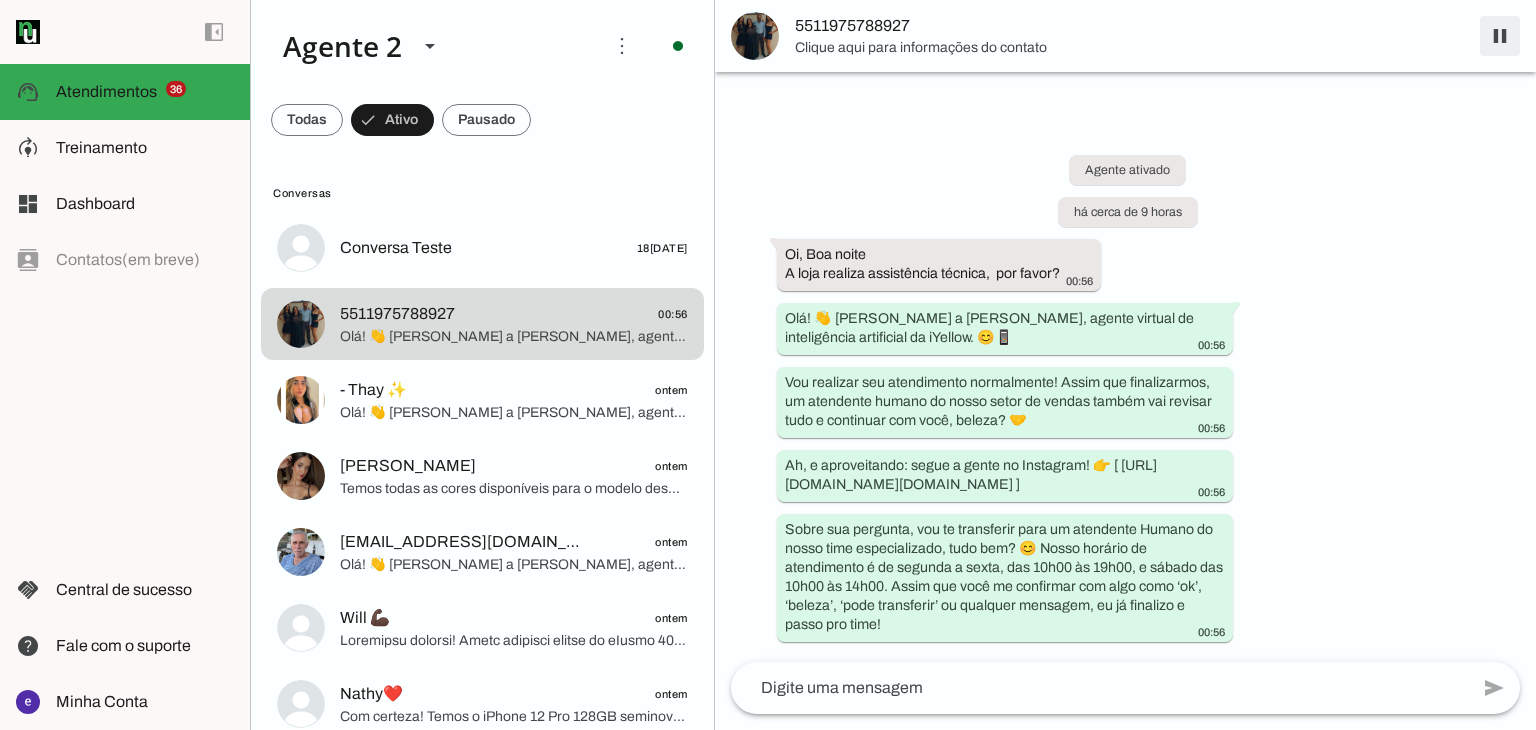 click at bounding box center (1500, 36) 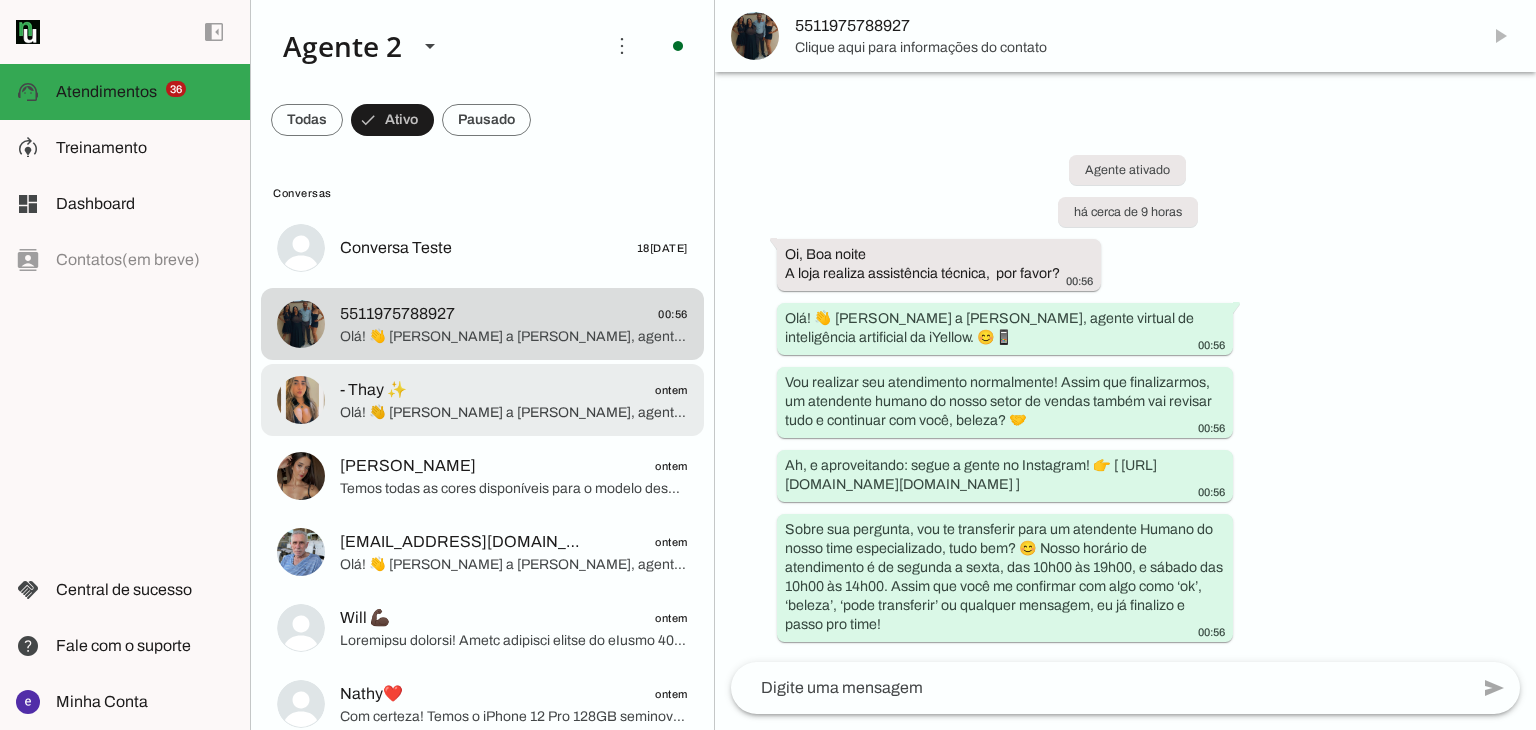click on "Conversa Teste
[DATE]
5511975788927
00:56
Olá! 👋 [PERSON_NAME] a [PERSON_NAME], agente virtual de inteligência artificial da iYellow. 😊📱
Vou realizar seu atendimento normalmente! Assim que finalizarmos, um atendente humano do nosso setor de vendas também vai revisar tudo e continuar com você, beleza? 🤝
Ah, e aproveitando: segue a gente no Instagram! 👉 [ [URL][DOMAIN_NAME][DOMAIN_NAME] ]
Sobre sua pergunta, vou te transferir para um atendente Humano do nosso time especializado, tudo bem? 😊 Nosso horário de atendimento é de segunda a sexta, das 10h00 às 19h00, e sábado das 10h00 às 14h00. Assim que você me confirmar com algo como ‘ok’, ‘beleza’, ‘pode transferir’ ou qualquer mensagem, eu já finalizo e passo pro time!
." 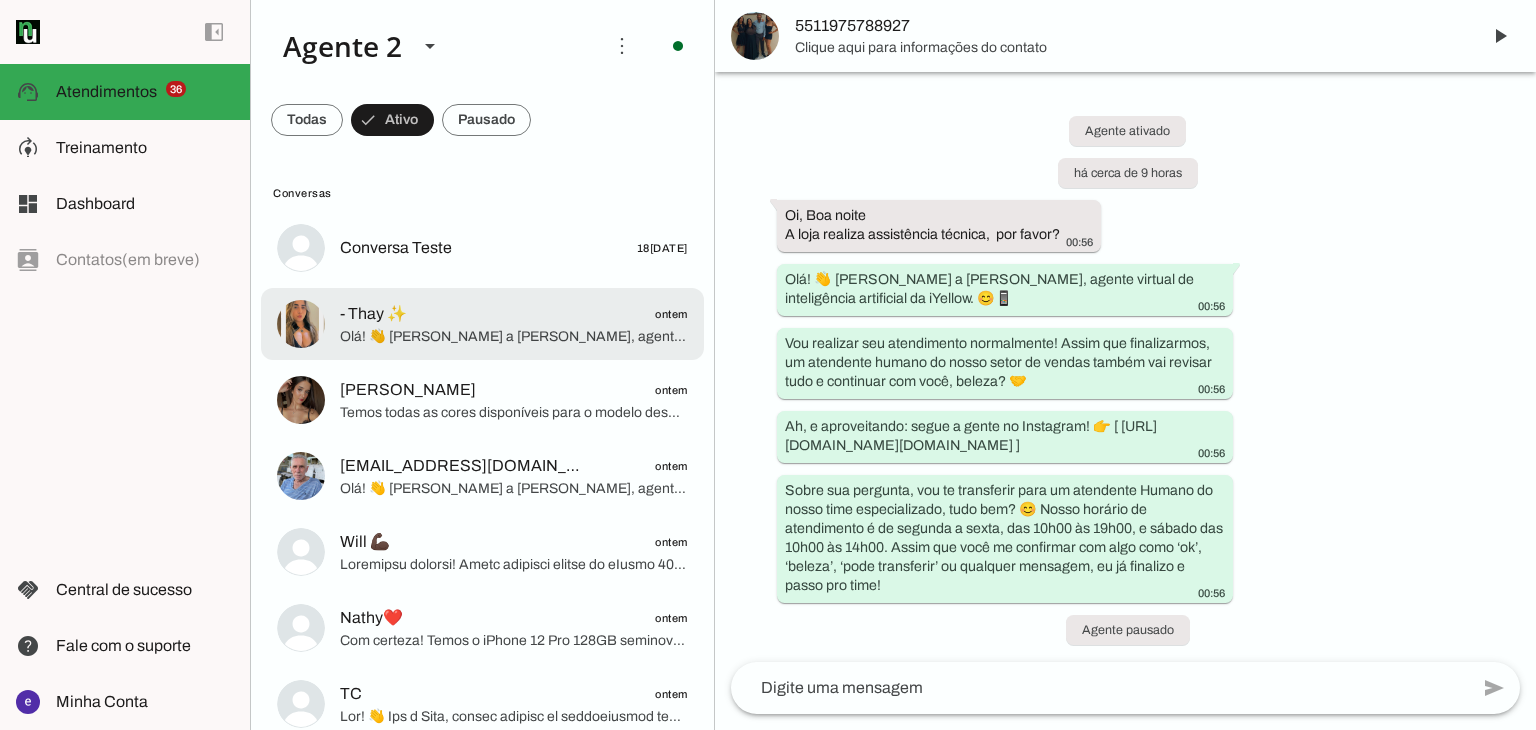 click on "Olá! 👋 [PERSON_NAME] a [PERSON_NAME], agente virtual de inteligência artificial da iYellow. 😊📱
Vou realizar seu atendimento normalmente! Assim que finalizarmos, um atendente humano do nosso setor de vendas também vai revisar tudo e continuar com você, beleza? 🤝
Ah, e aproveitando: segue a gente no Instagram! 👉 [ [URL][DOMAIN_NAME][DOMAIN_NAME] ]
Para que eu possa te ajudar com o orçamento, você já tem algum modelo de iPhone em mente que procura?" 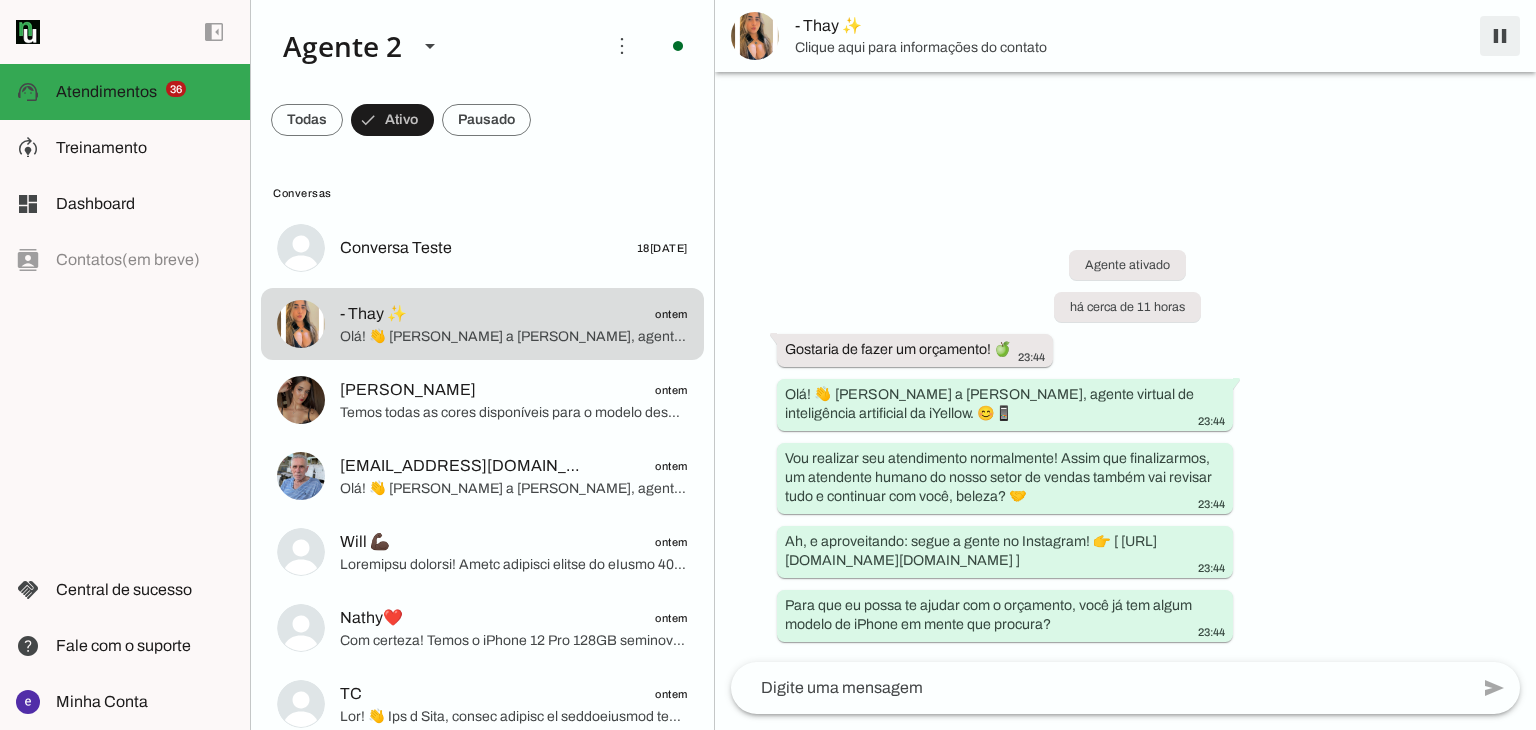 click at bounding box center [1500, 36] 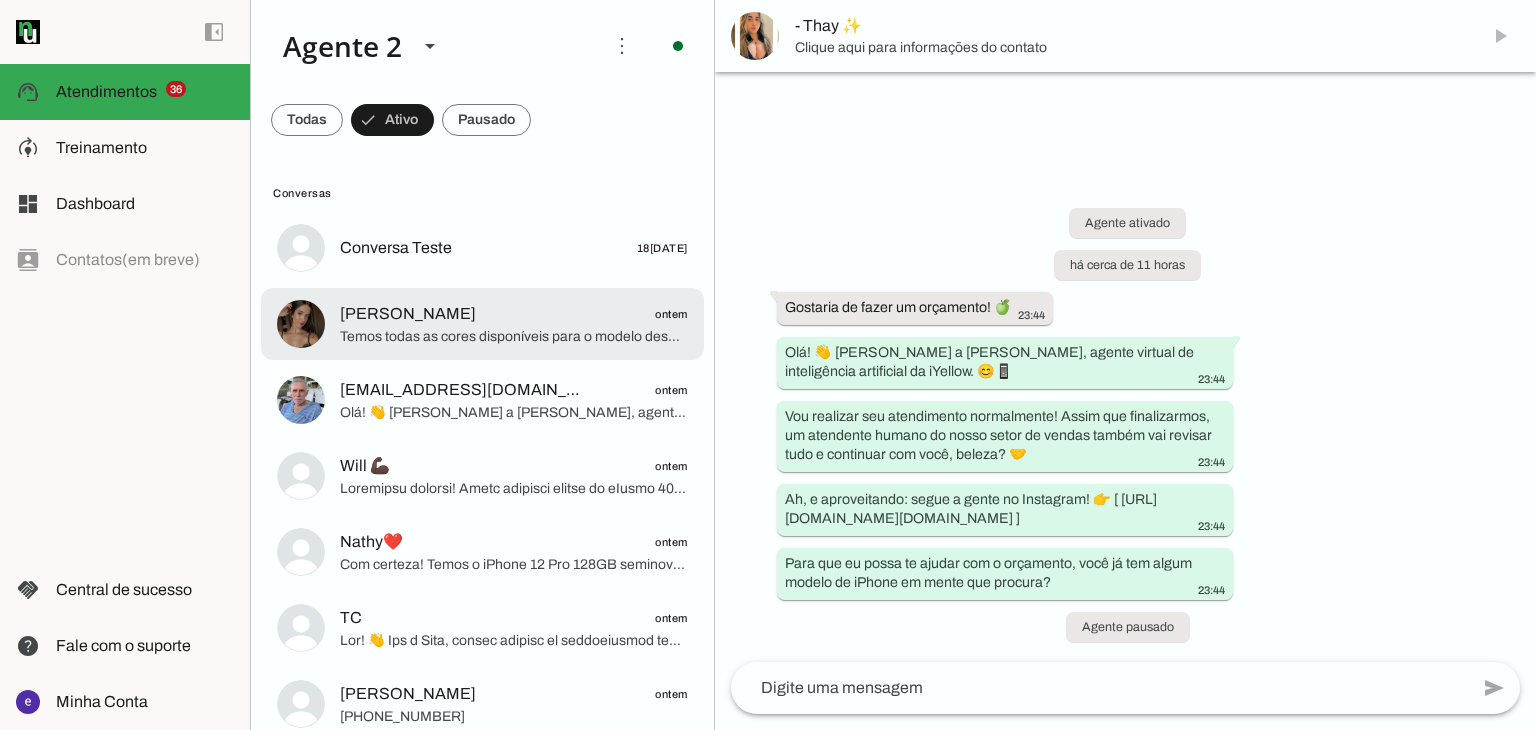 click on "[PERSON_NAME]
ontem" 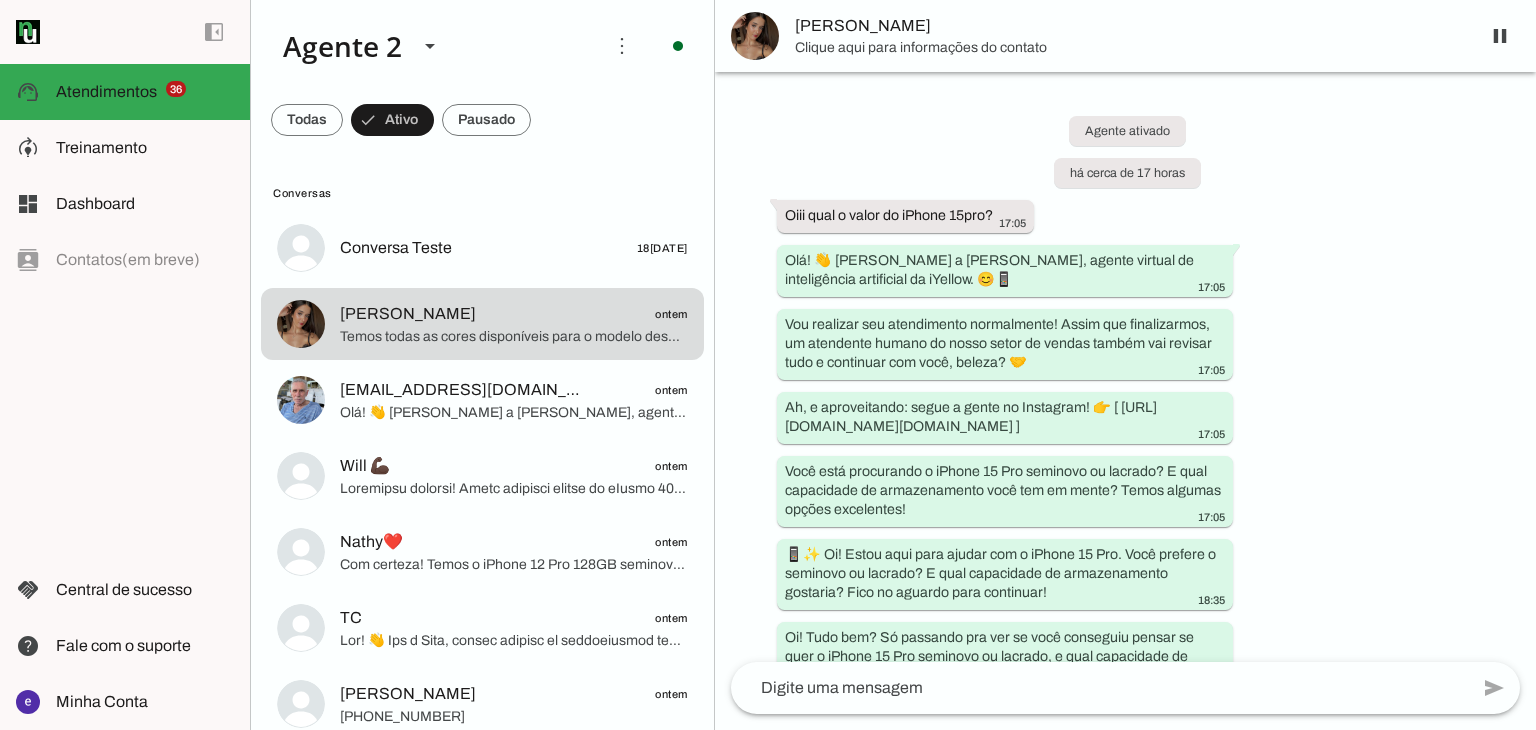 scroll, scrollTop: 1459, scrollLeft: 0, axis: vertical 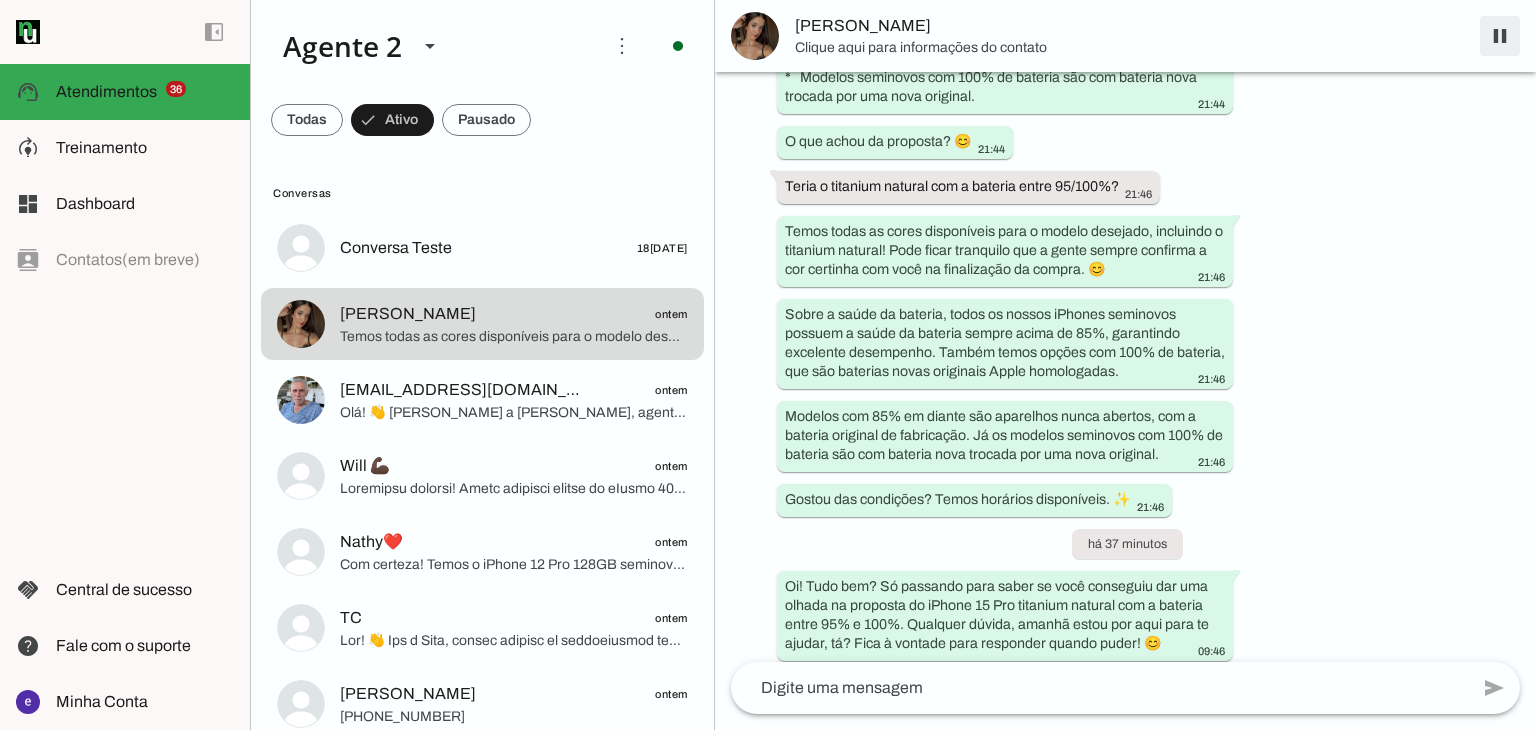 click at bounding box center (1500, 36) 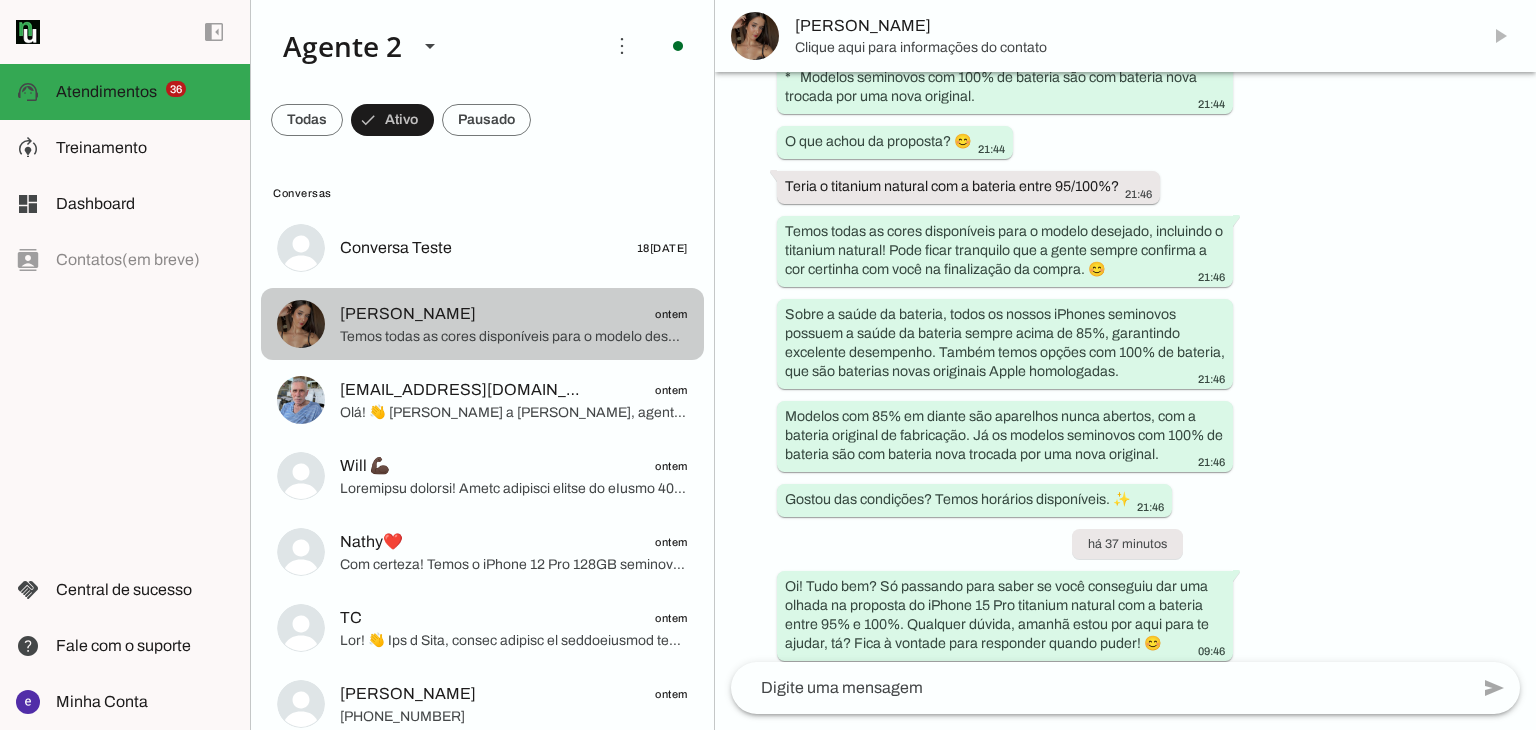 scroll, scrollTop: 0, scrollLeft: 0, axis: both 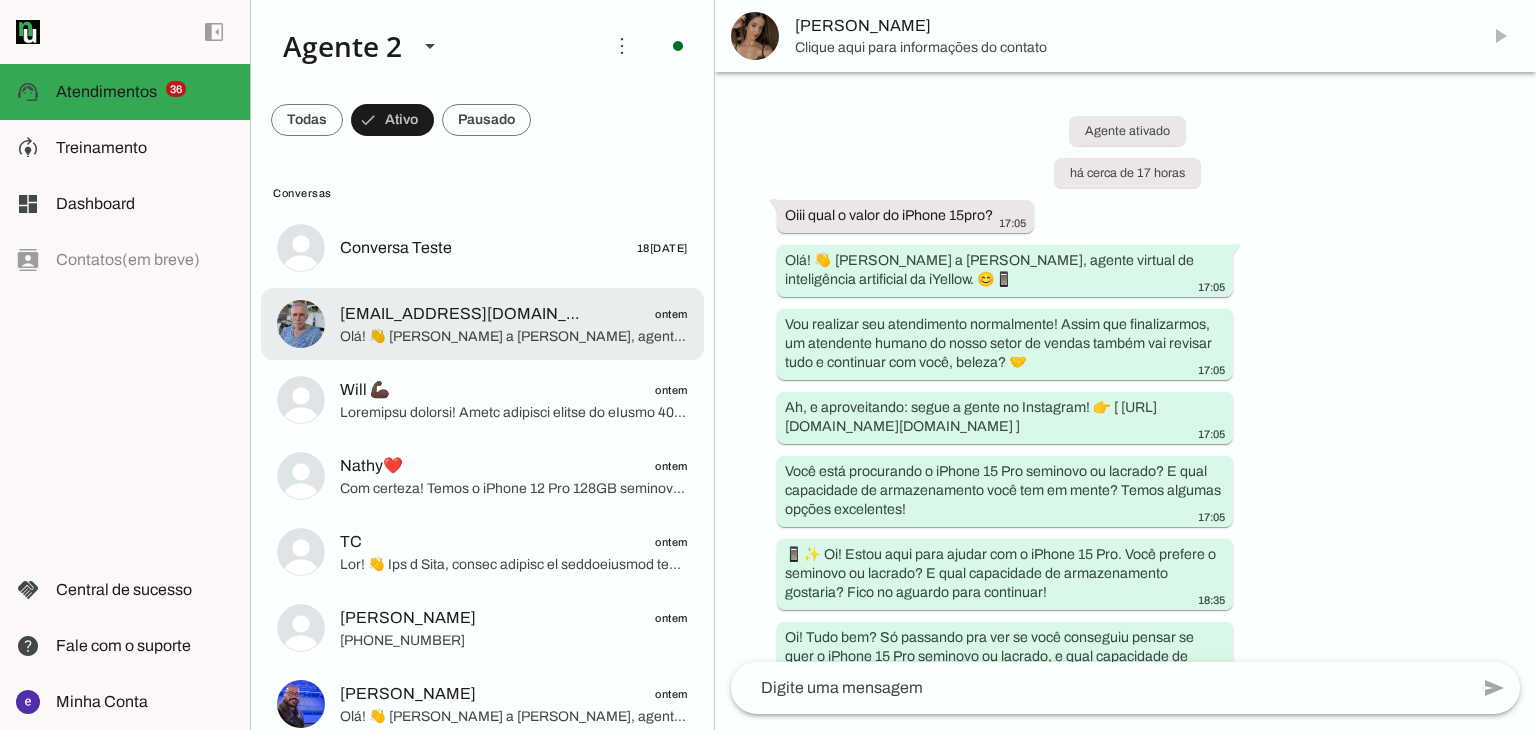 click on "[EMAIL_ADDRESS][DOMAIN_NAME]
ontem" 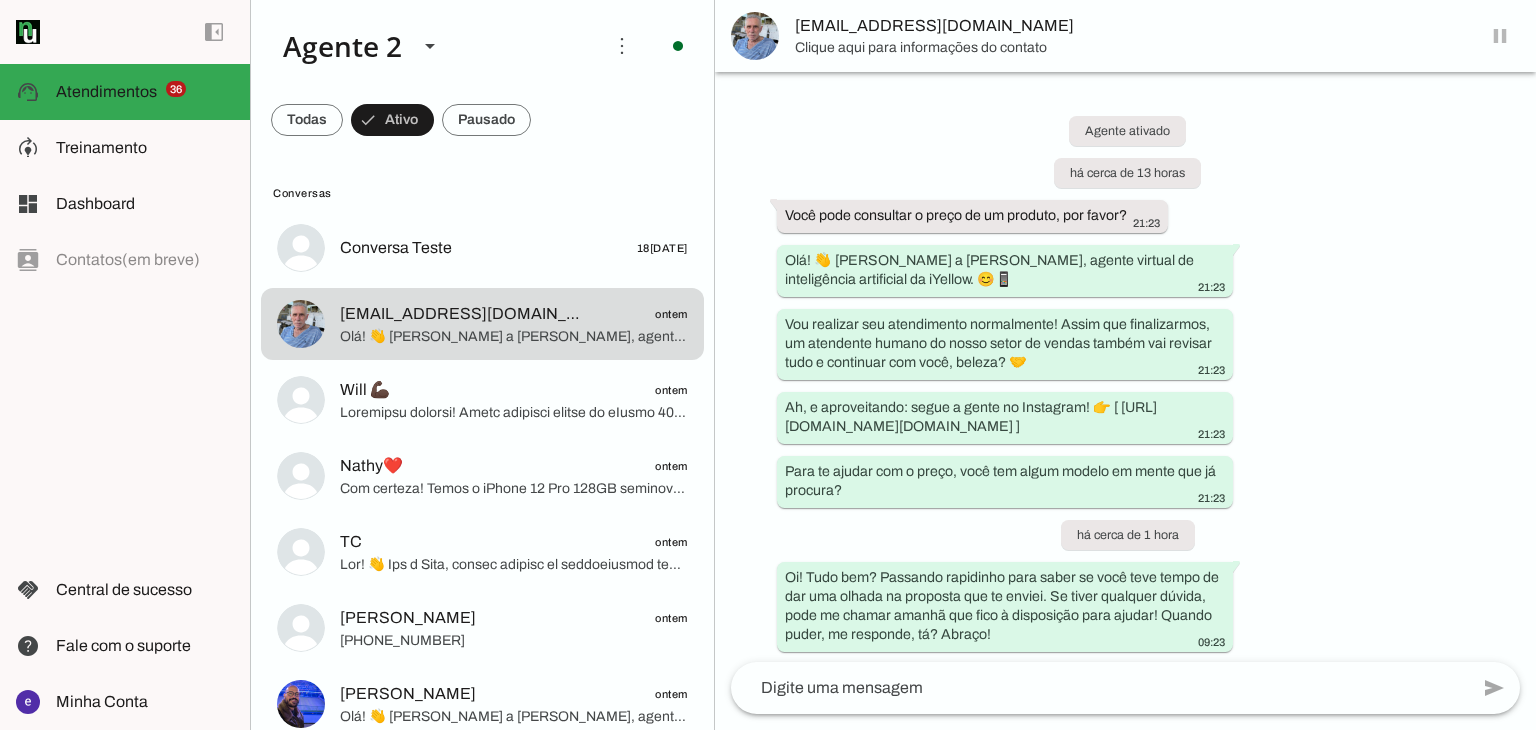 scroll, scrollTop: 10, scrollLeft: 0, axis: vertical 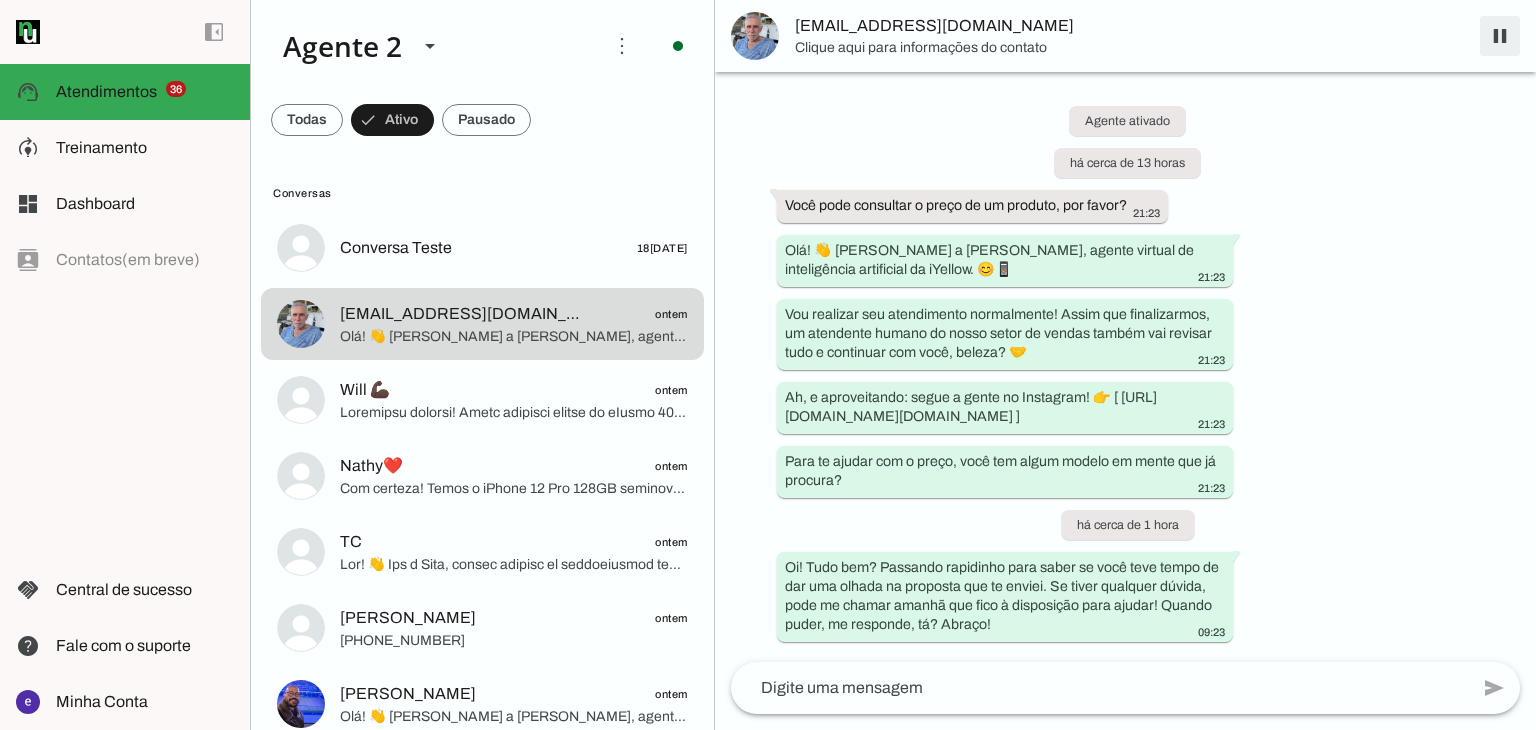 click at bounding box center [1500, 36] 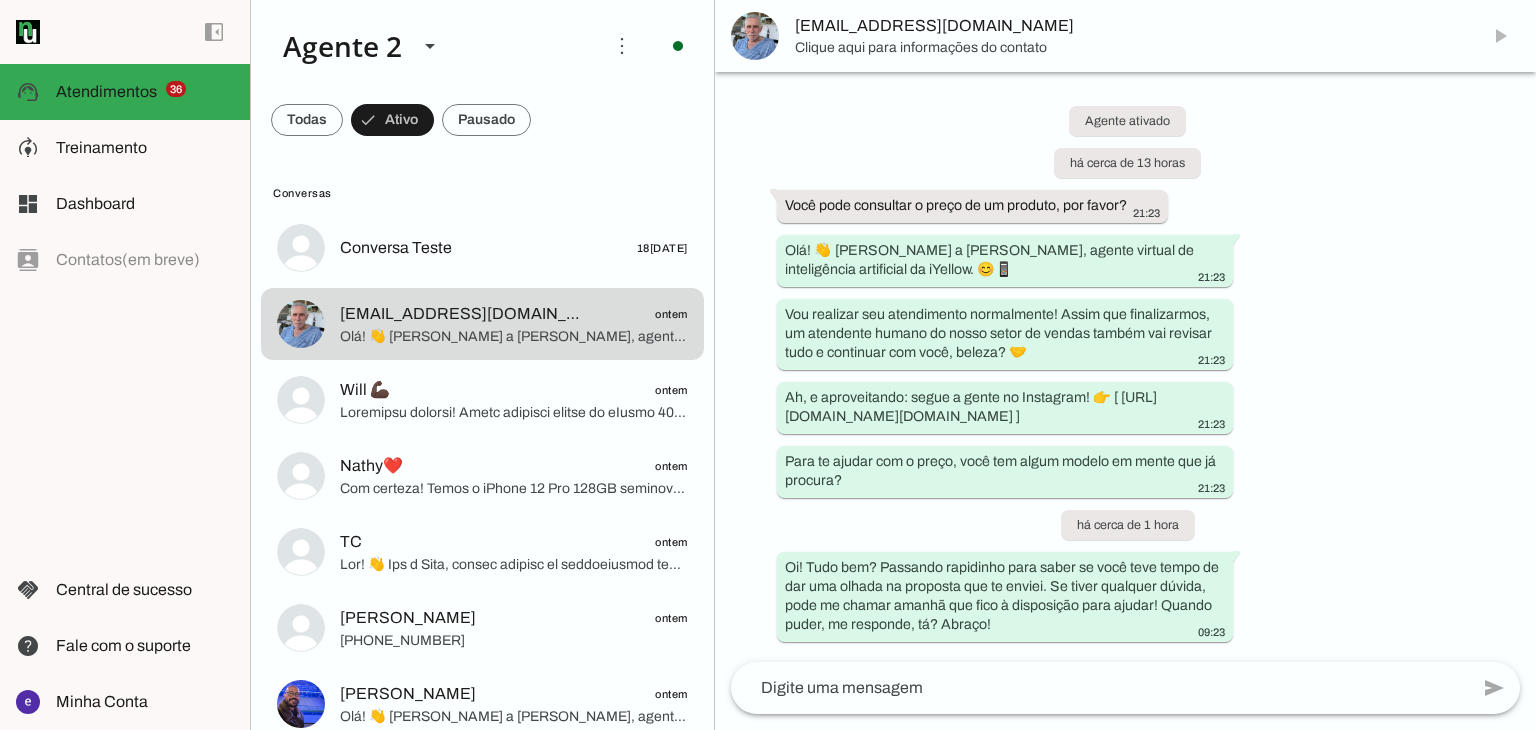 scroll, scrollTop: 0, scrollLeft: 0, axis: both 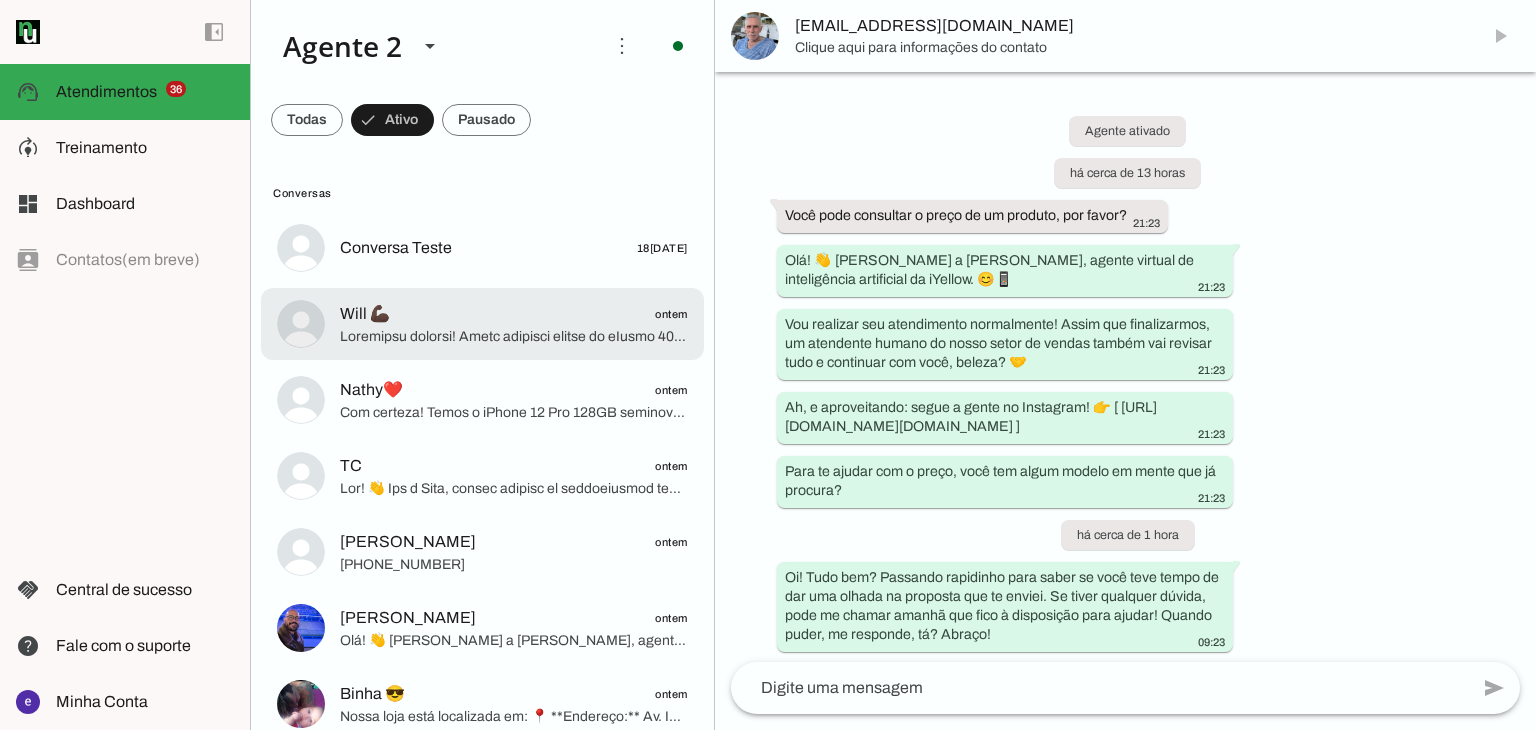 click 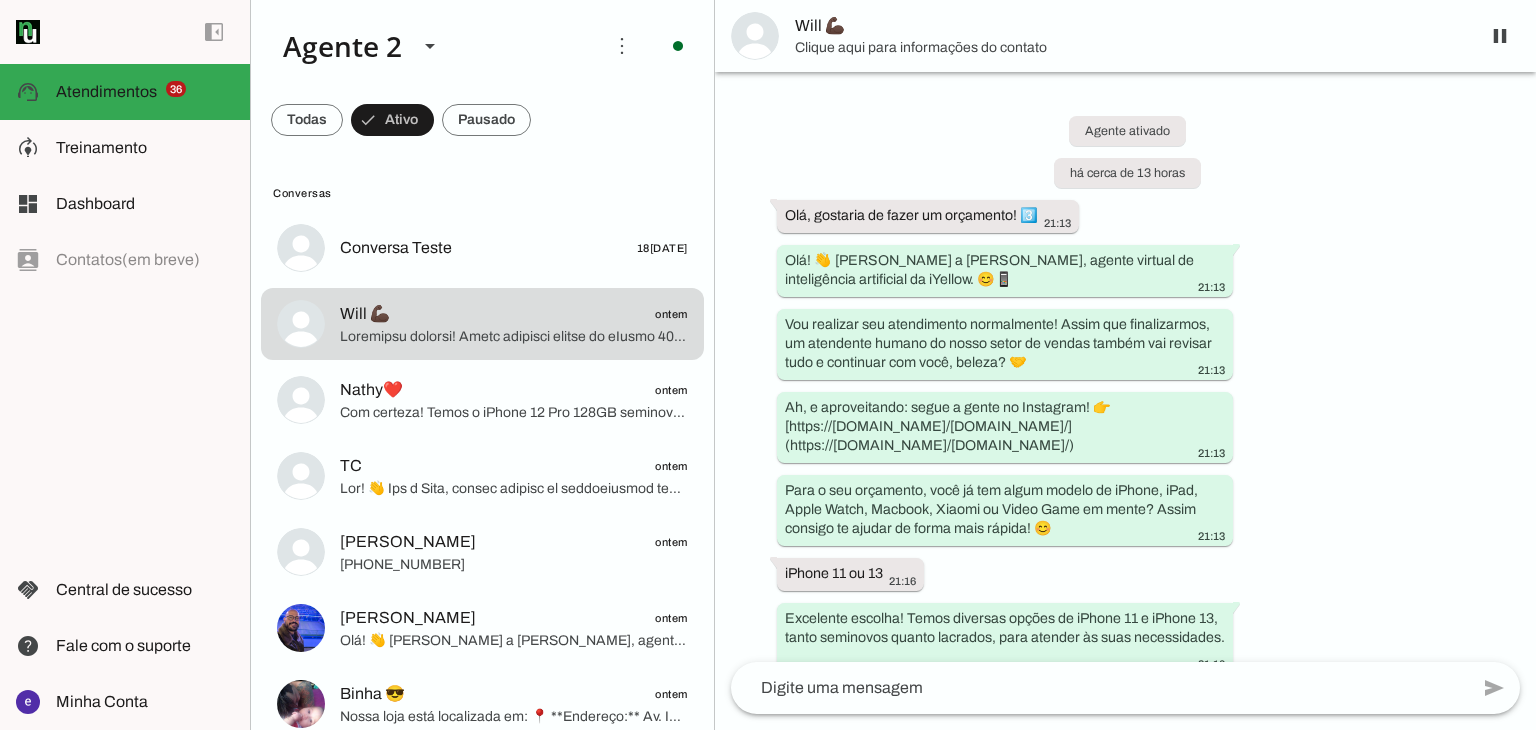 scroll, scrollTop: 3289, scrollLeft: 0, axis: vertical 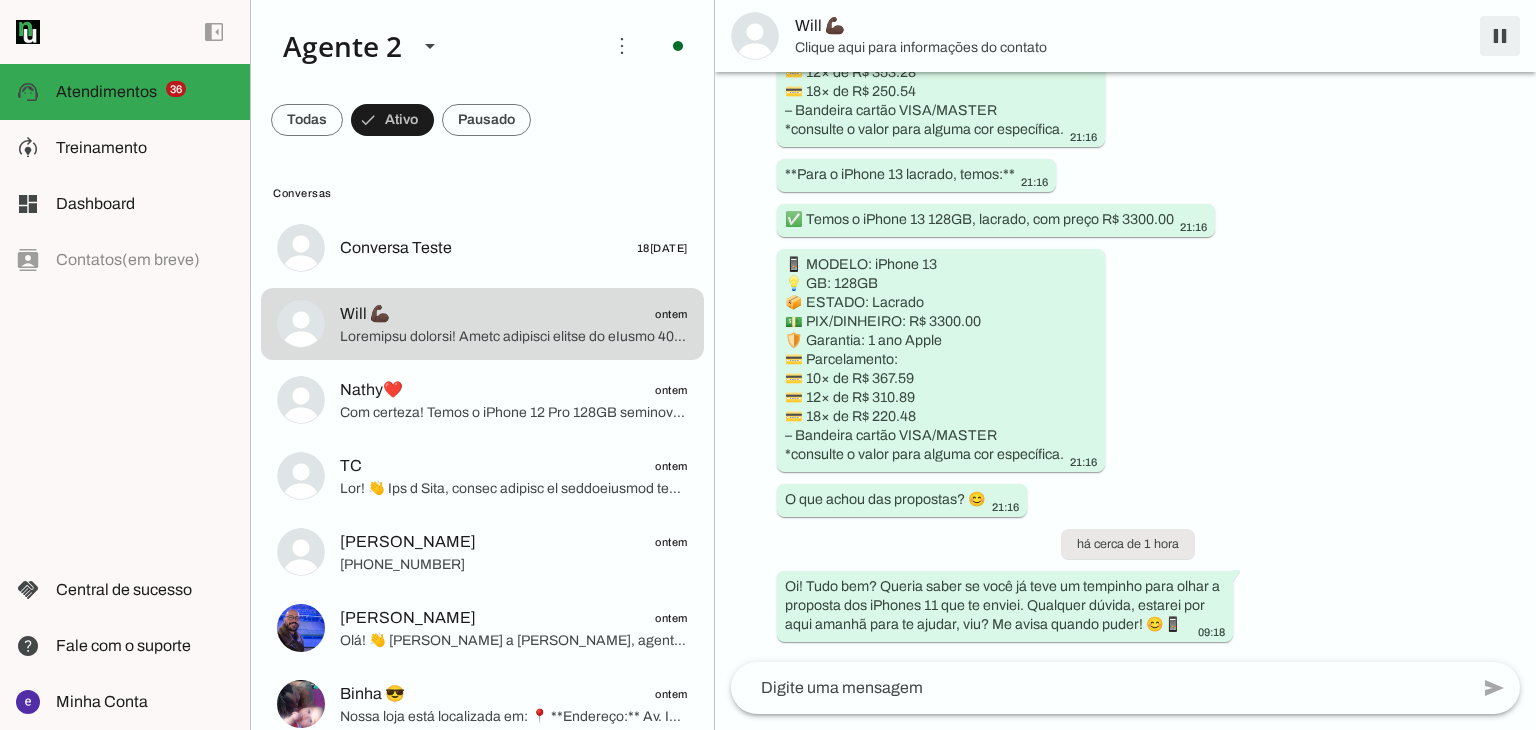 click at bounding box center [1500, 36] 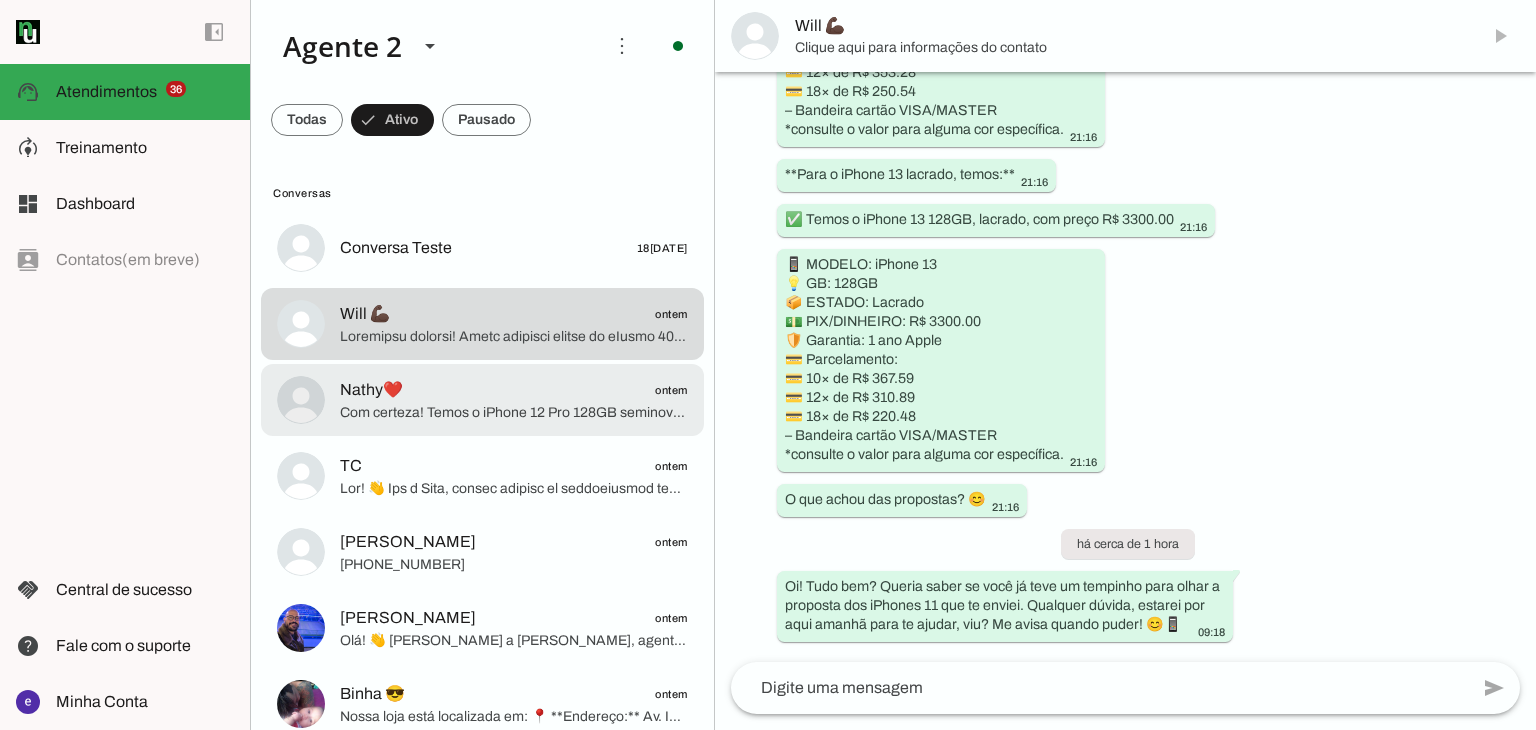scroll, scrollTop: 0, scrollLeft: 0, axis: both 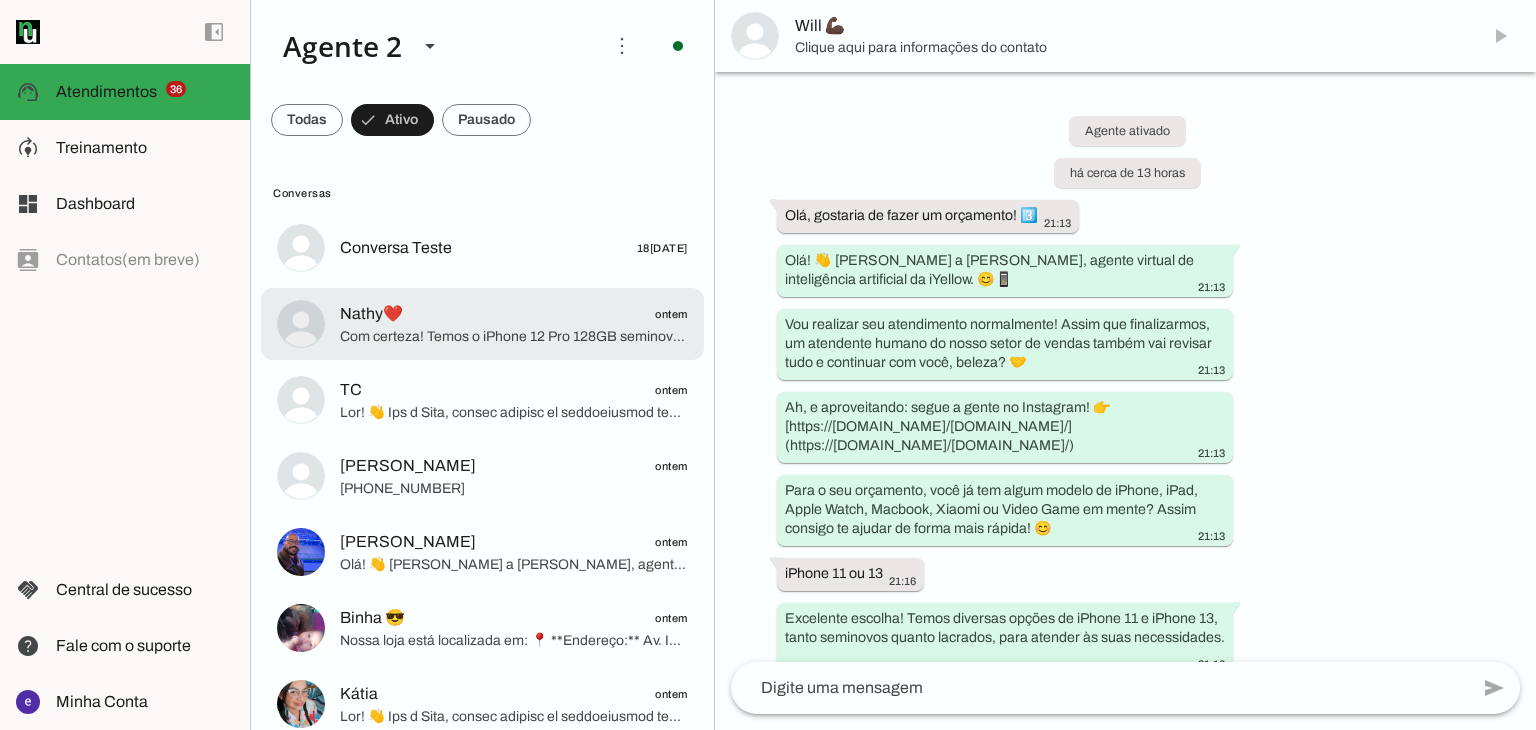 click on "Com certeza! Temos o iPhone 12 Pro 128GB seminovo disponível:
📱 MODELO: iPhone 12 Pro
💡 GB: 128GB
📦 ESTADO: Seminovo
💵 PIX/DINHEIRO: R$ 2400.00
🛡️ Garantia: 3 meses loja
💳 Parcelamento:
💳 10× de R$ 267.34
💳 12× de R$ 226.10
💳 18× de R$ 160.35
– Bandeira cartão VISA/MASTER
*consulte o valor para alguma cor específica.
Gostou das condições? Temos horários disponíveis. ✨" 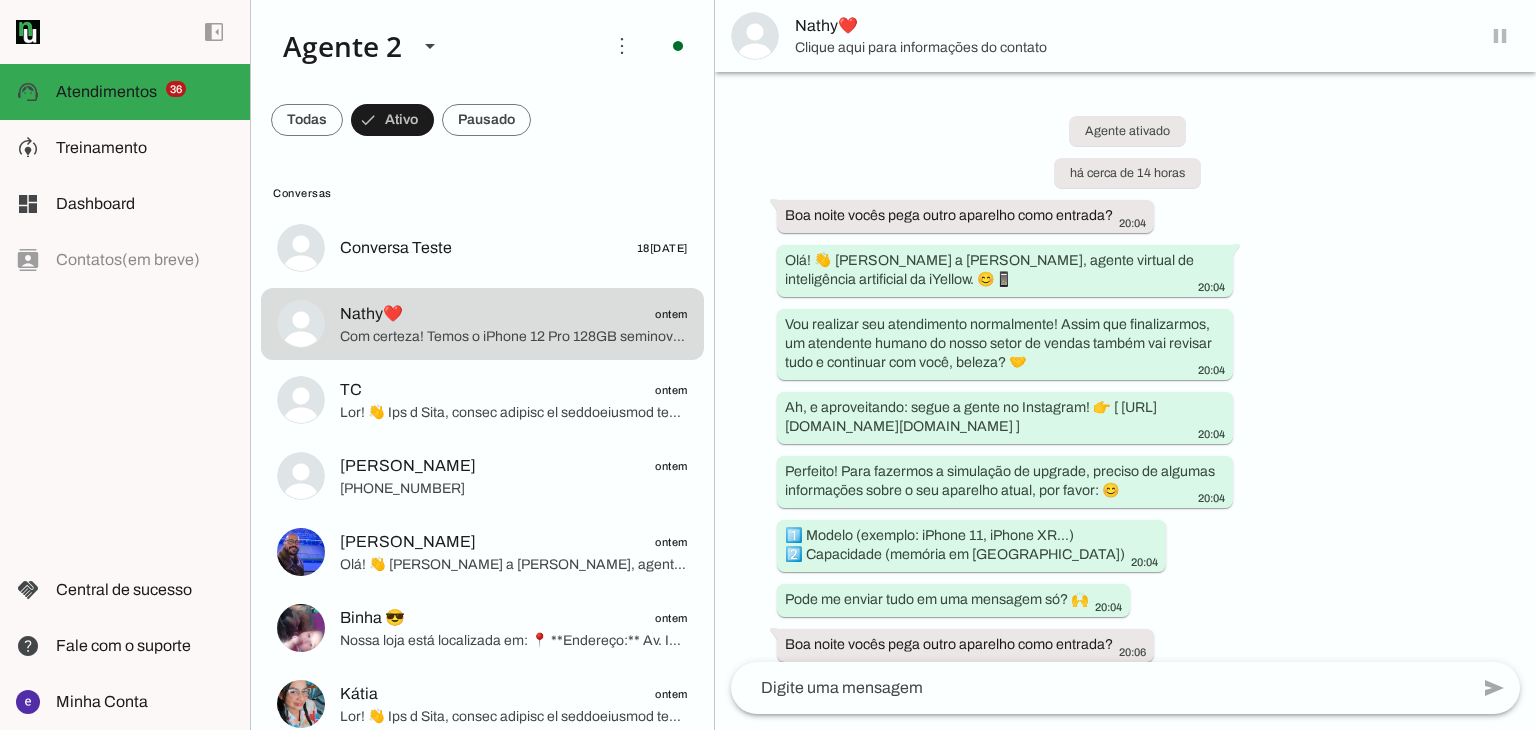 scroll, scrollTop: 1174, scrollLeft: 0, axis: vertical 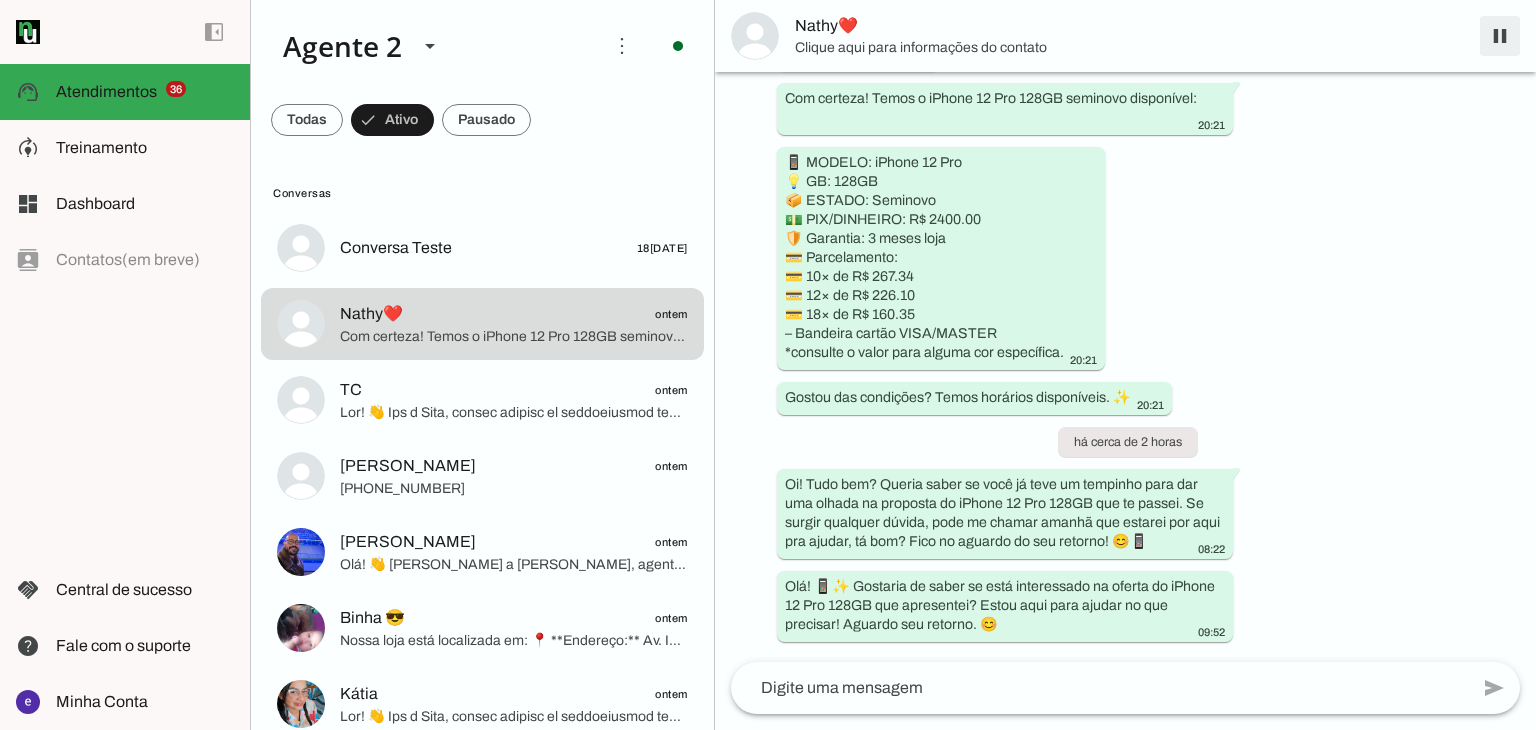 click at bounding box center [1500, 36] 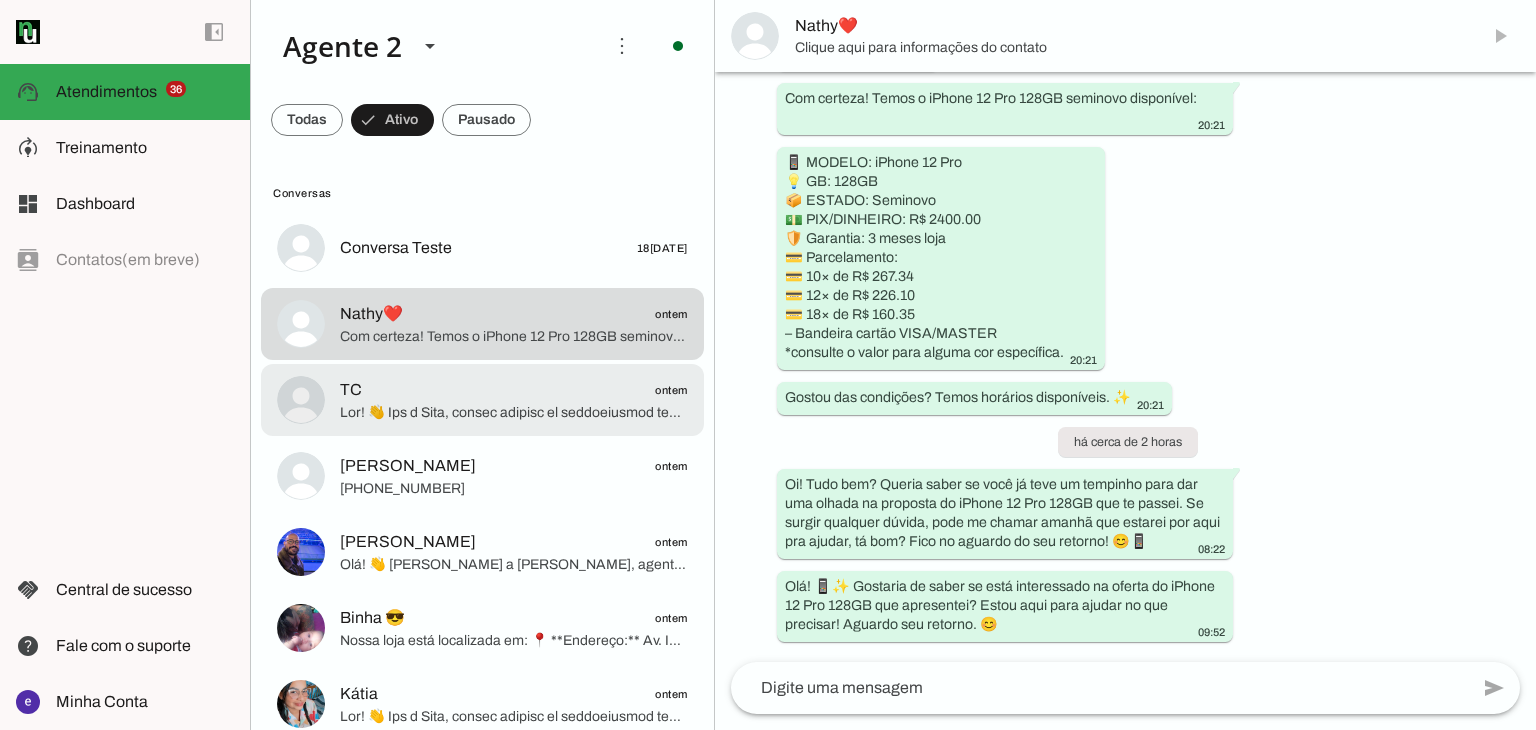 scroll, scrollTop: 0, scrollLeft: 0, axis: both 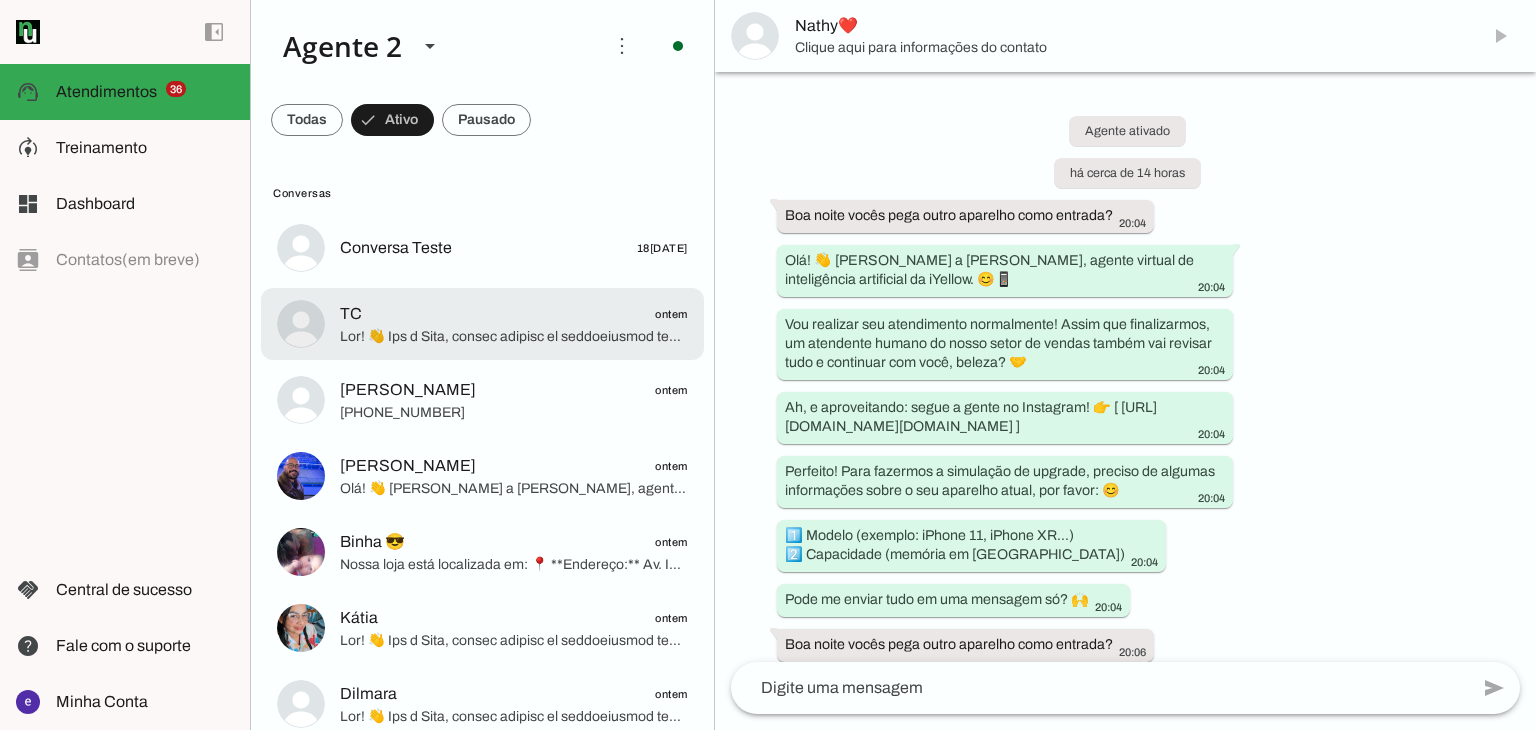 click 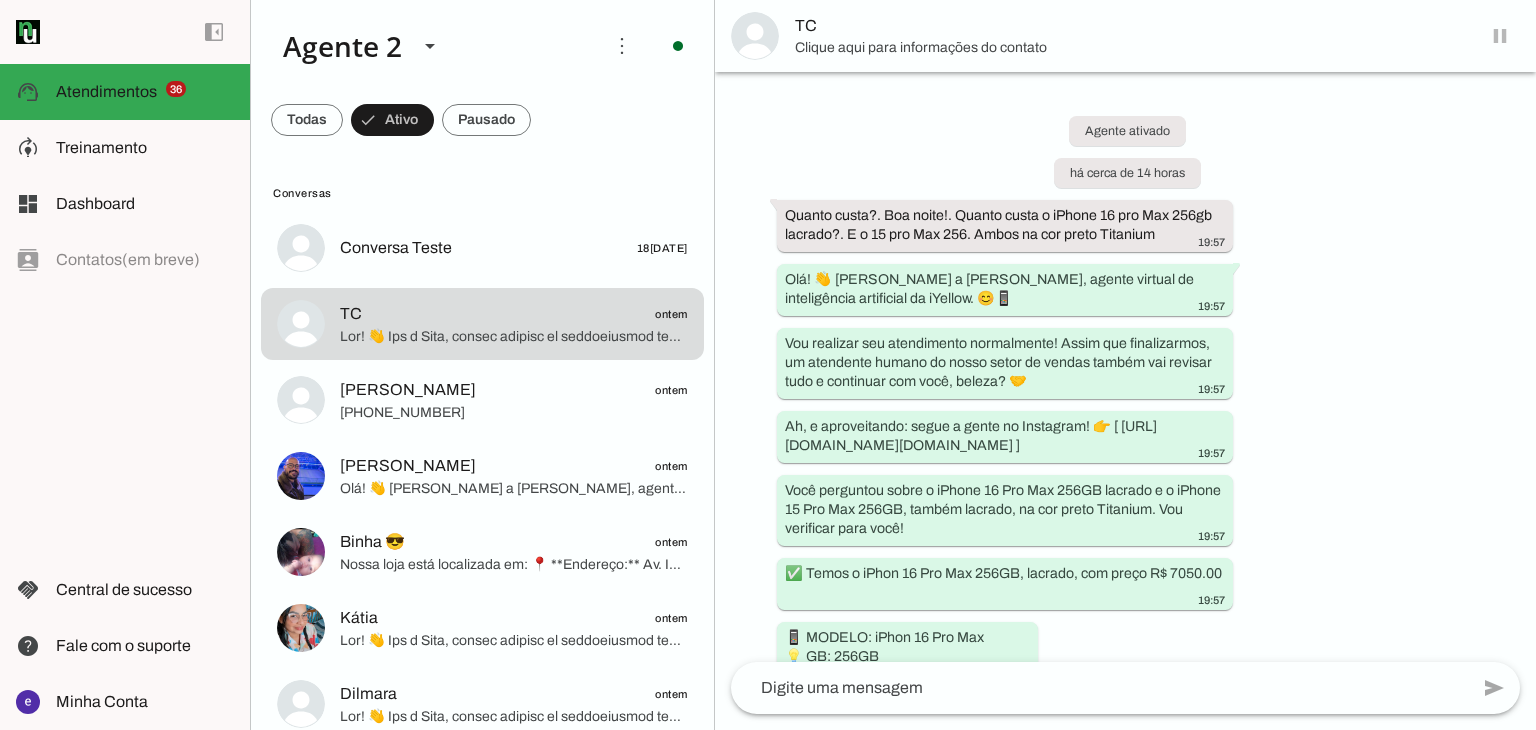 scroll, scrollTop: 781, scrollLeft: 0, axis: vertical 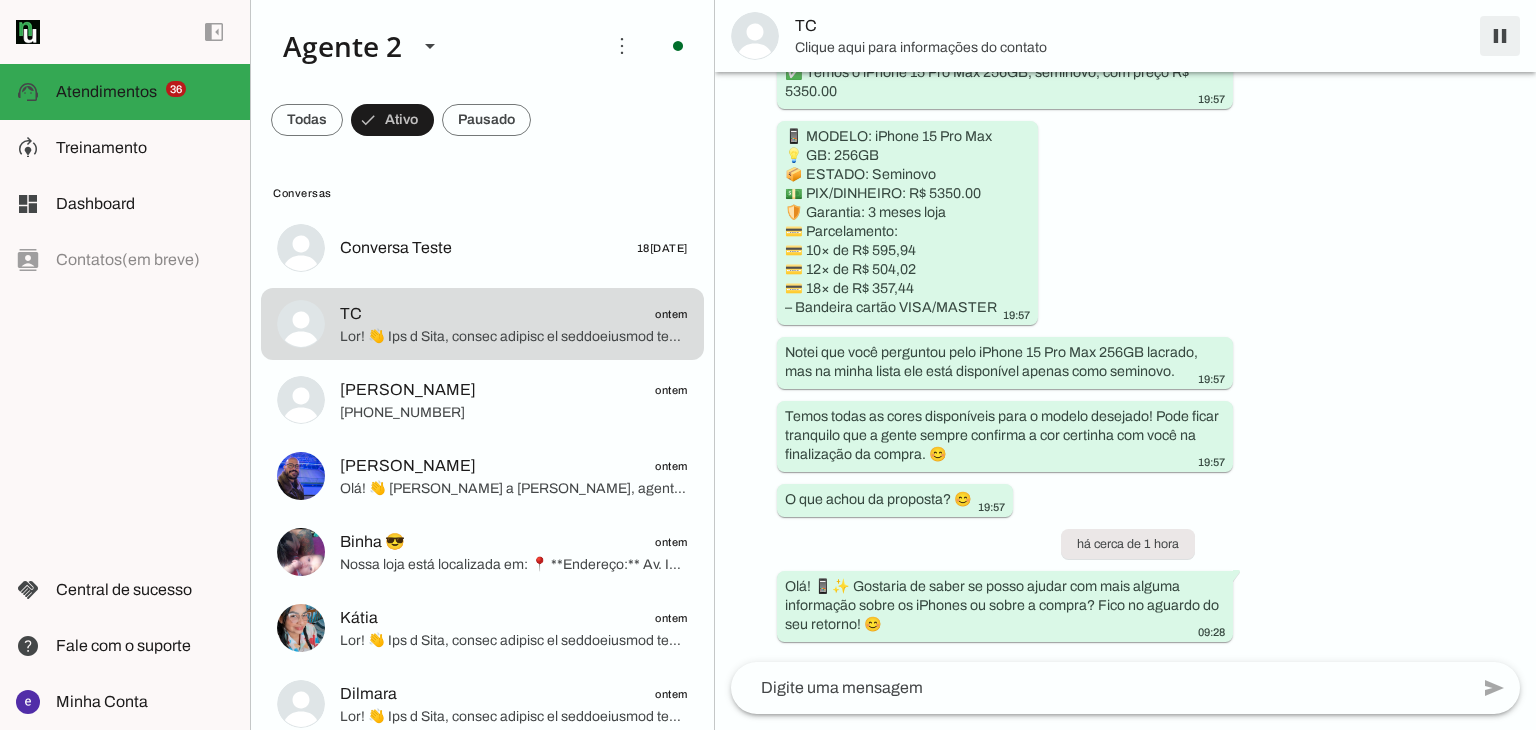 click at bounding box center (1500, 36) 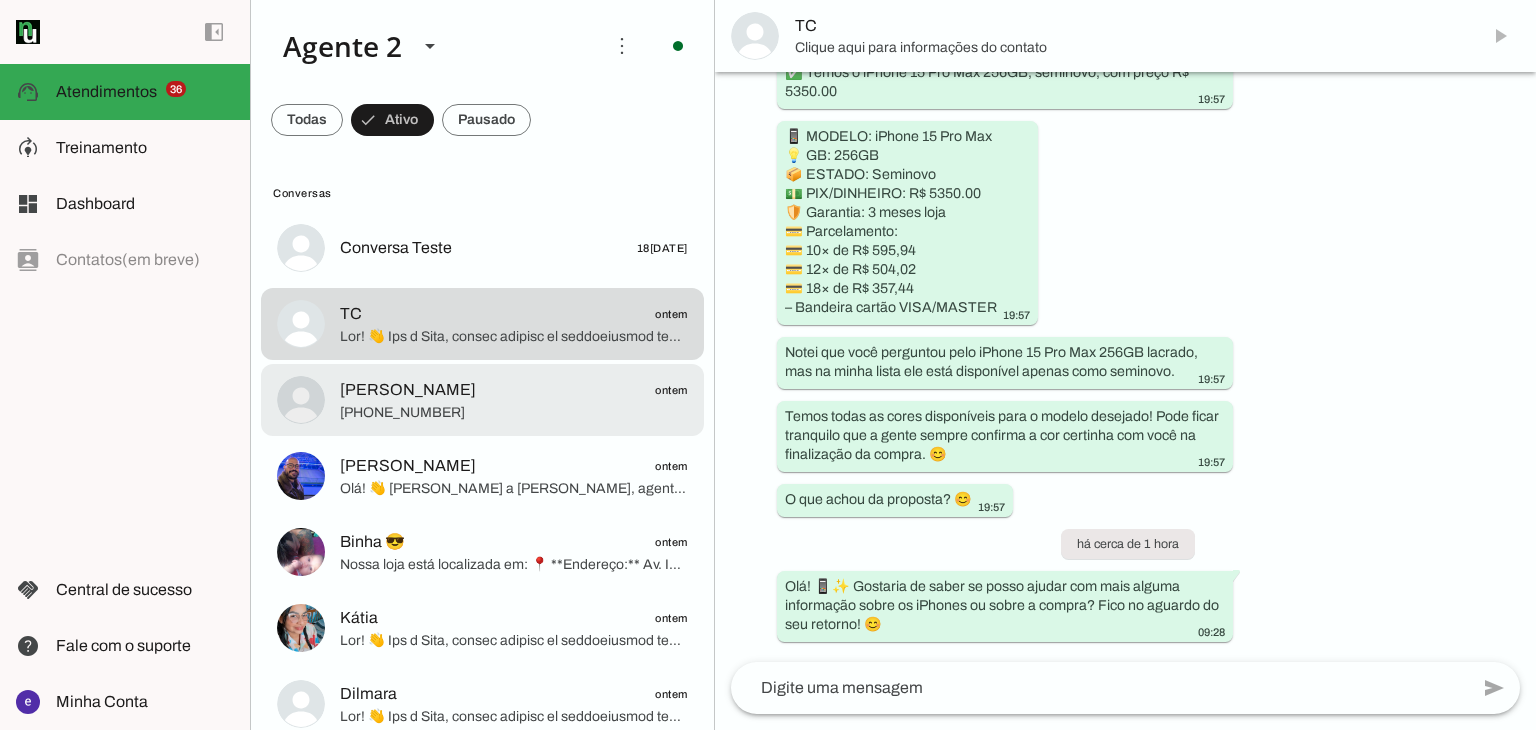 scroll, scrollTop: 0, scrollLeft: 0, axis: both 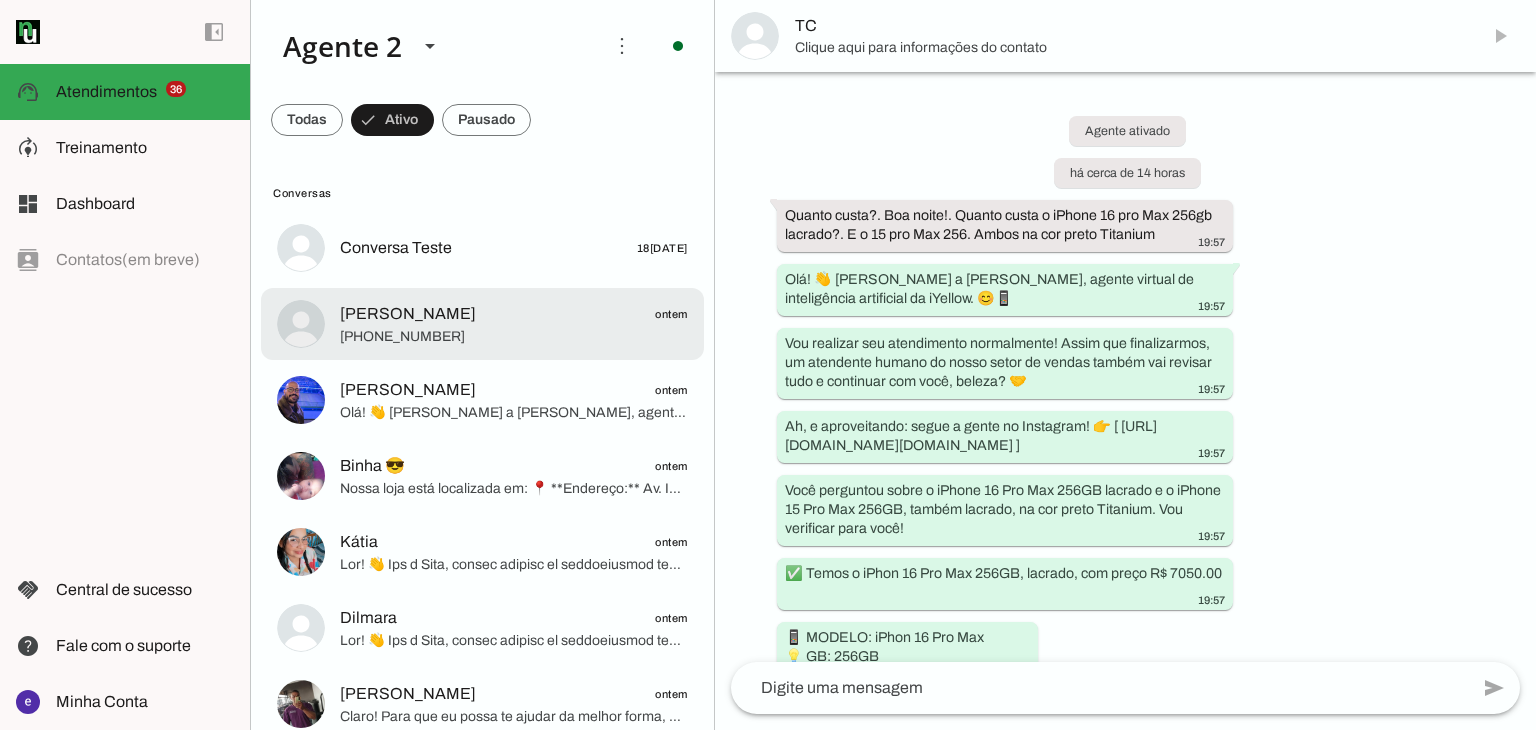 click on "[PHONE_NUMBER]" 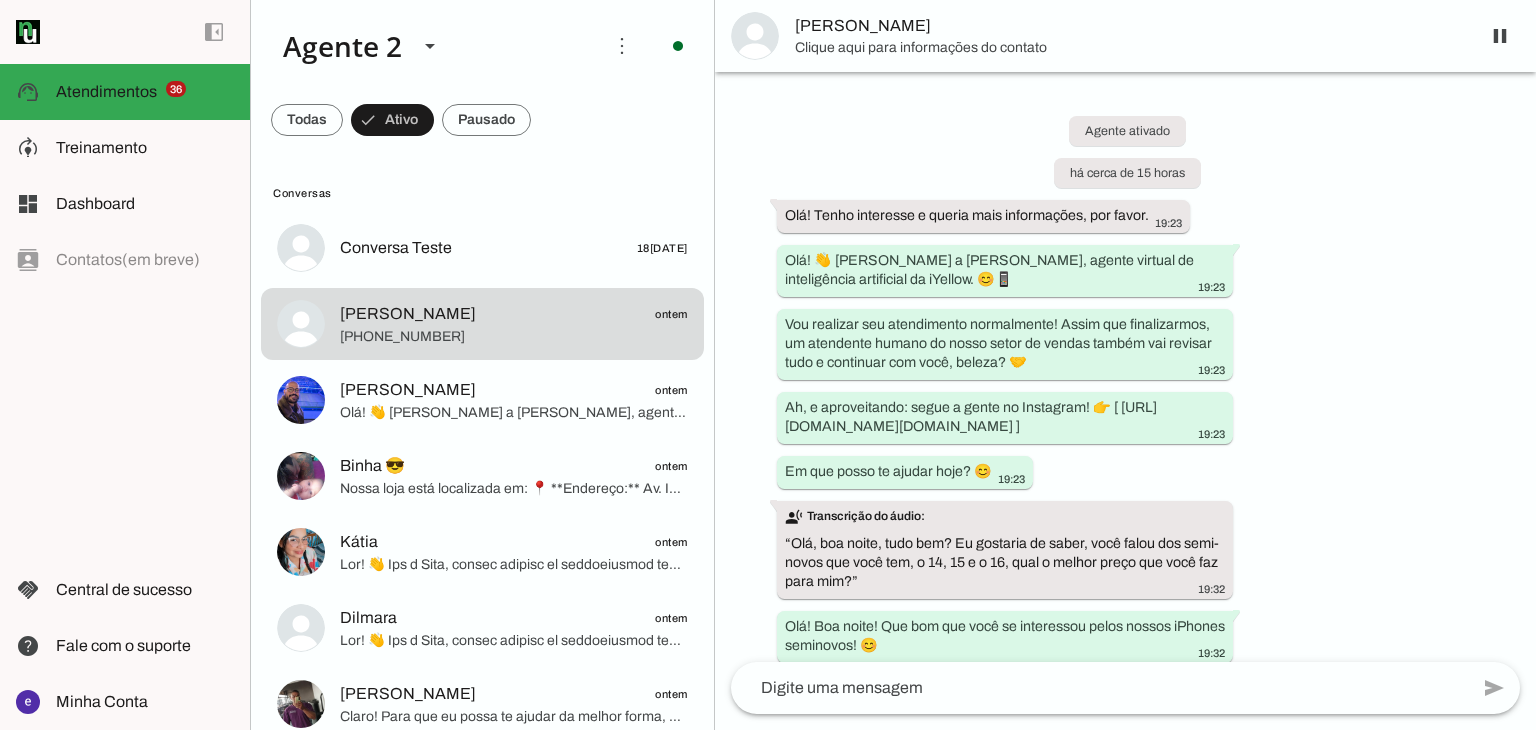 scroll, scrollTop: 2397, scrollLeft: 0, axis: vertical 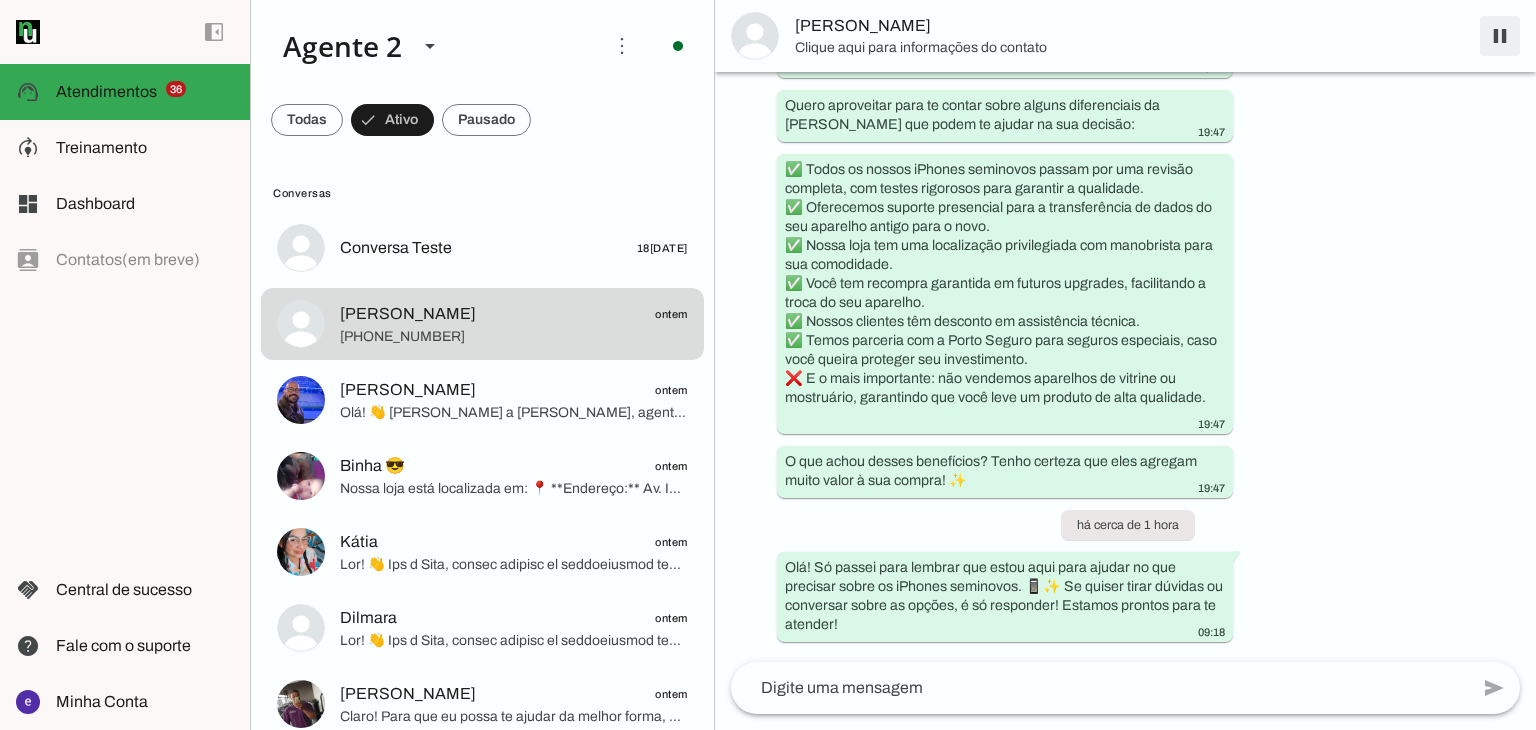 click at bounding box center [1500, 36] 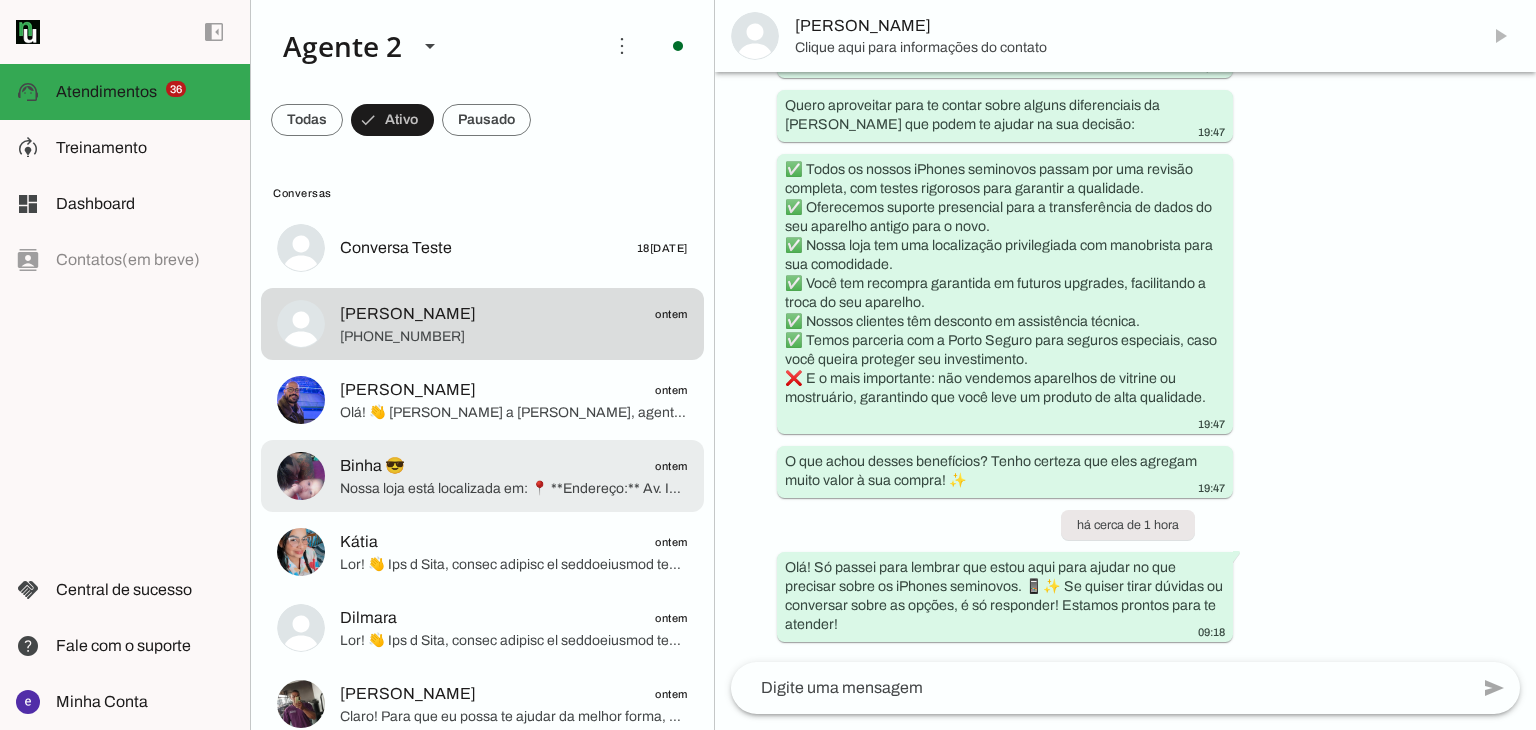 scroll, scrollTop: 0, scrollLeft: 0, axis: both 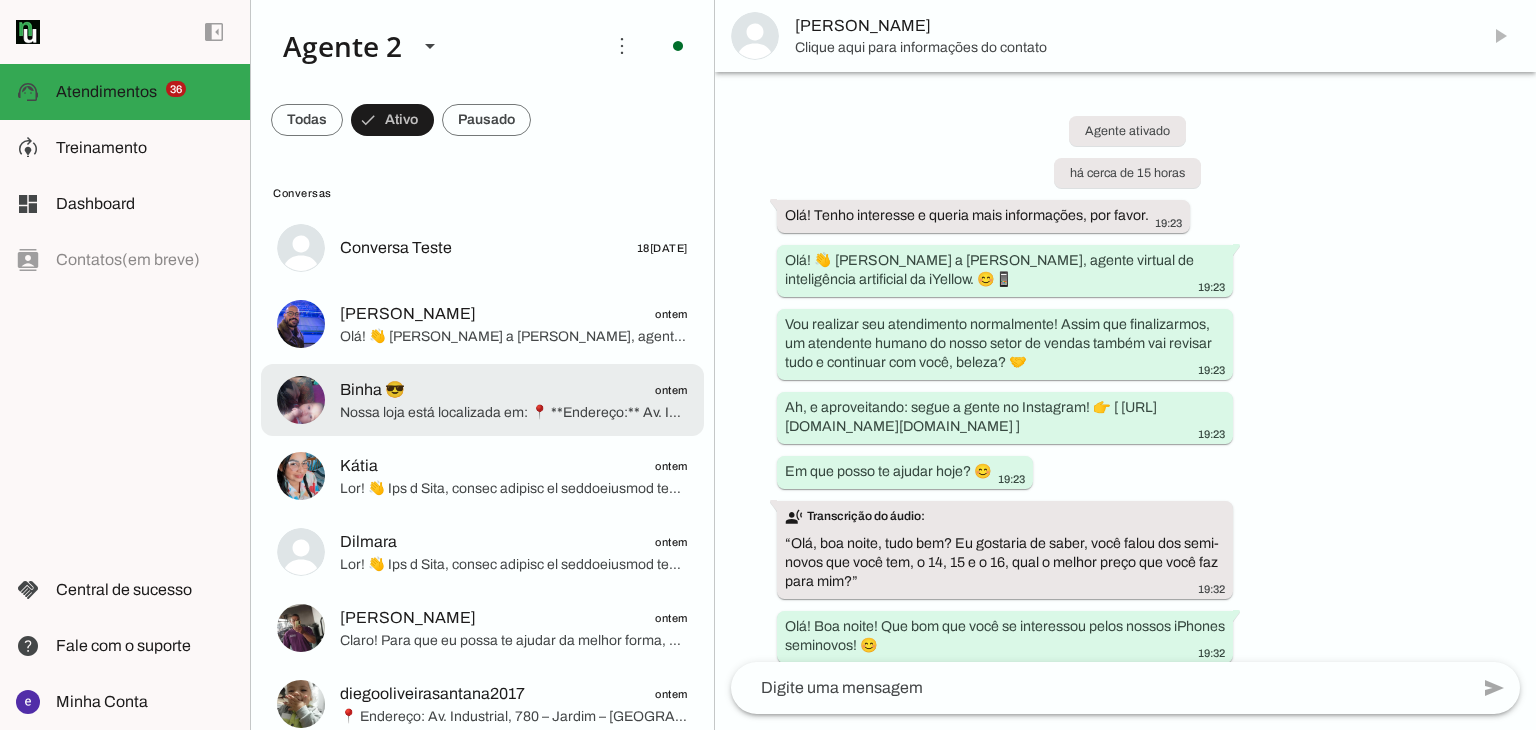 click on "Nossa loja está localizada em:
📍 **Endereço:**
Av. Industrial, 780 – Jardim – [GEOGRAPHIC_DATA] – [GEOGRAPHIC_DATA], sala 1713
🕐 **Horário de funcionamento:**
*   Segunda a sexta: 10h00 às 19h00
*   Sábado: 10h00 às 16h00
*   Domingo: Apenas com agendamento
🪪 Para entrar no prédio, é obrigatório apresentar documento oficial com foto.
🅿️ Manobrista disponível no local
🚫 Não realizamos entregas. Todas as compras devem ser retiradas presencialmente na loja física.
Ficou com mais alguma dúvida sobre os modelos de iPhone 11 ou 12? 😊" 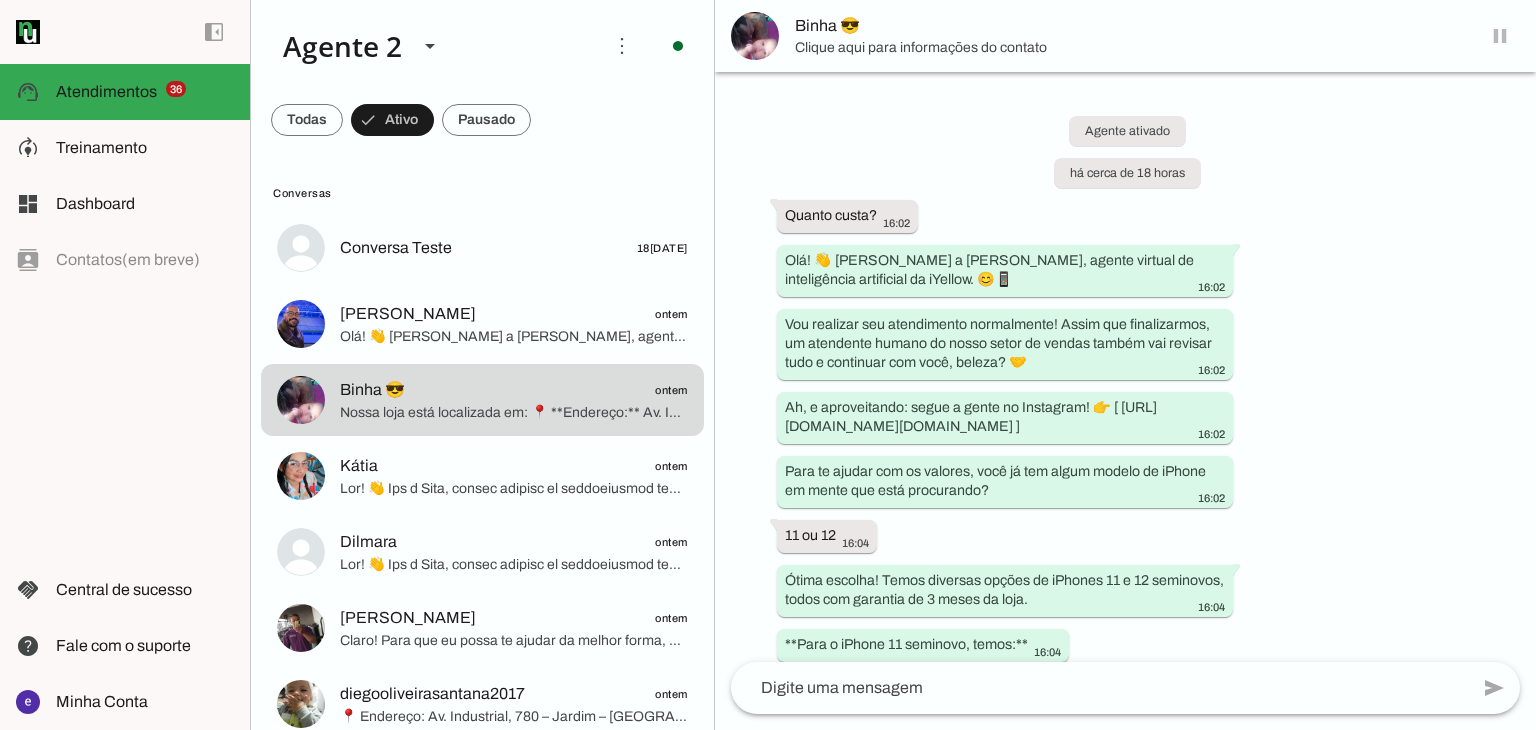 scroll, scrollTop: 3434, scrollLeft: 0, axis: vertical 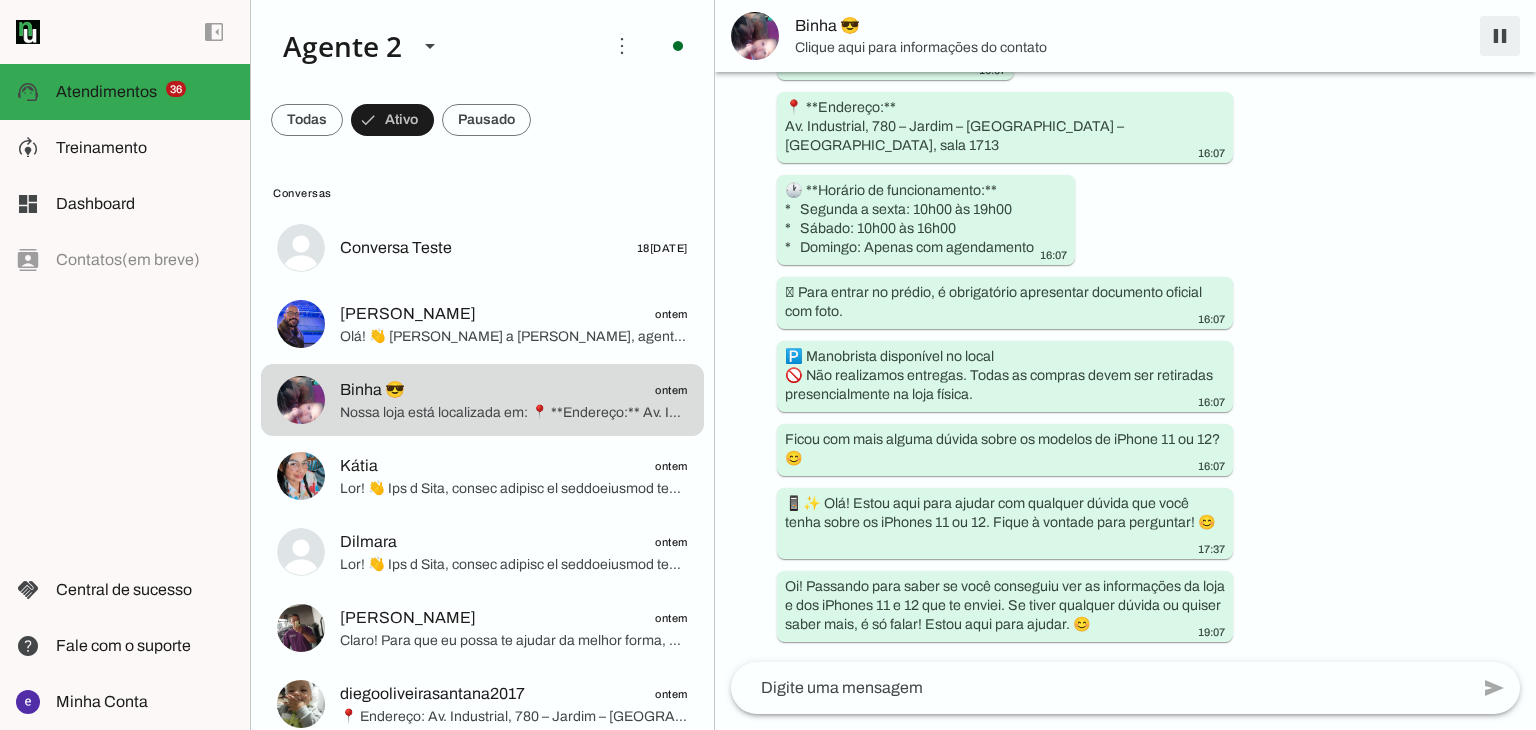 click at bounding box center (1500, 36) 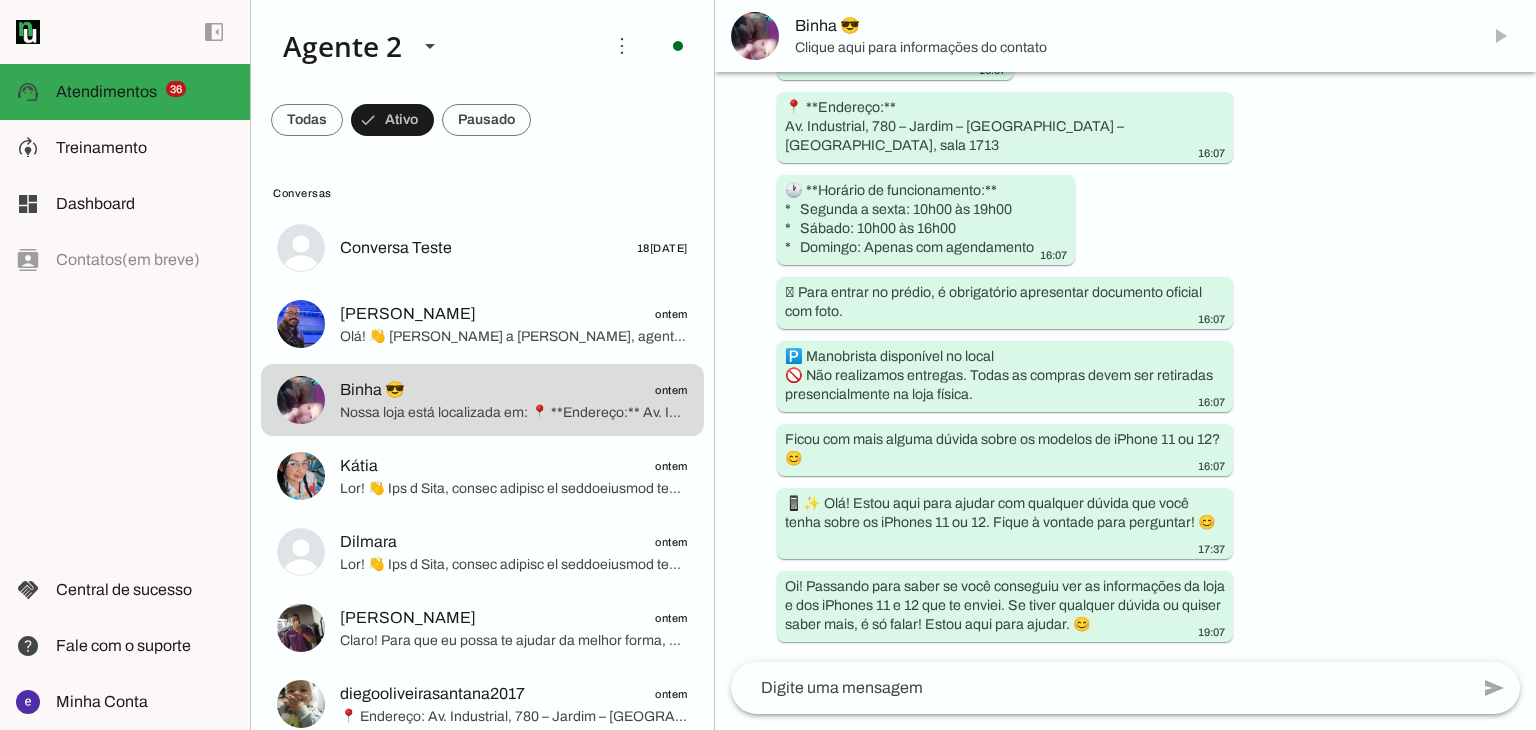 scroll, scrollTop: 0, scrollLeft: 0, axis: both 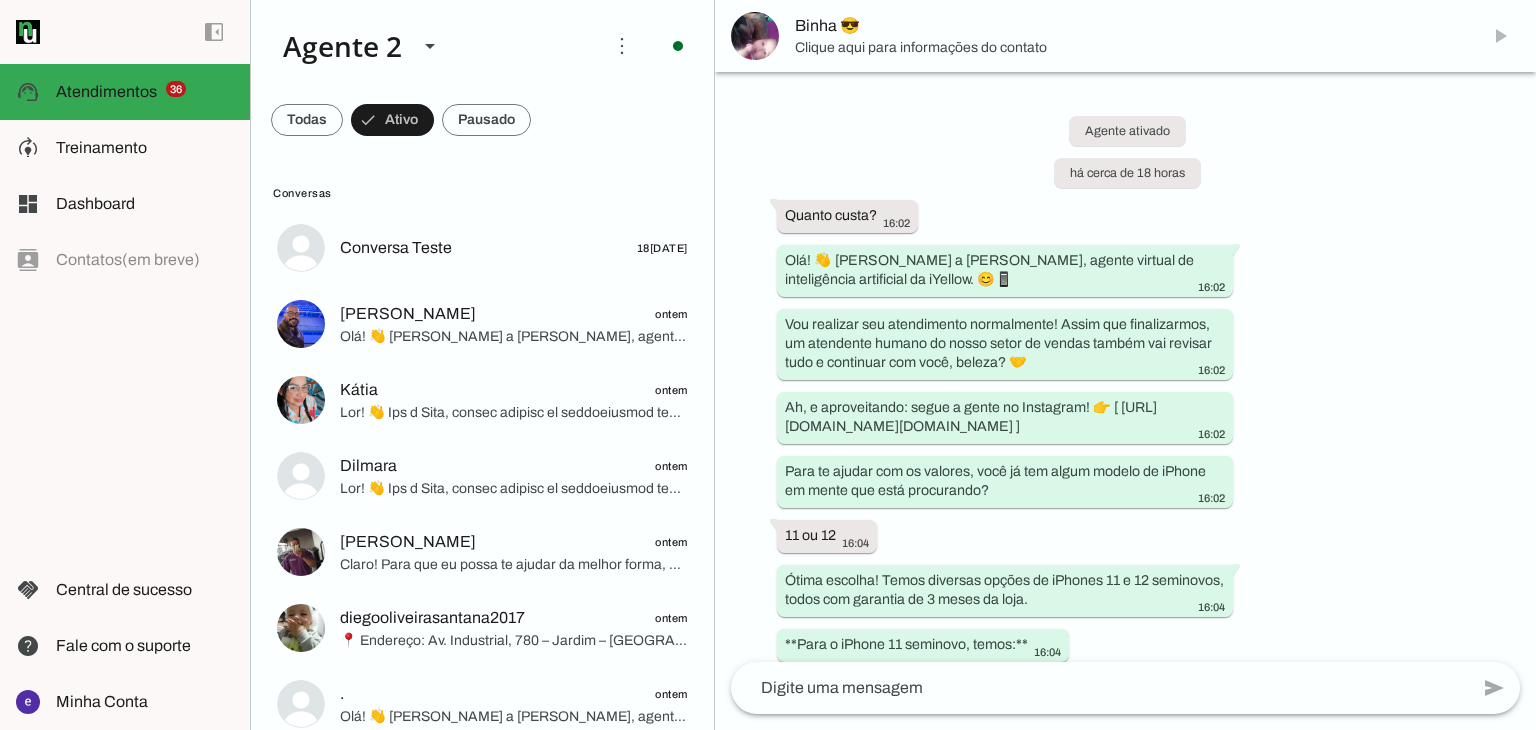 drag, startPoint x: 662, startPoint y: 360, endPoint x: 663, endPoint y: 322, distance: 38.013157 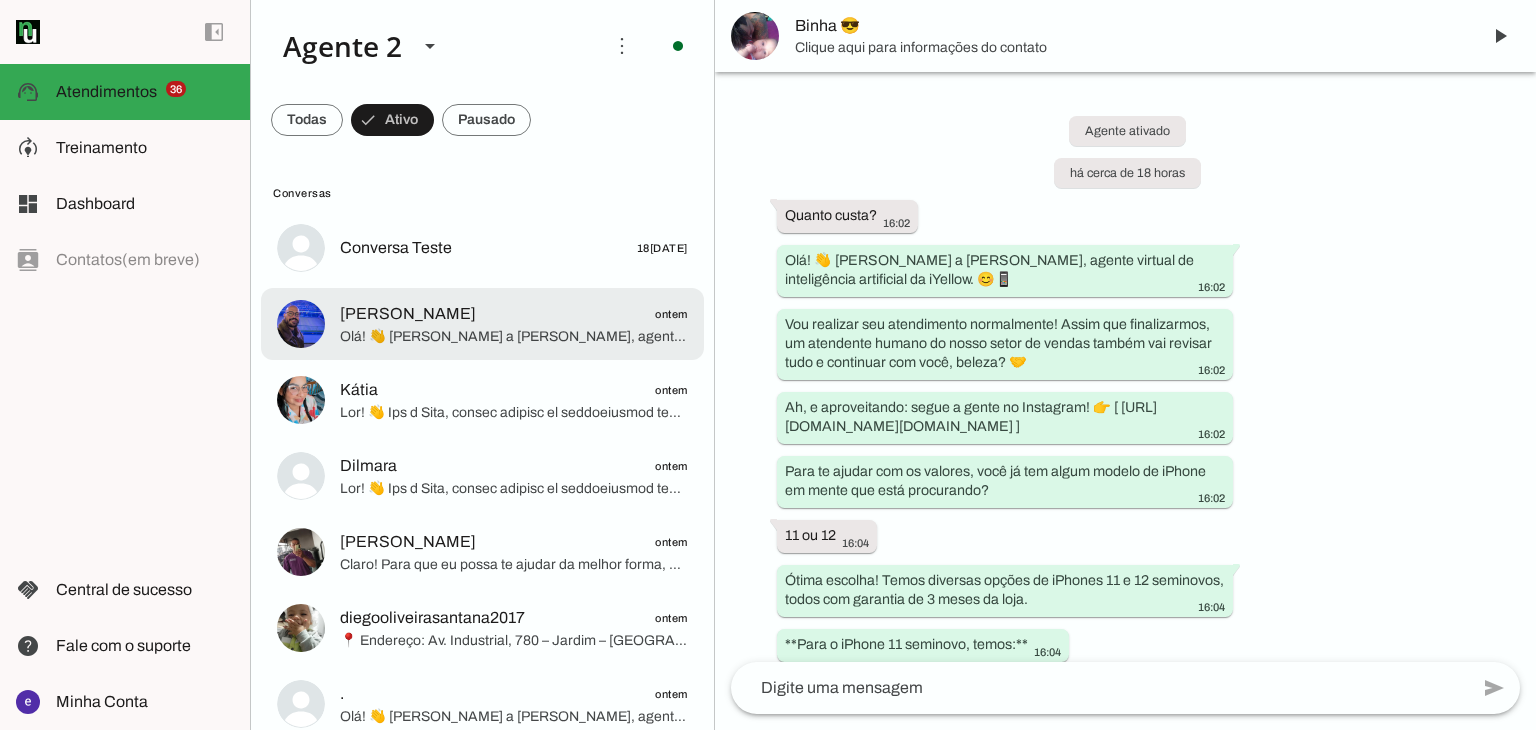 click on "ontem" 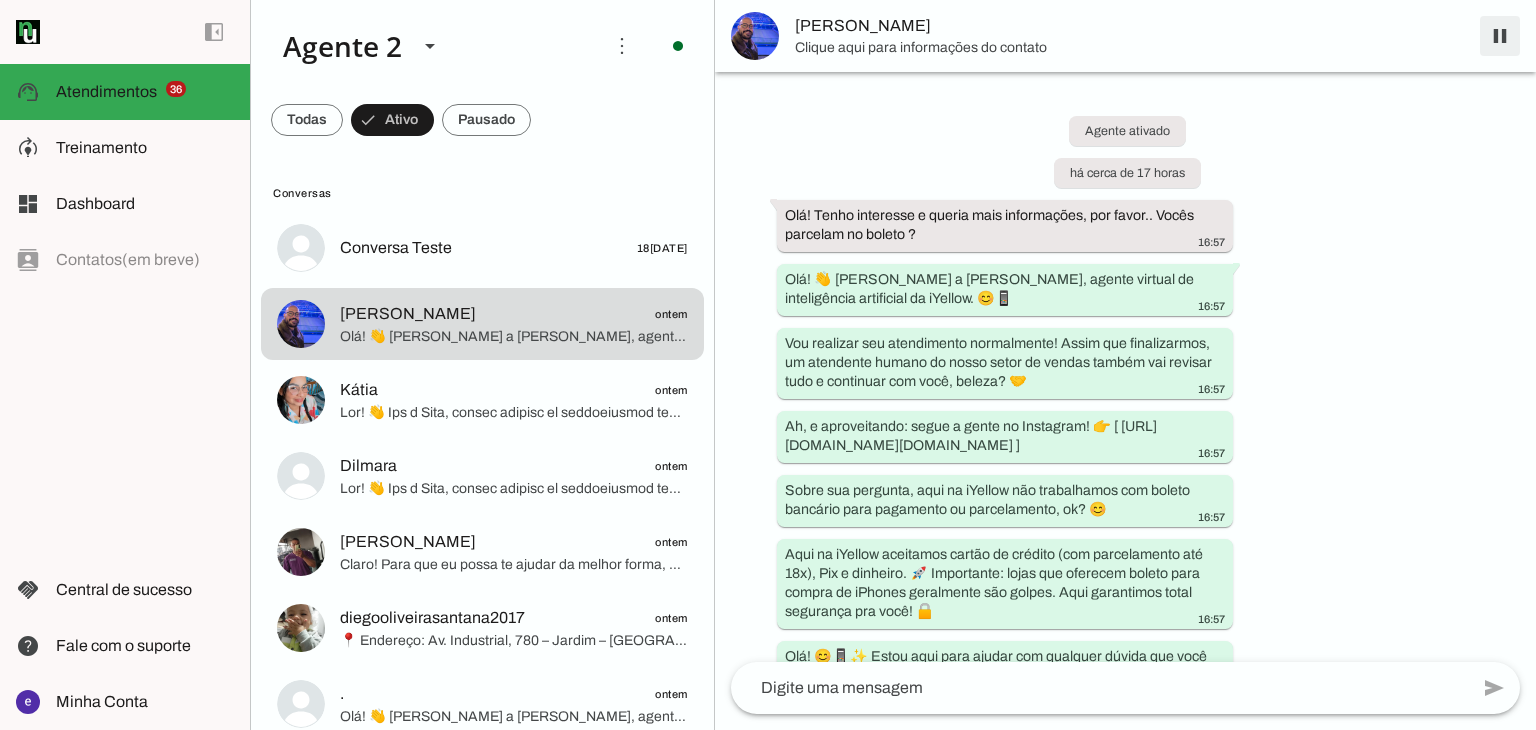 click at bounding box center (1500, 36) 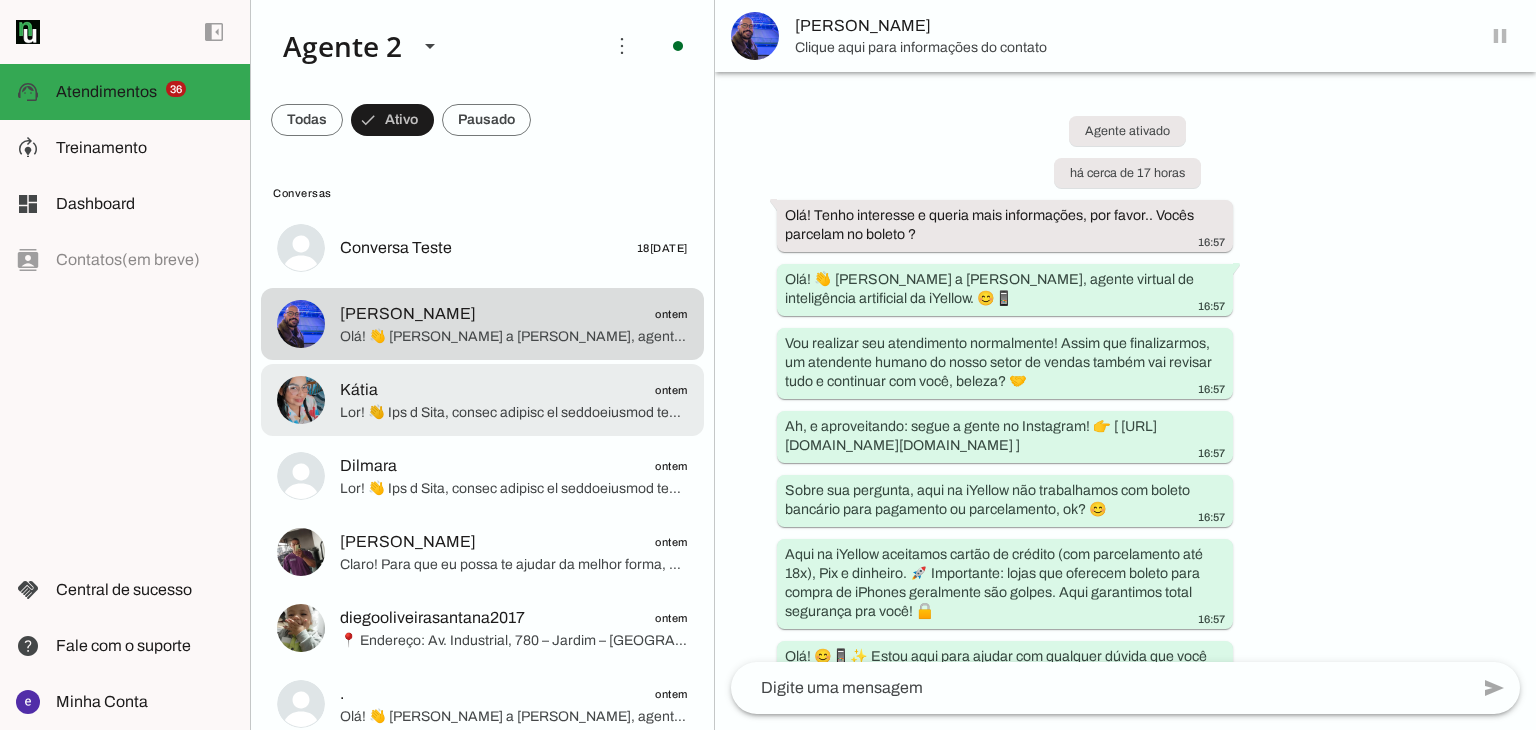 scroll, scrollTop: 191, scrollLeft: 0, axis: vertical 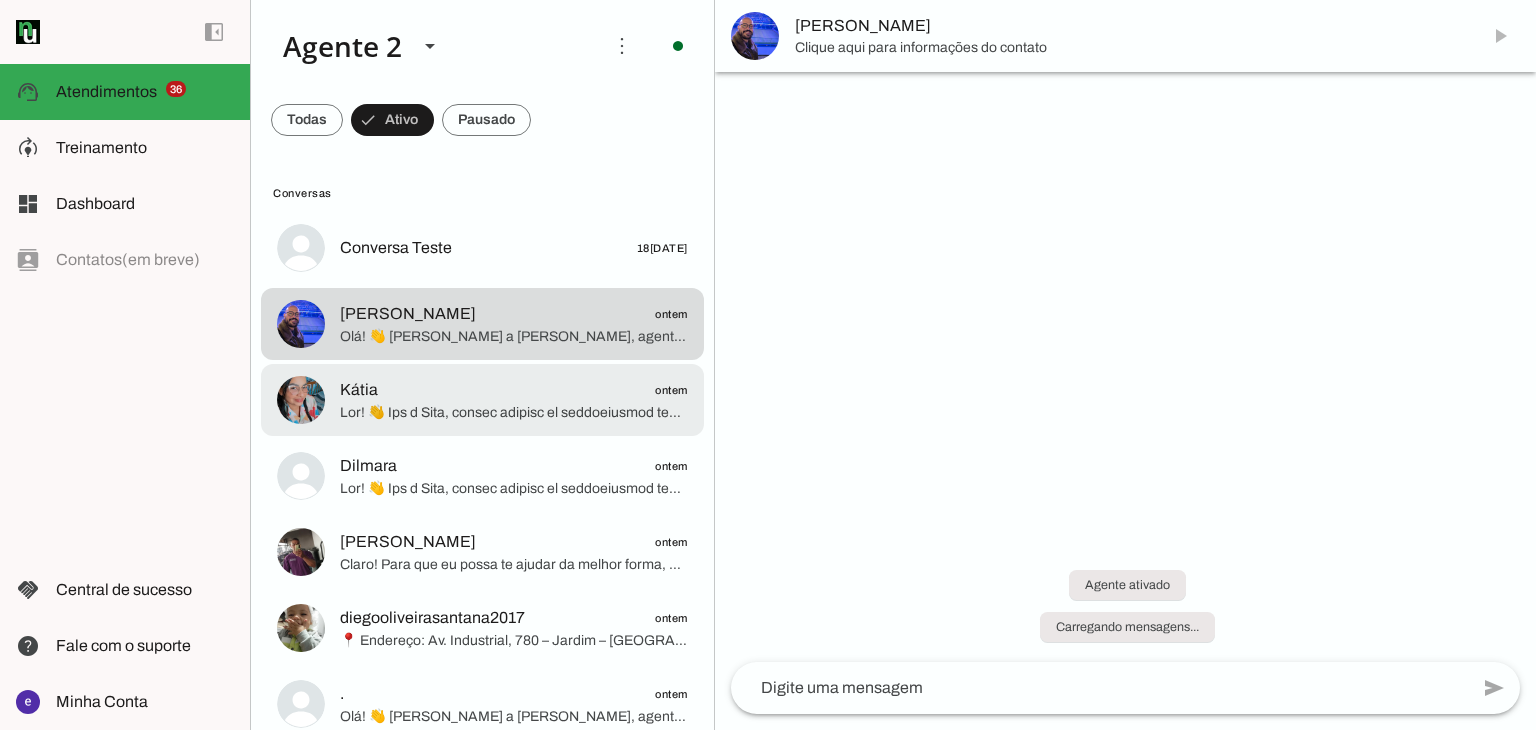 click on "ontem" 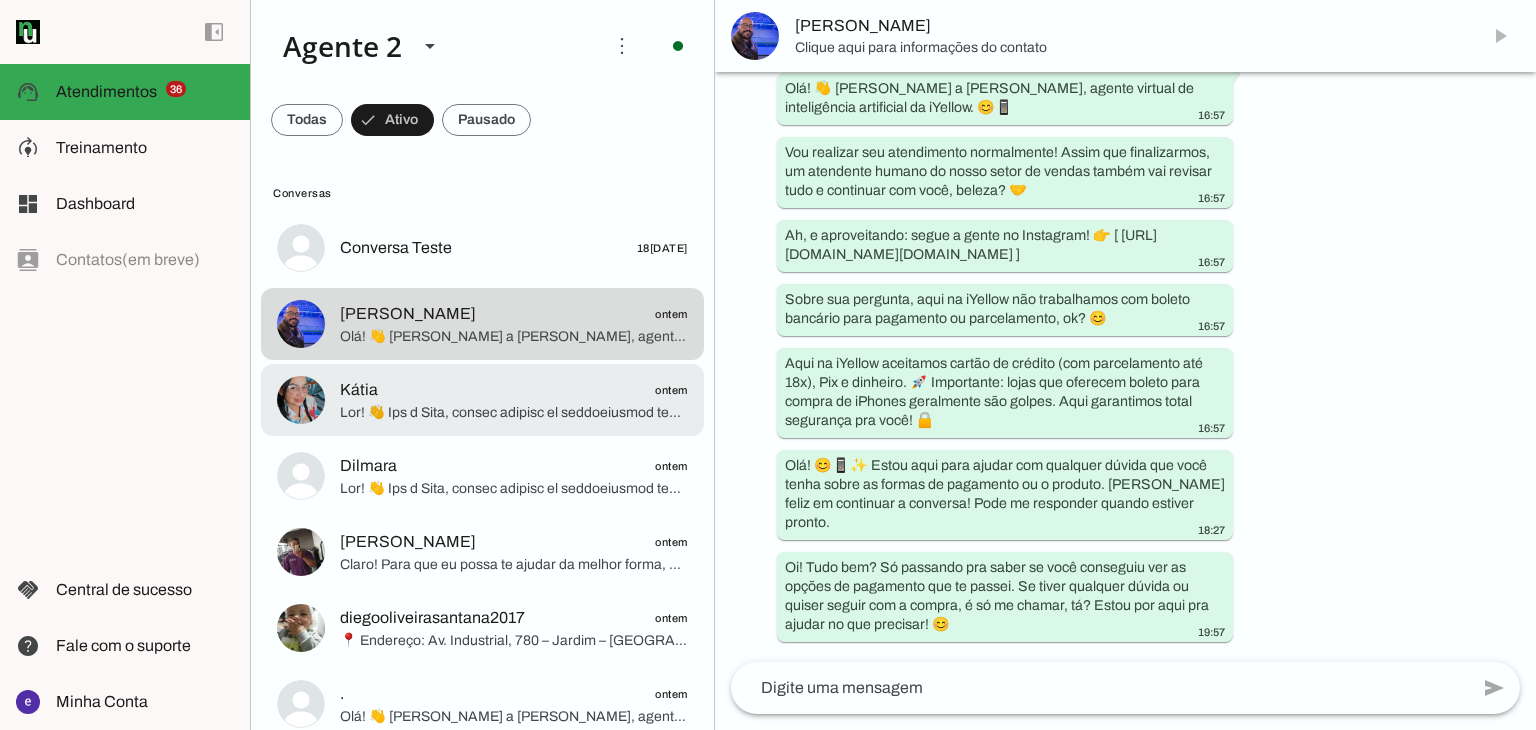 scroll, scrollTop: 0, scrollLeft: 0, axis: both 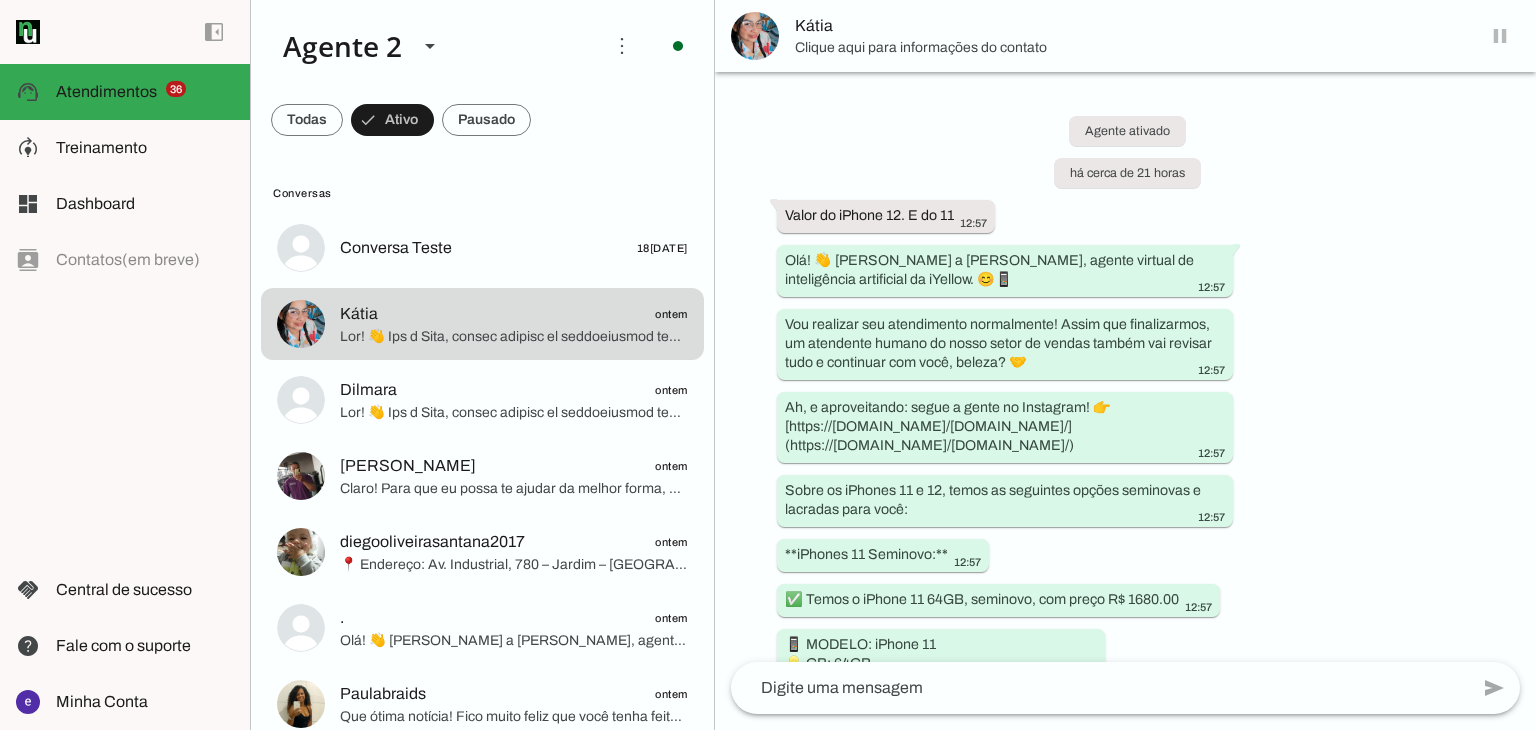 click on "Kátia" at bounding box center (1125, 36) 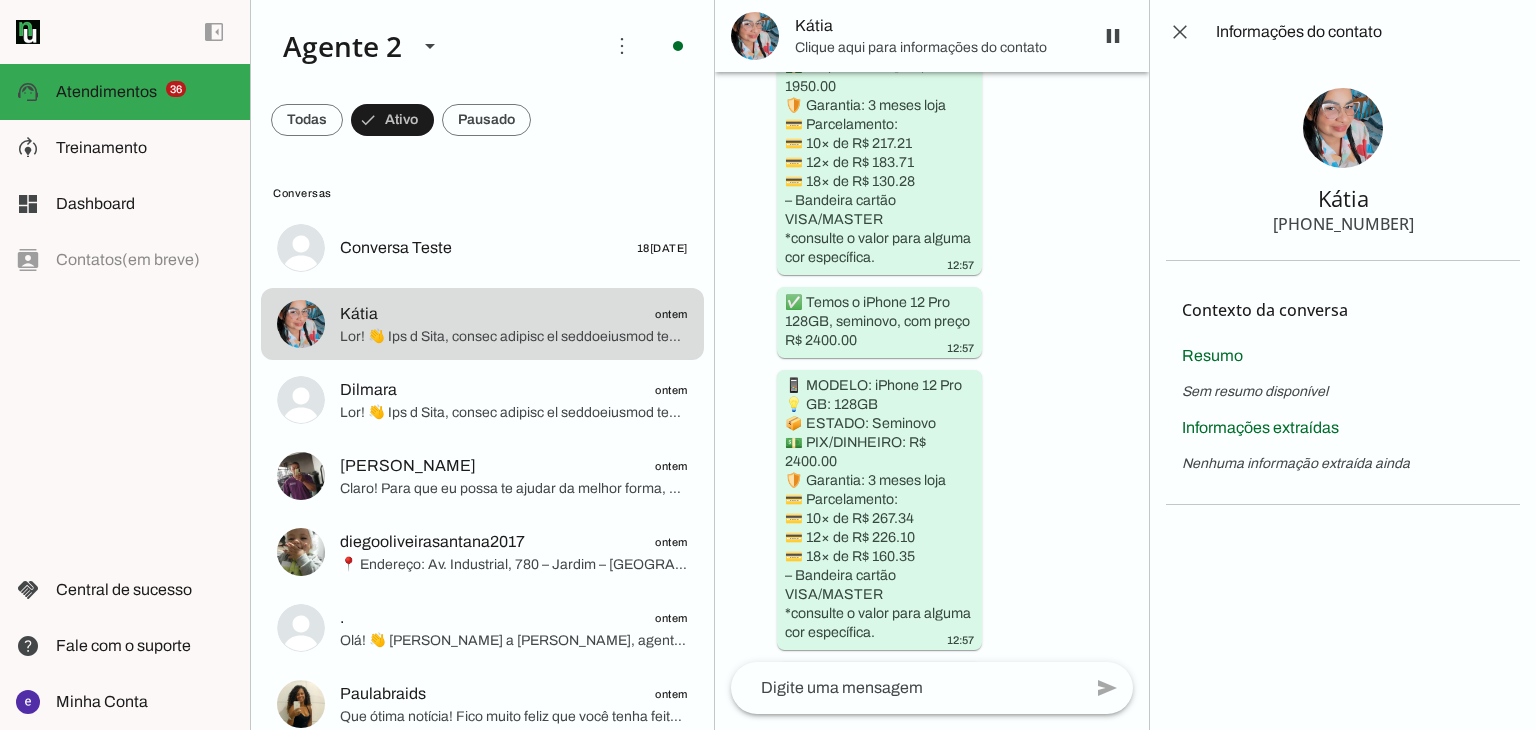 scroll, scrollTop: 4055, scrollLeft: 0, axis: vertical 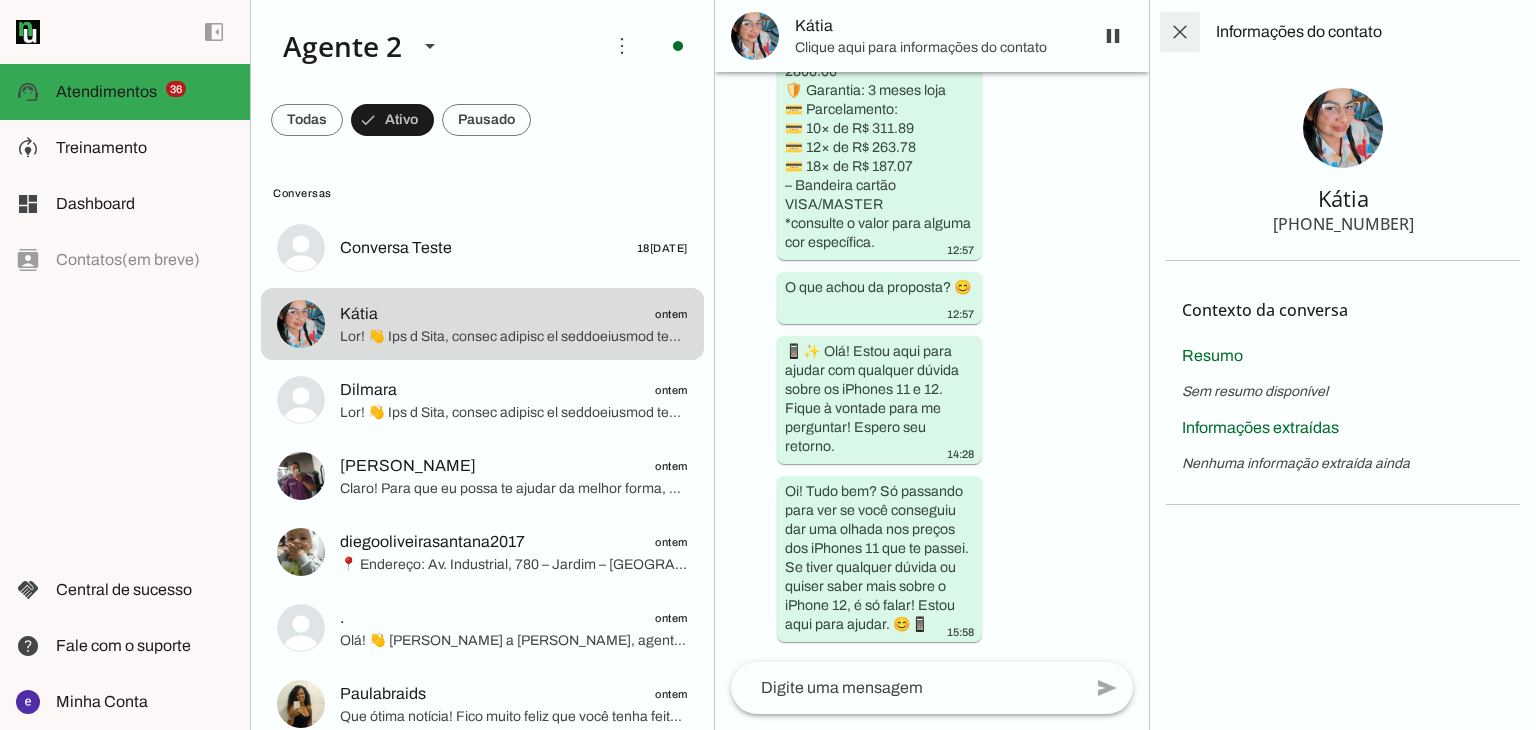 click at bounding box center (1180, 32) 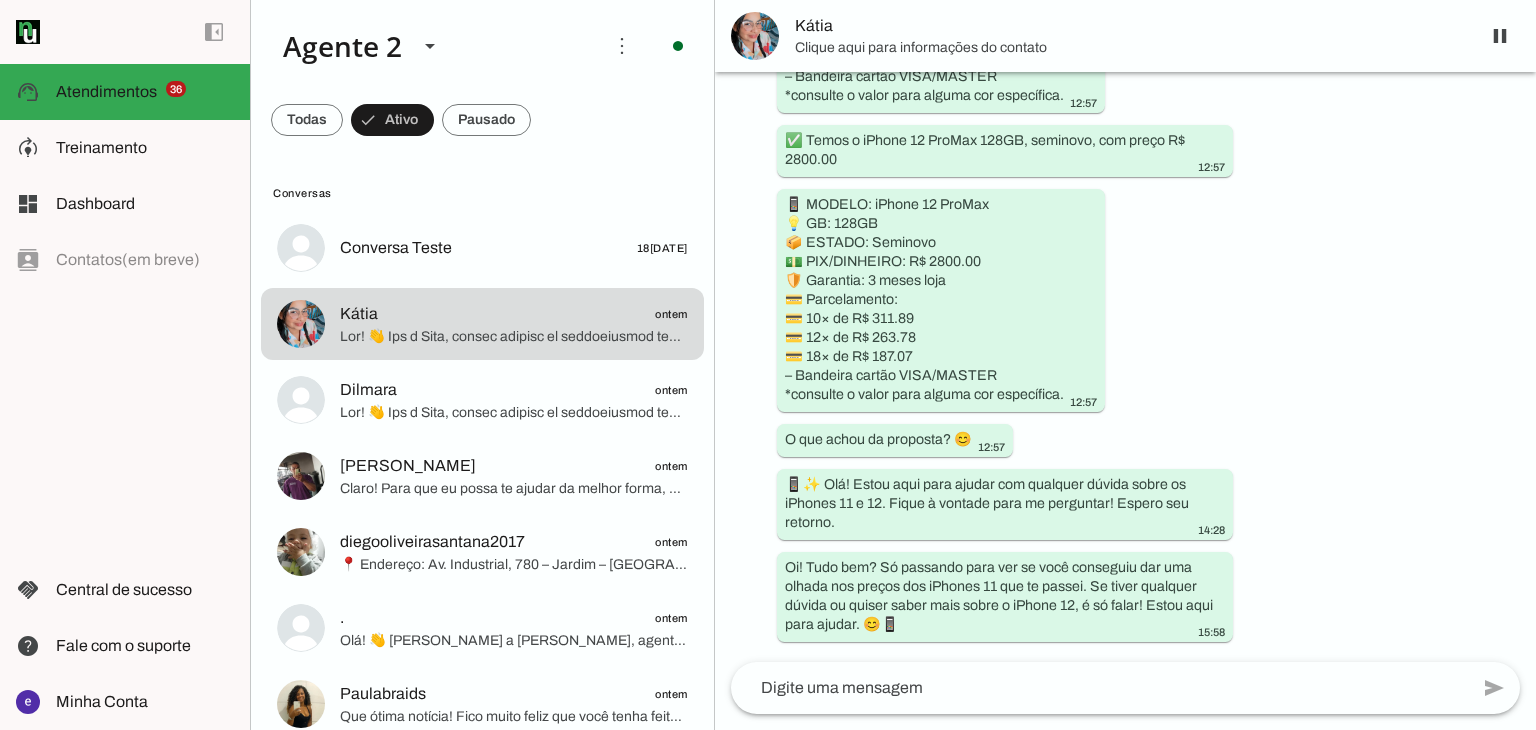 click on "Clique aqui para informações do contato" at bounding box center (1129, 48) 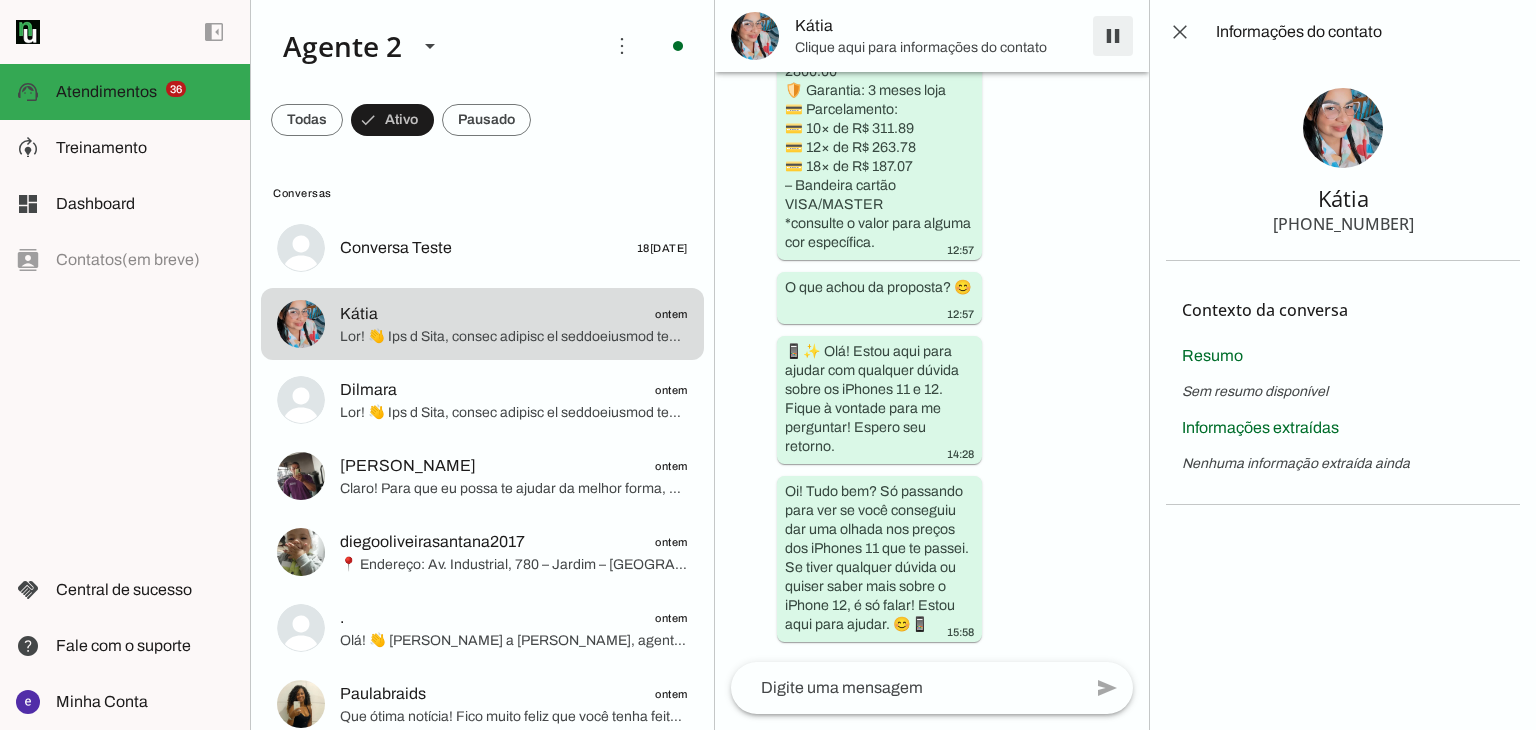 scroll, scrollTop: 4055, scrollLeft: 0, axis: vertical 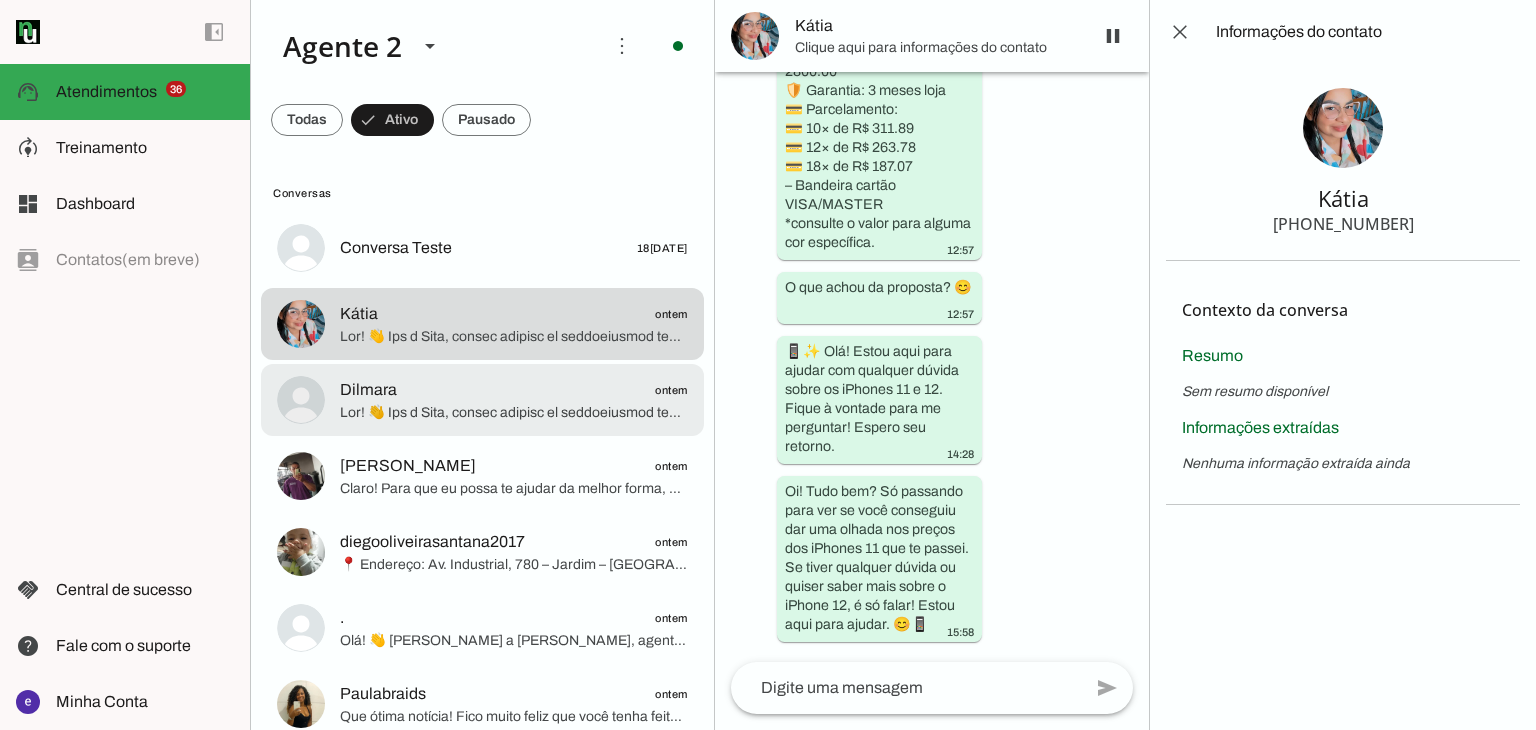 click on "Dilmara
ontem" 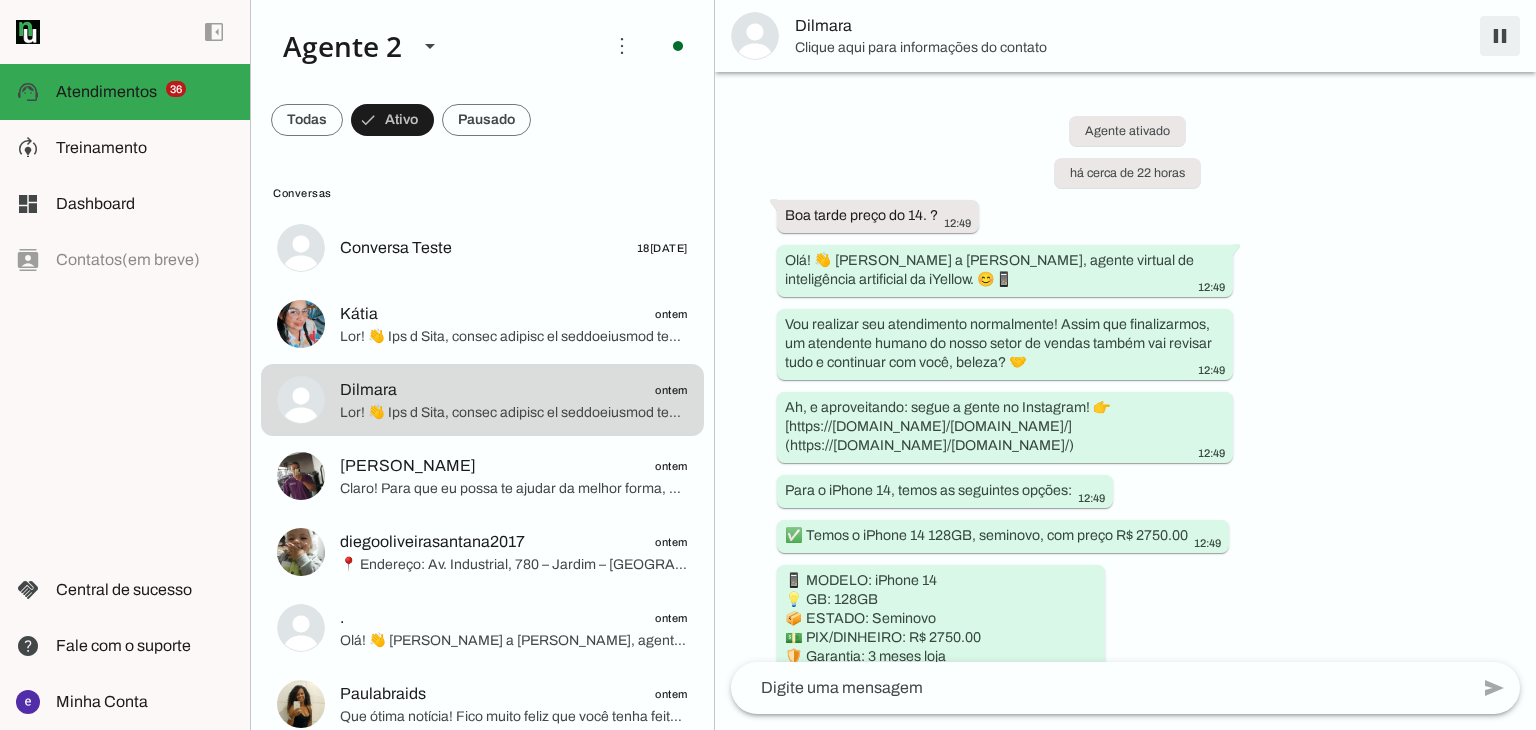 scroll, scrollTop: 1019, scrollLeft: 0, axis: vertical 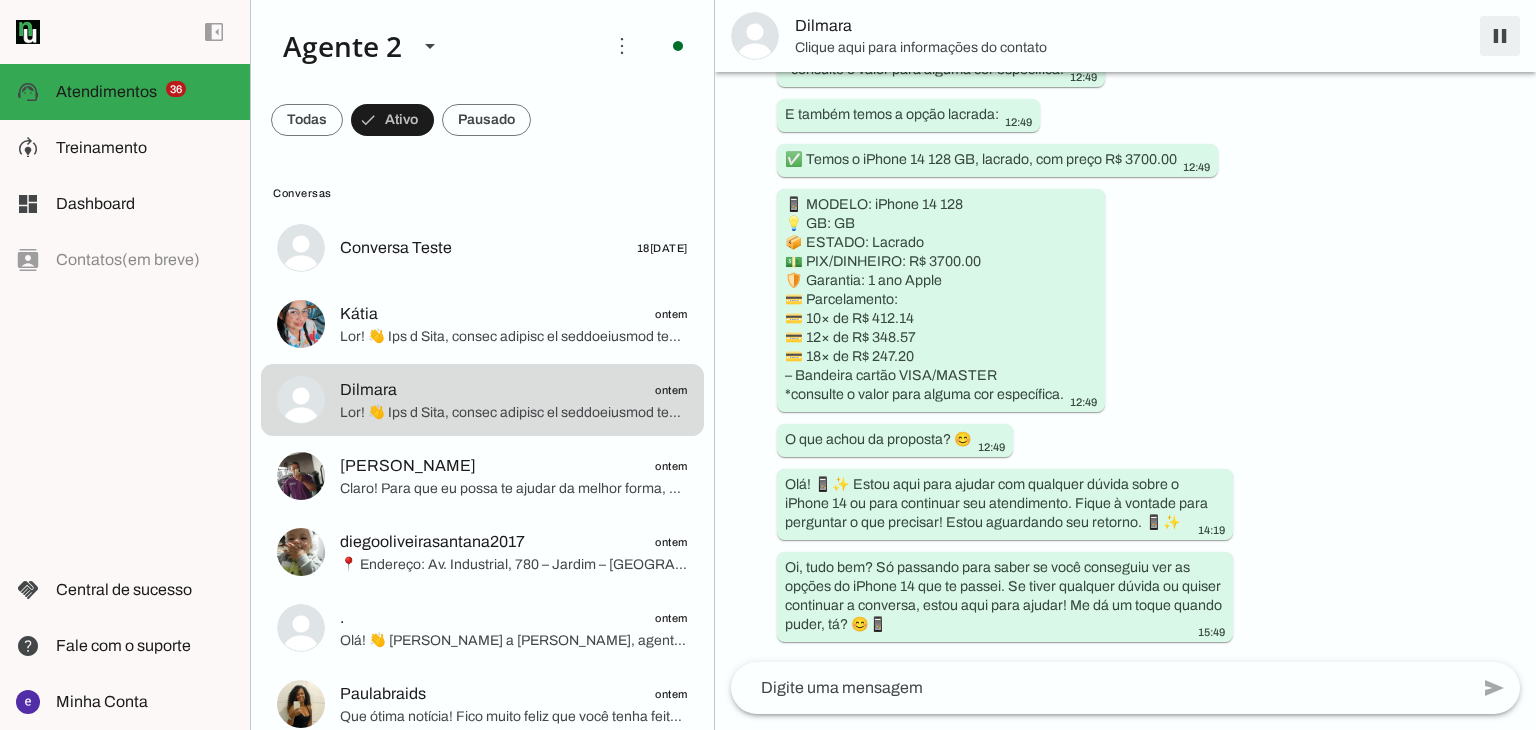 click at bounding box center (1500, 36) 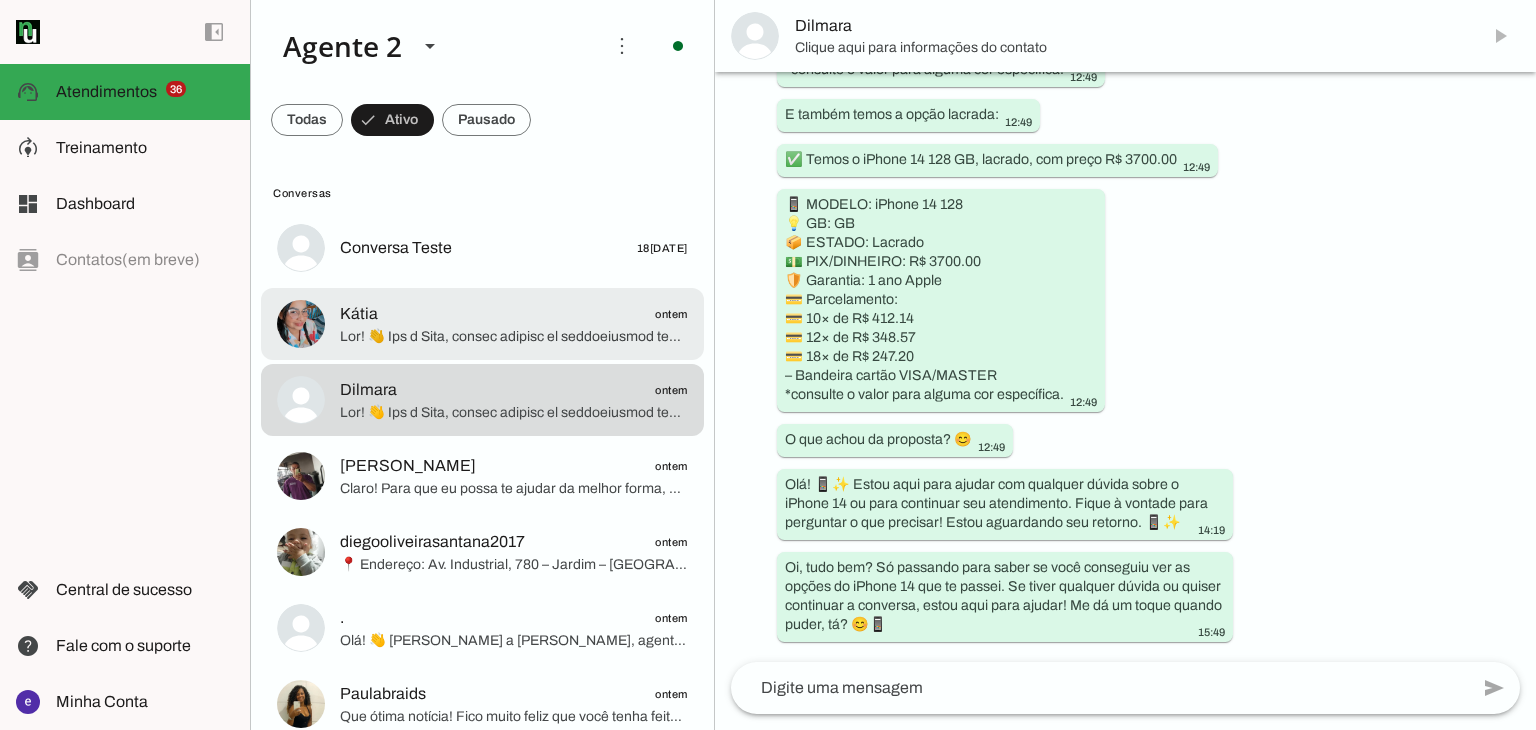 click at bounding box center [514, 248] 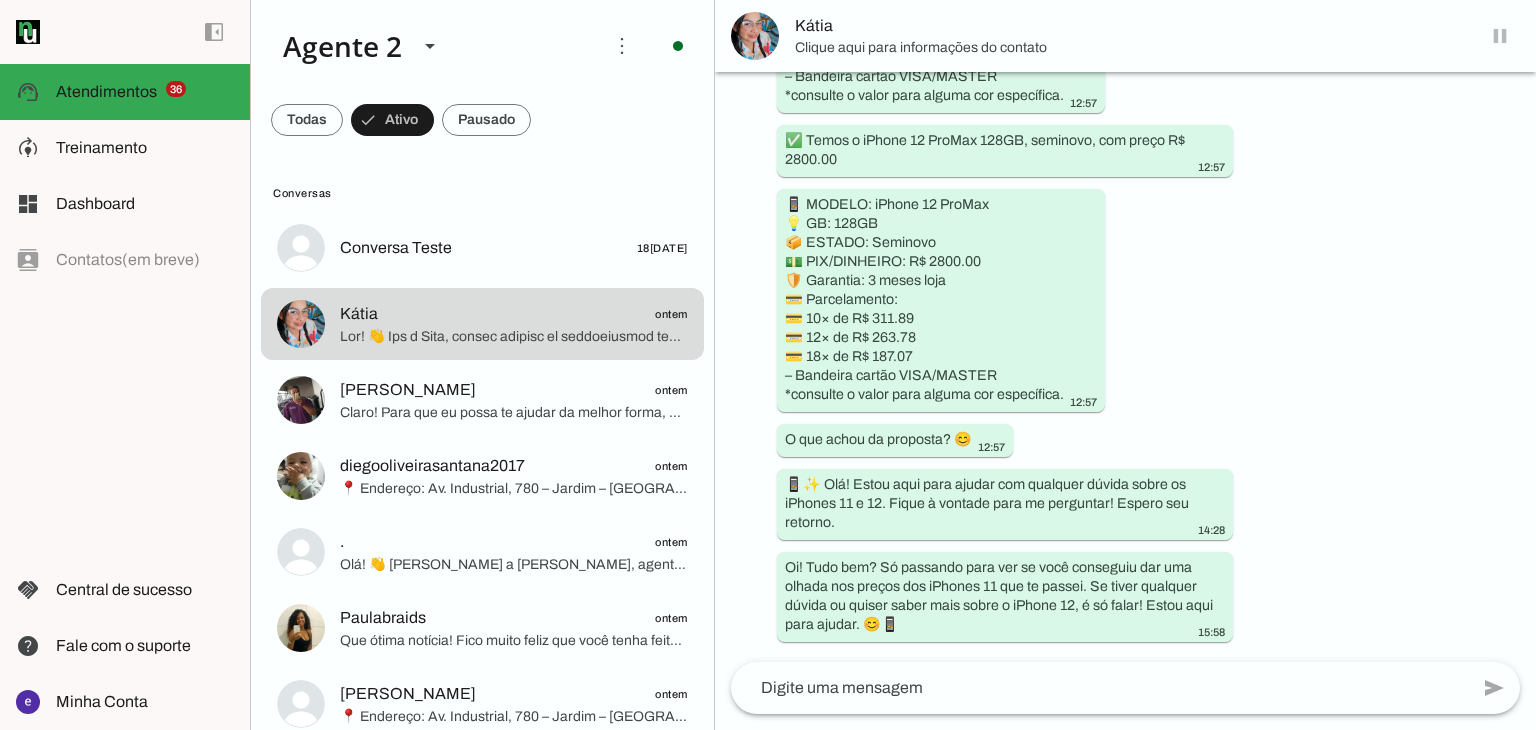 click on "Kátia" at bounding box center (1125, 36) 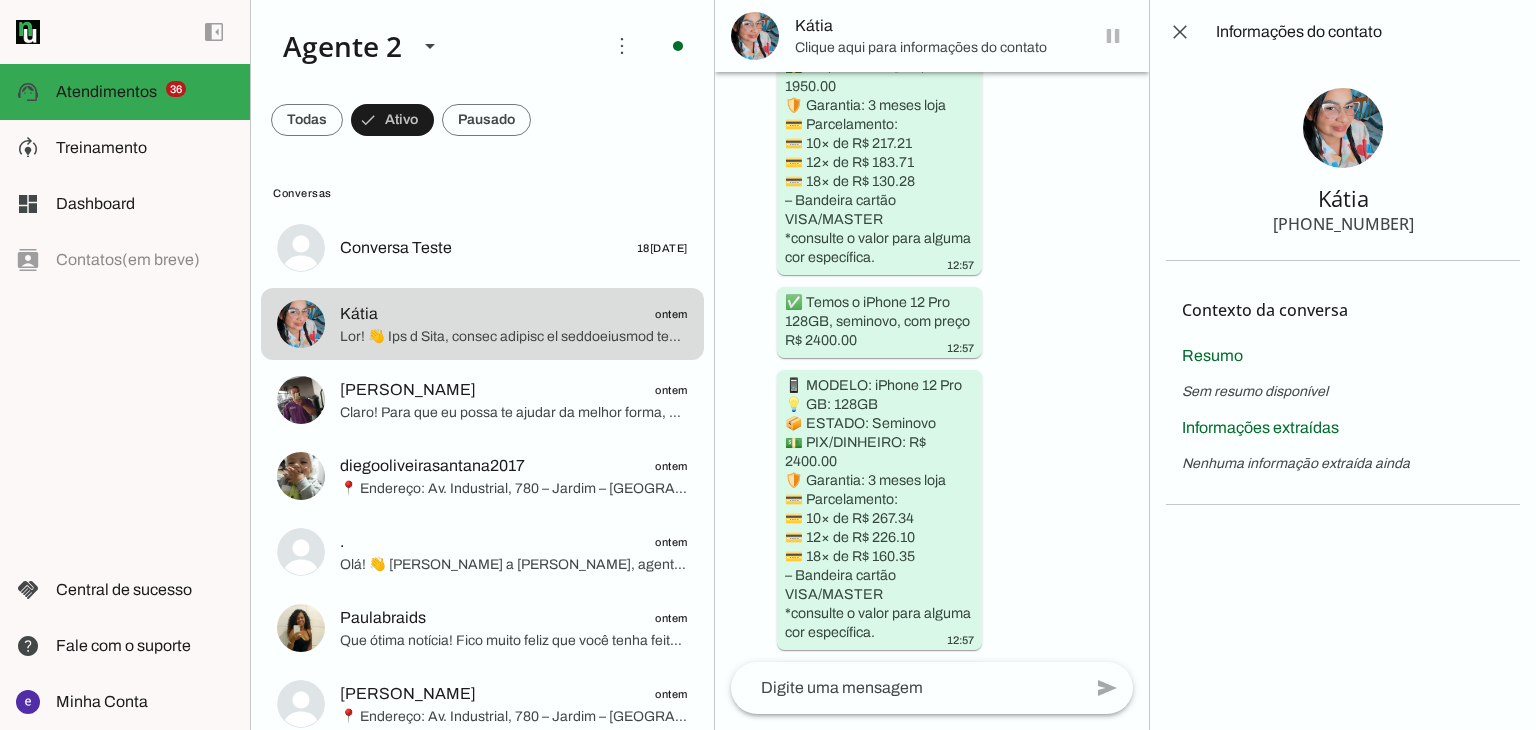 scroll, scrollTop: 4055, scrollLeft: 0, axis: vertical 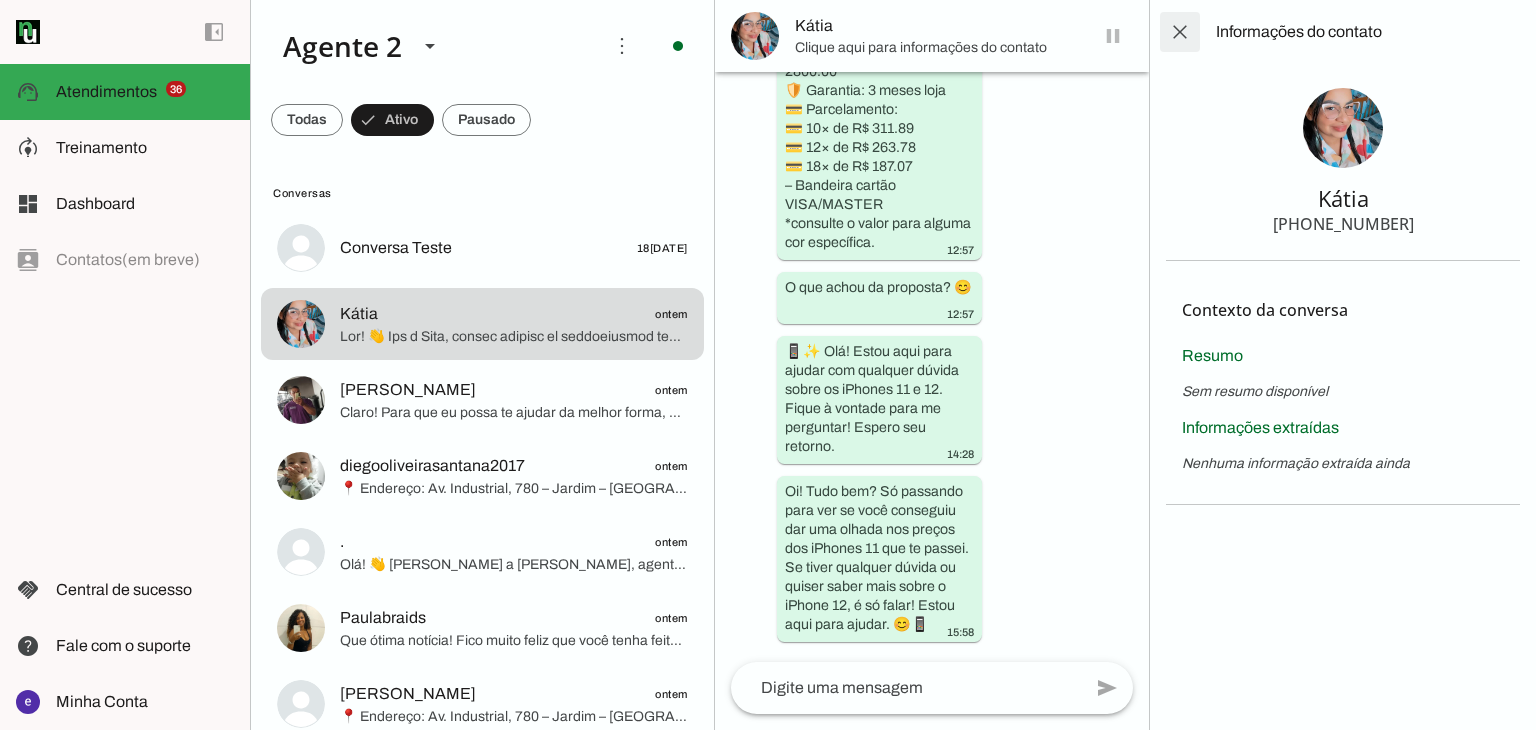 click at bounding box center [1180, 32] 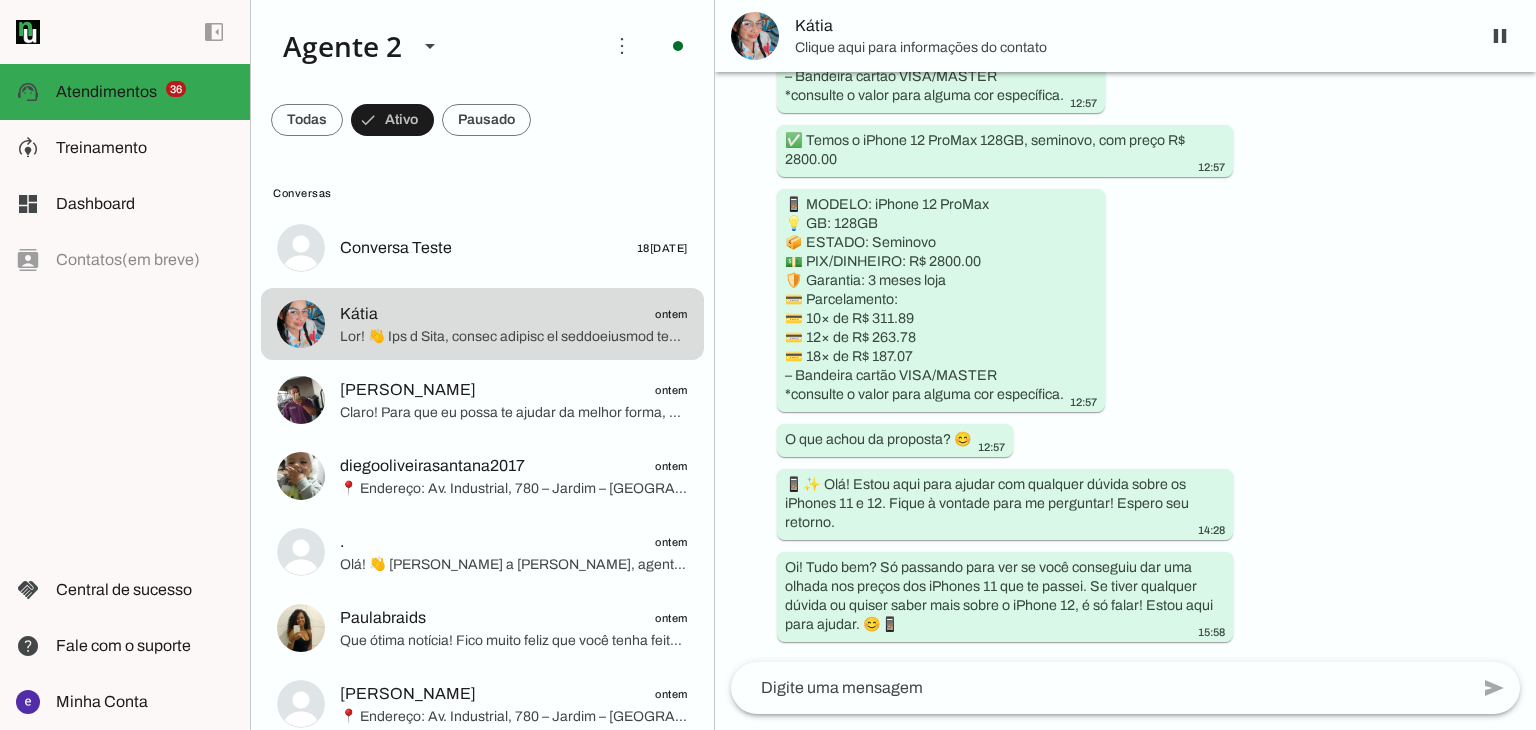 scroll, scrollTop: 2877, scrollLeft: 0, axis: vertical 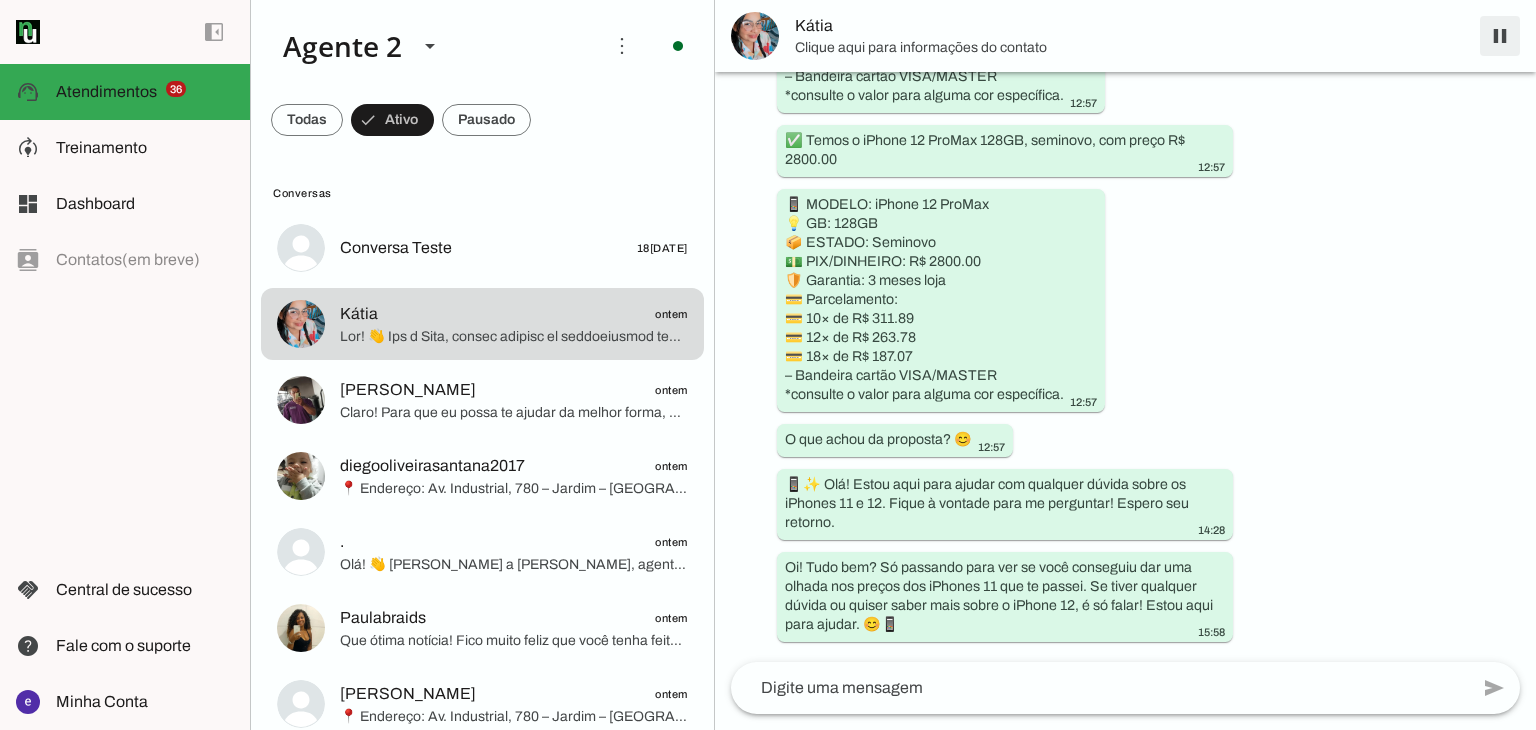 click at bounding box center (1500, 36) 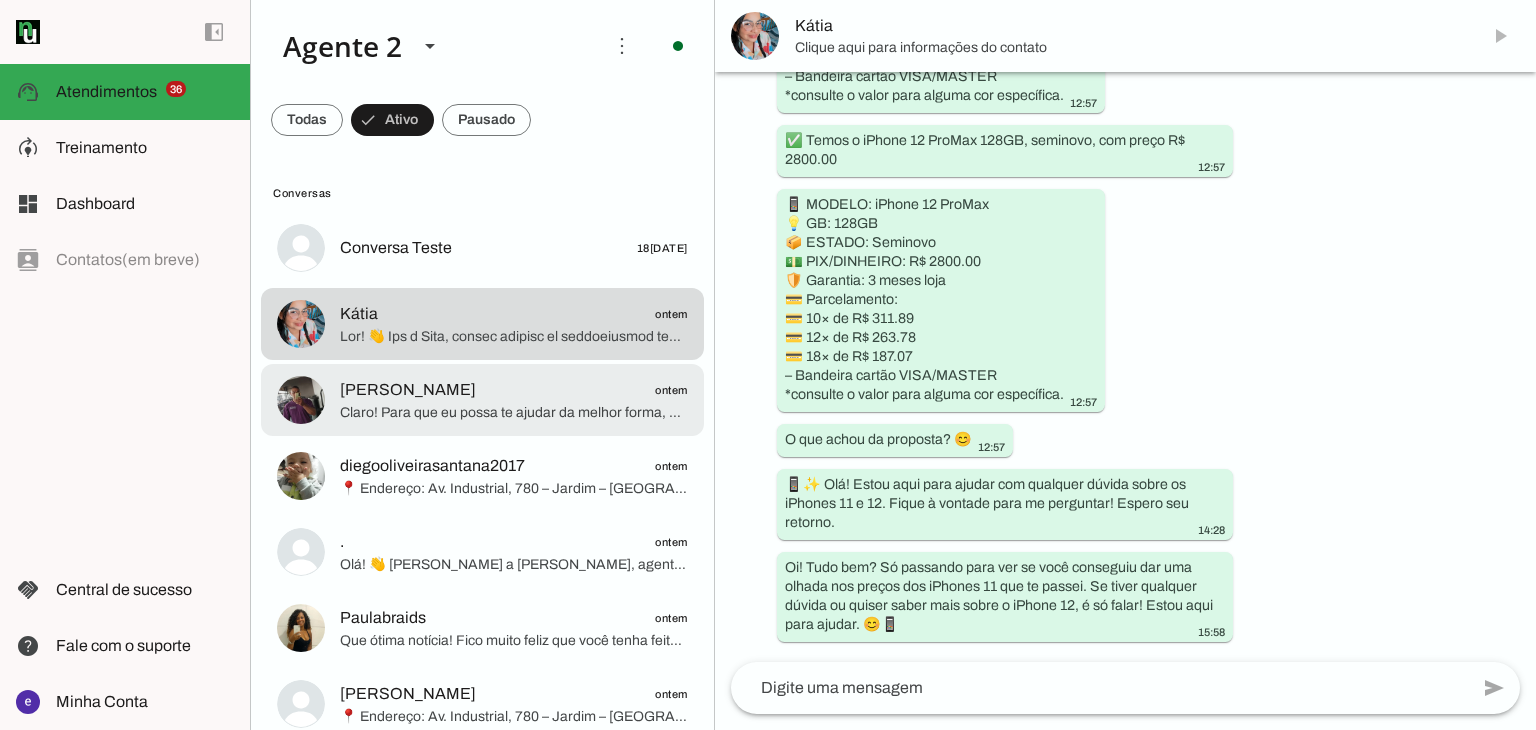scroll, scrollTop: 0, scrollLeft: 0, axis: both 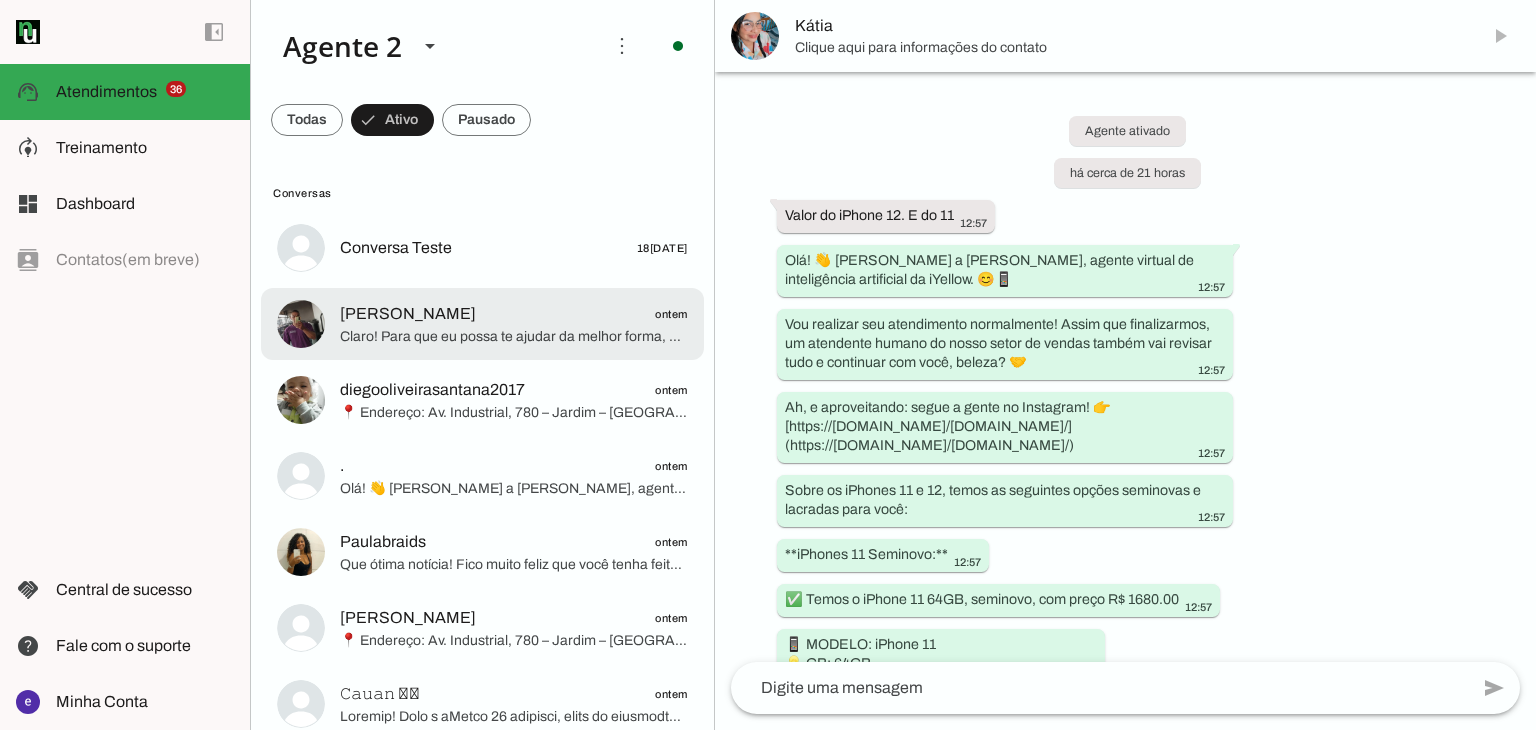 click on "[PERSON_NAME]
ontem
Claro! Para que eu possa te ajudar da melhor forma, você já tem algum modelo específico em mente que está procurando? Assim consigo te passar as informações mais detalhadas e relevantes para você! 😊" at bounding box center [482, 248] 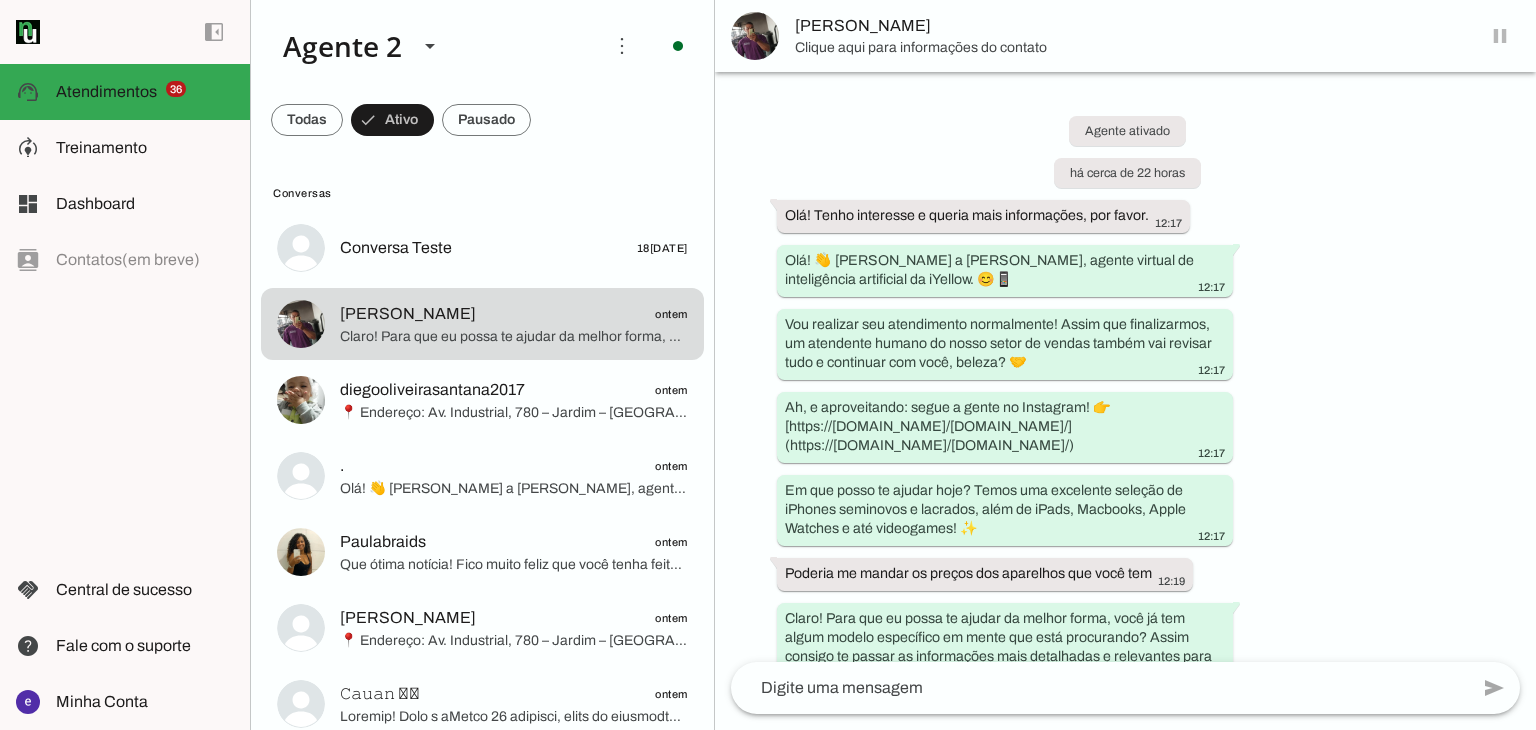 scroll, scrollTop: 236, scrollLeft: 0, axis: vertical 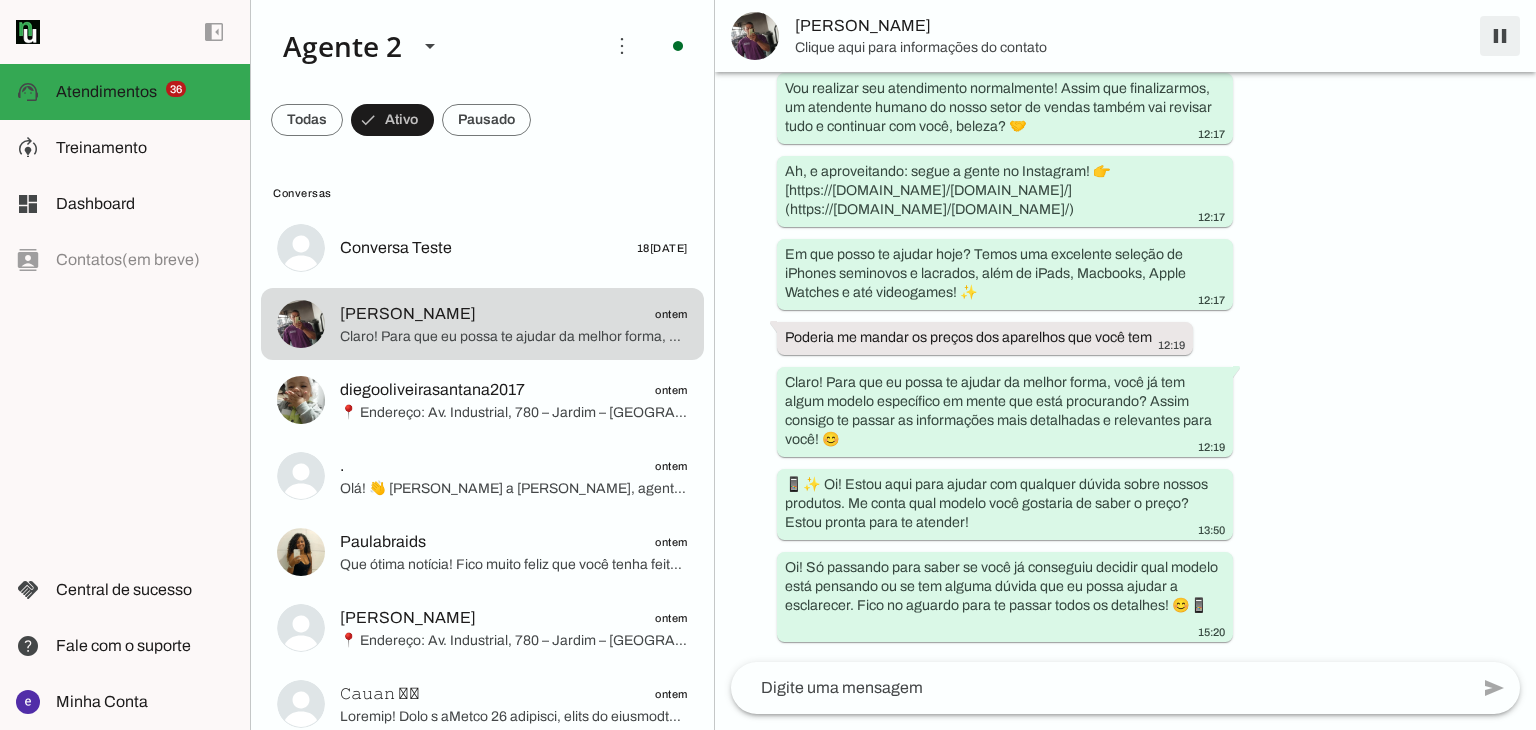 click at bounding box center (1500, 36) 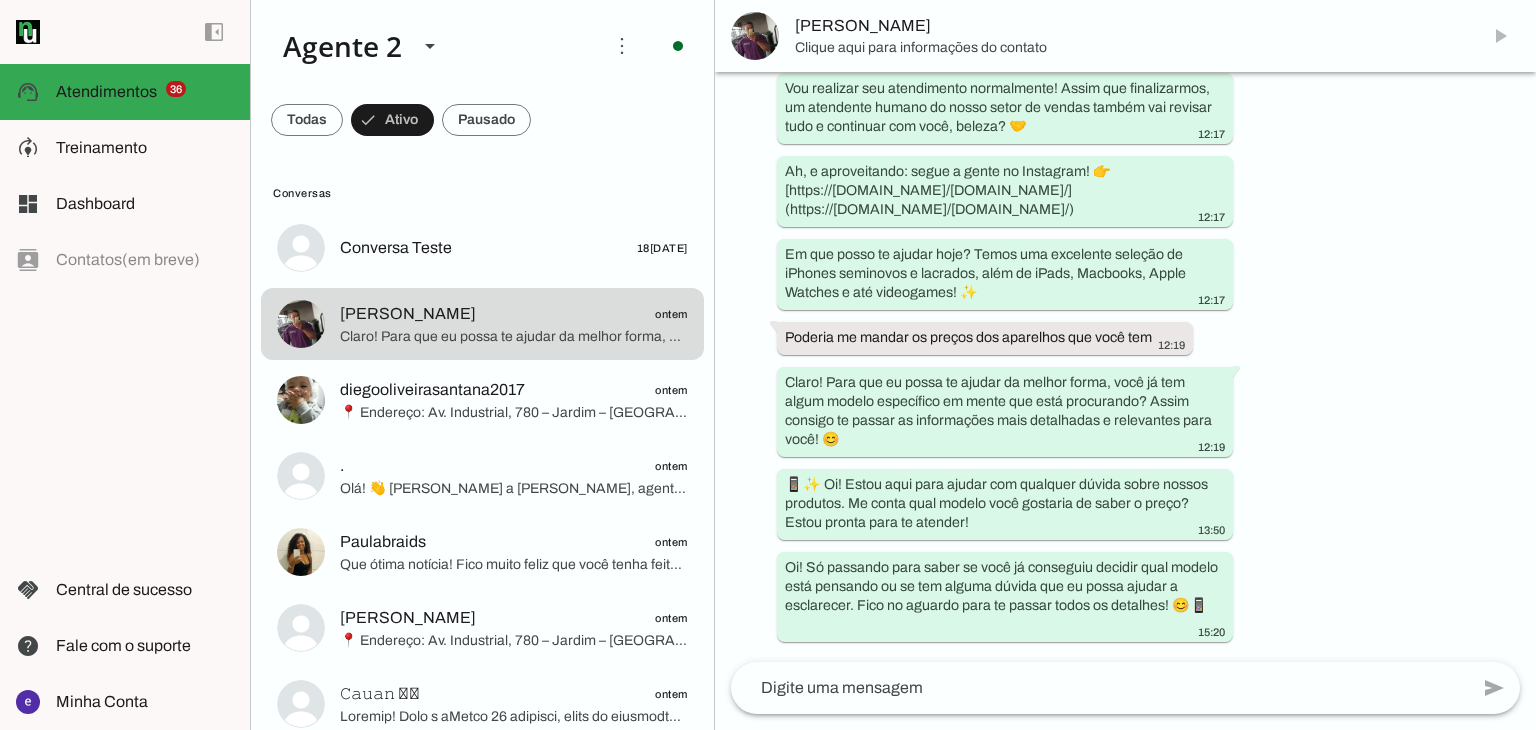 scroll, scrollTop: 0, scrollLeft: 0, axis: both 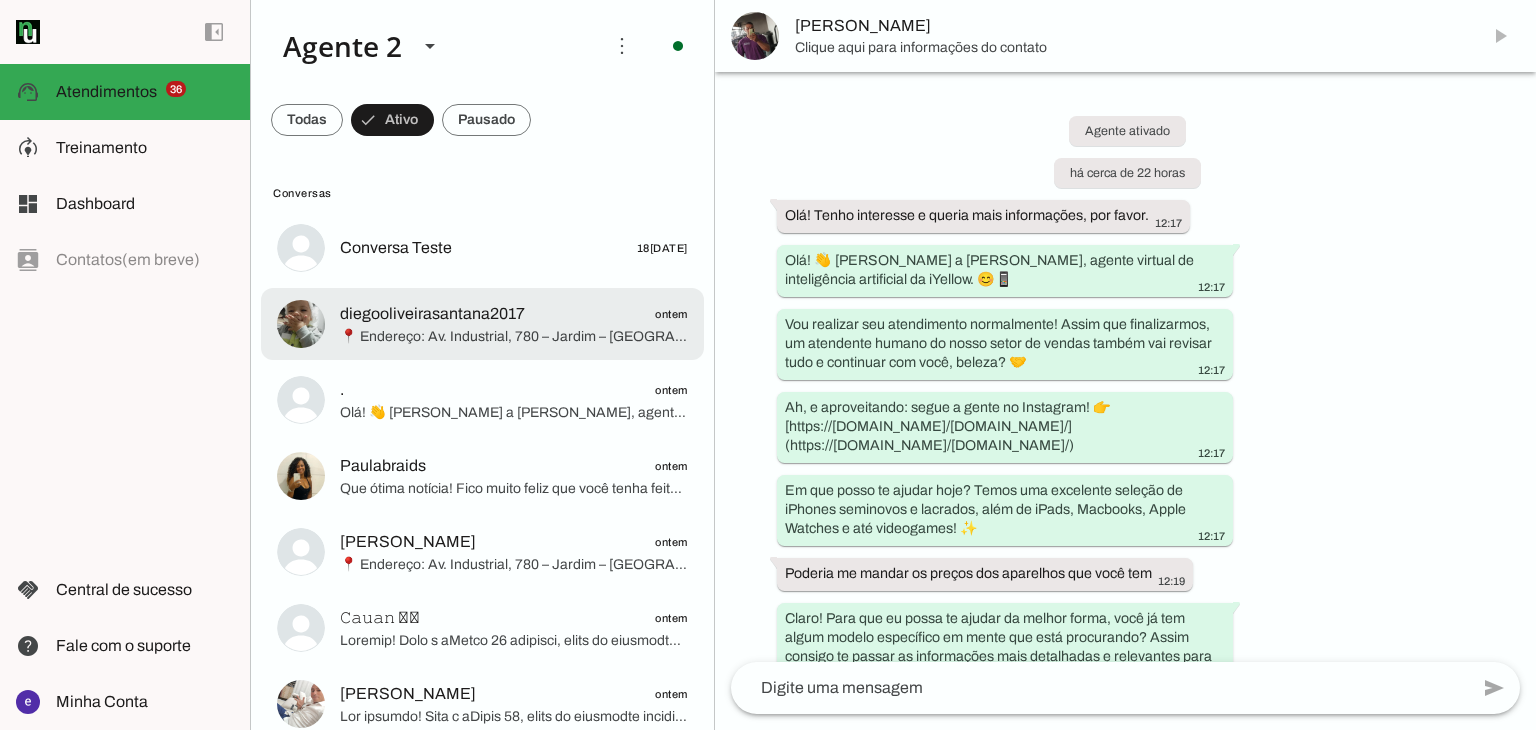 click on "diegooliveirasantana2017
ontem" 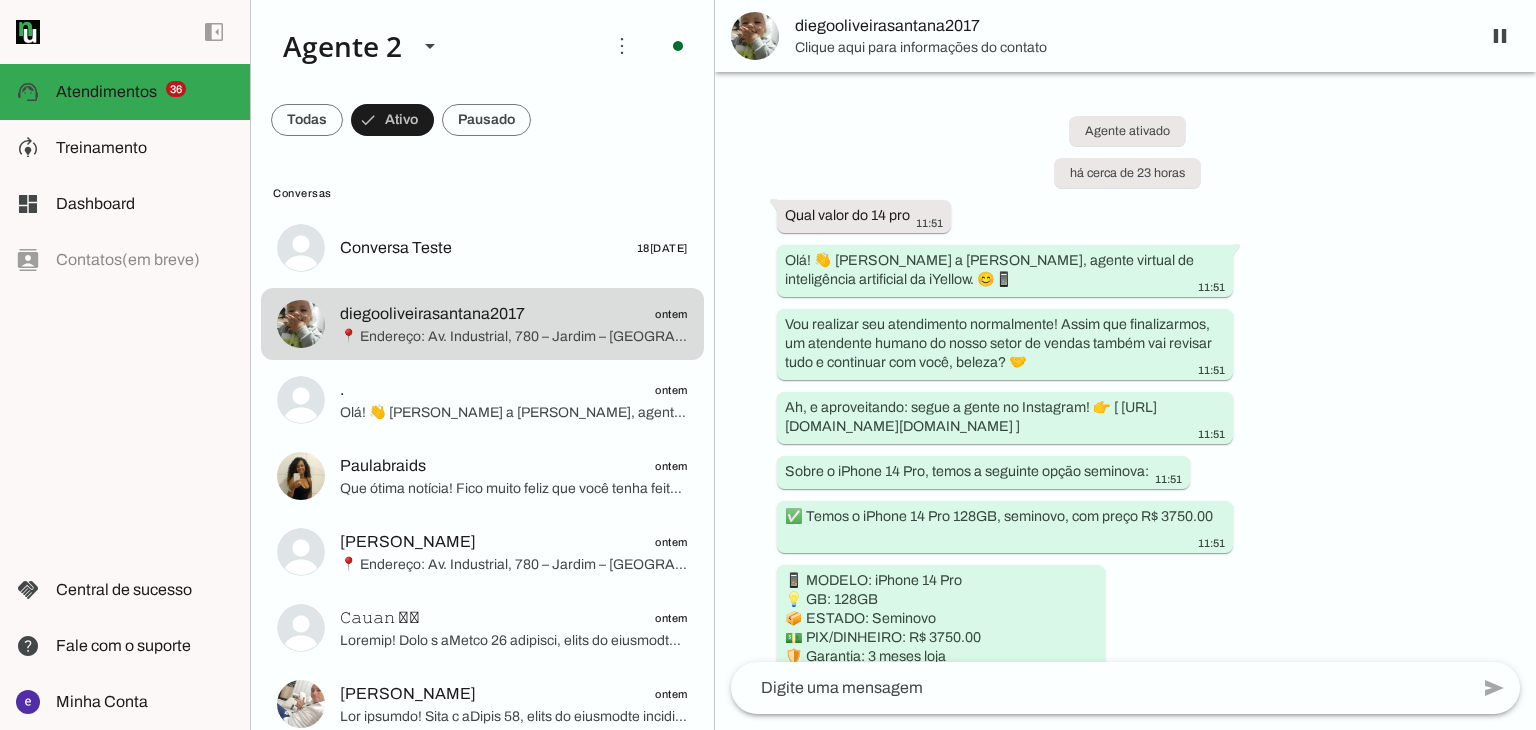 scroll, scrollTop: 1118, scrollLeft: 0, axis: vertical 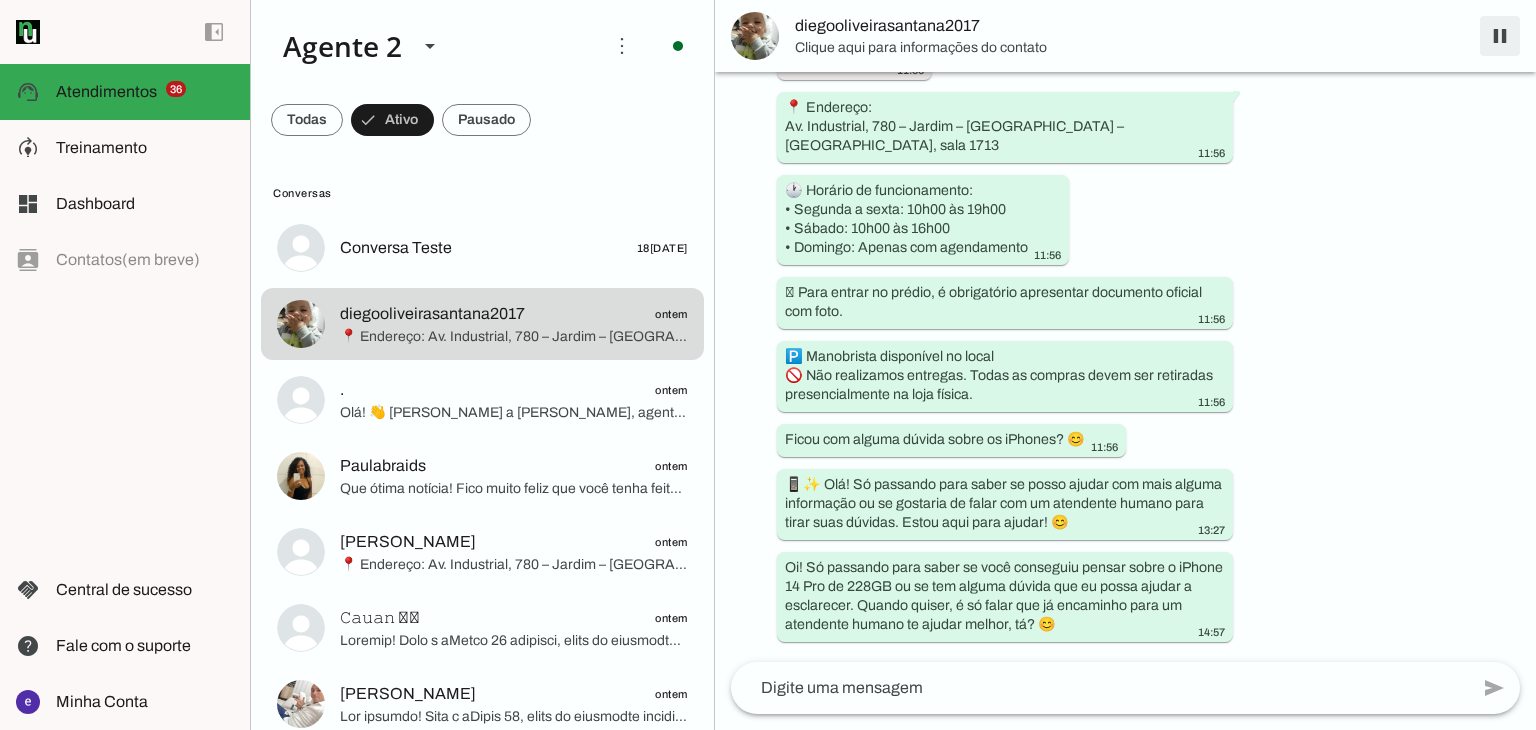 click at bounding box center [1500, 36] 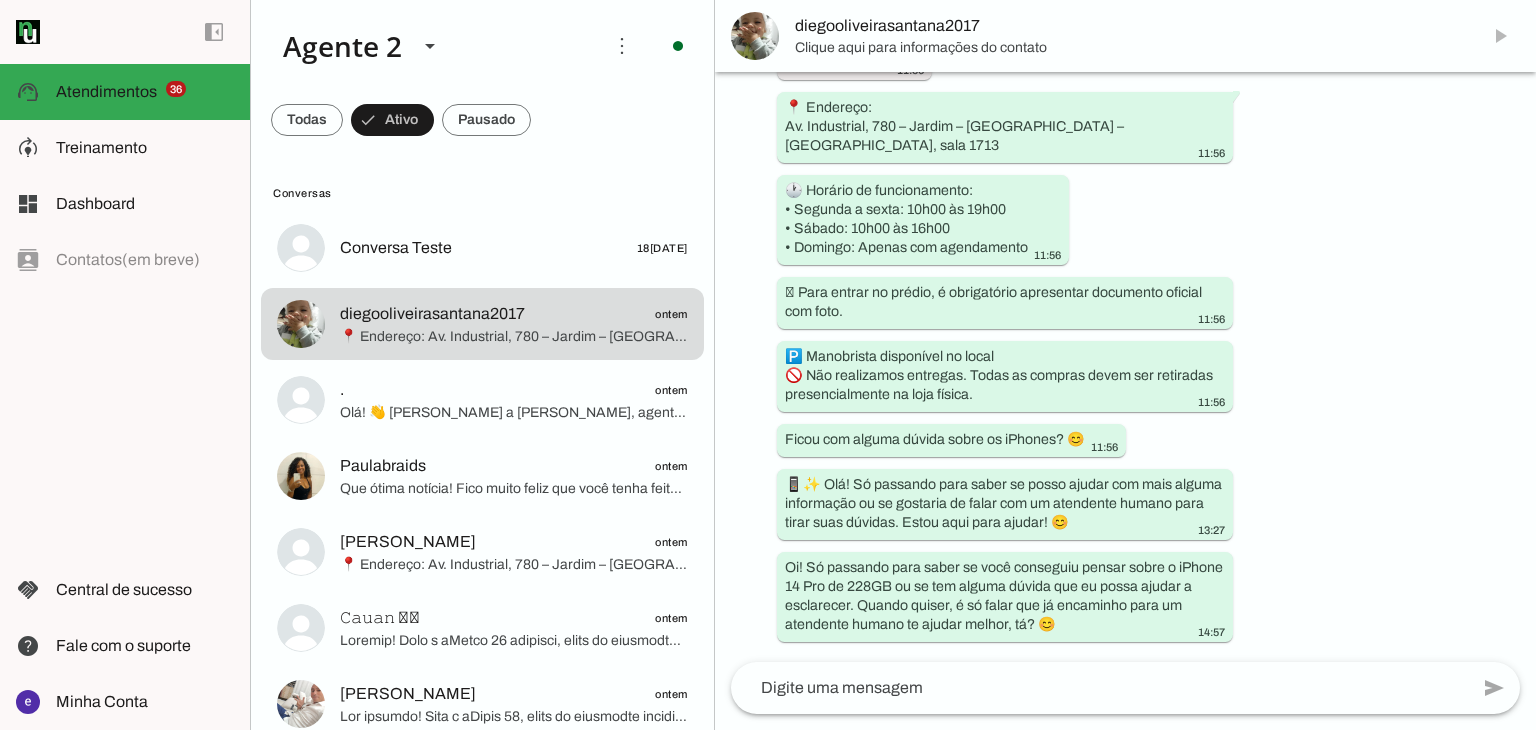 scroll, scrollTop: 0, scrollLeft: 0, axis: both 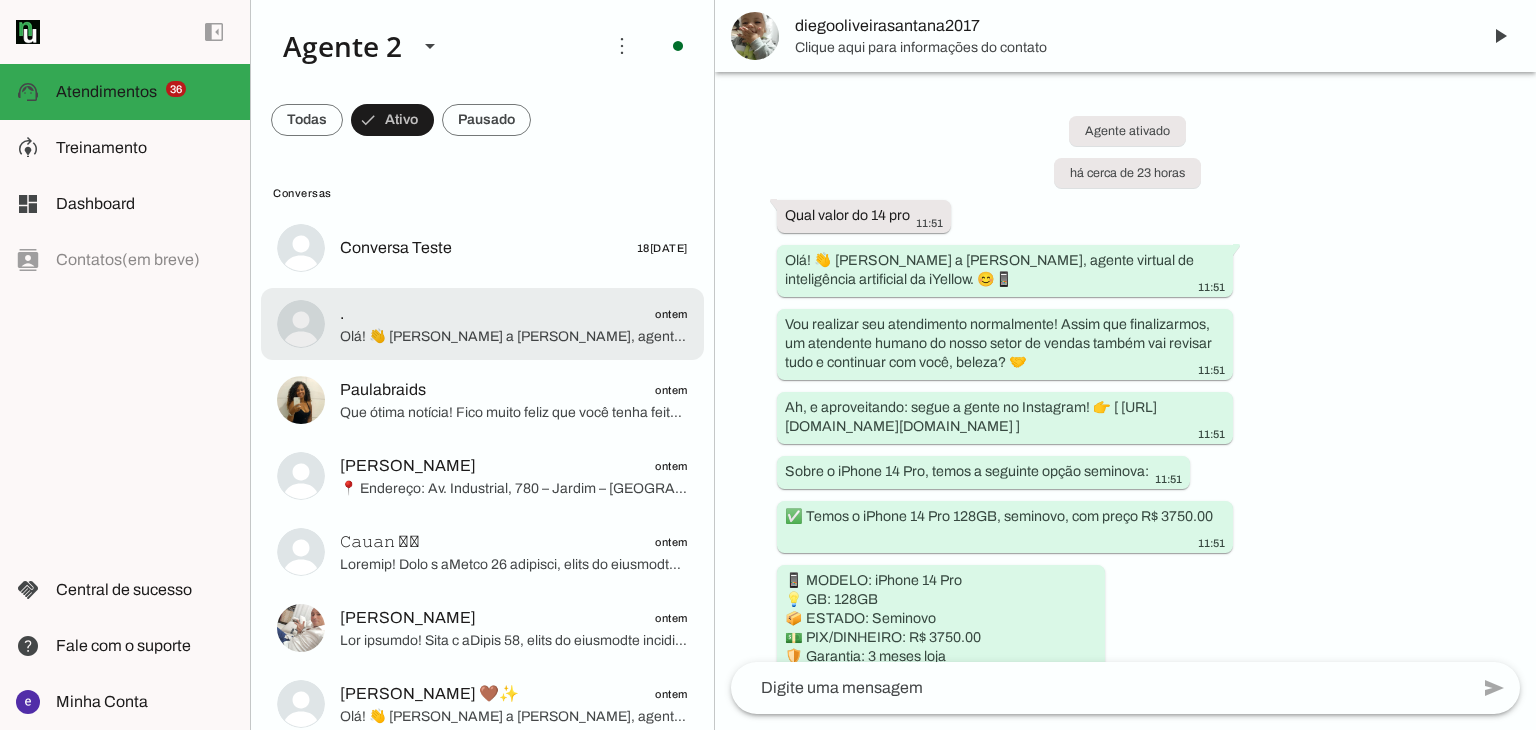 click on "Olá! 👋 [PERSON_NAME] a [PERSON_NAME], agente virtual de inteligência artificial da iYellow. 😊📱
Vou realizar seu atendimento normalmente! Assim que finalizarmos, um atendente humano do nosso setor de vendas também vai revisar tudo e continuar com você, beleza? 🤝
Ah, e aproveitando: segue a gente no Instagram! 👉 [https://[DOMAIN_NAME]/[DOMAIN_NAME]/](https://[DOMAIN_NAME]/[DOMAIN_NAME]/)" 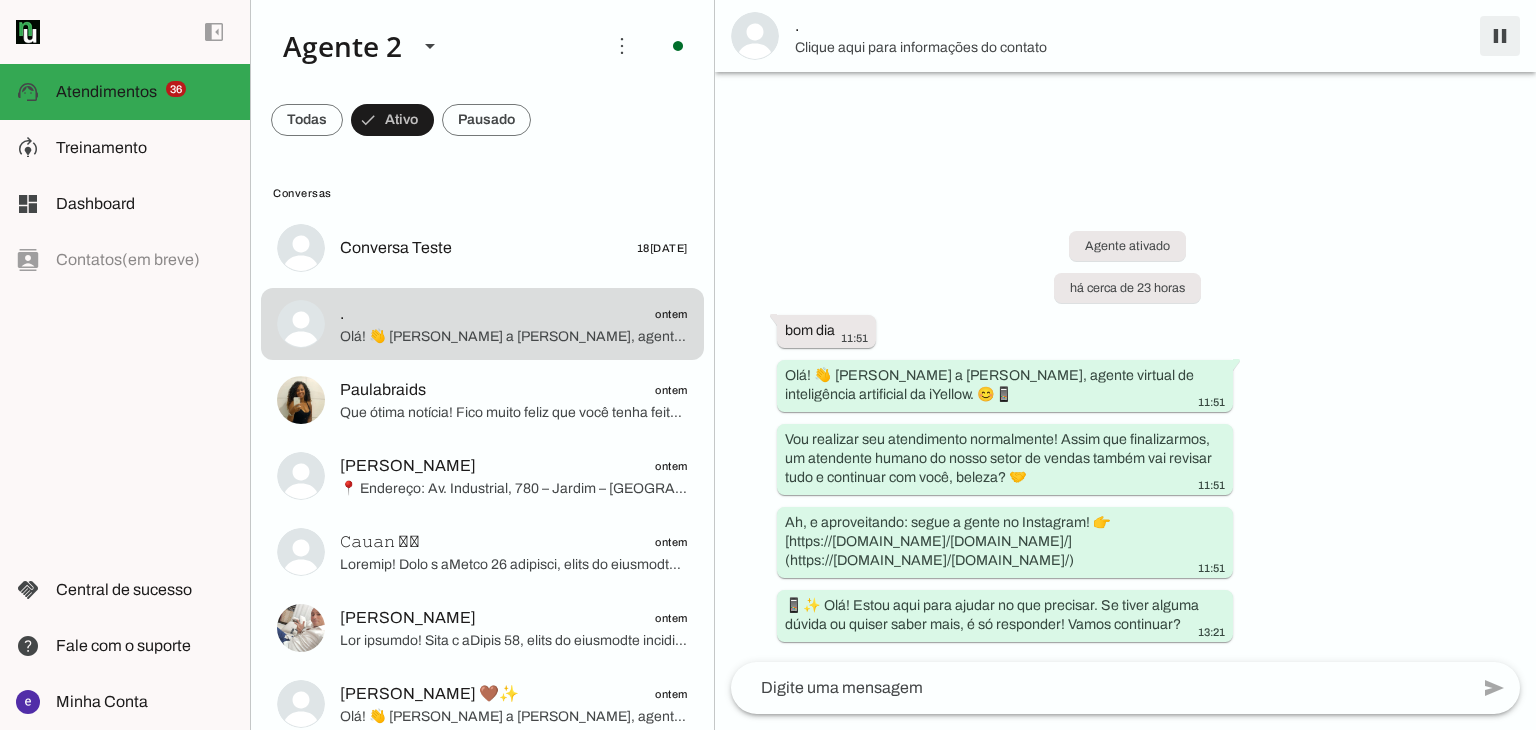 click at bounding box center [1500, 36] 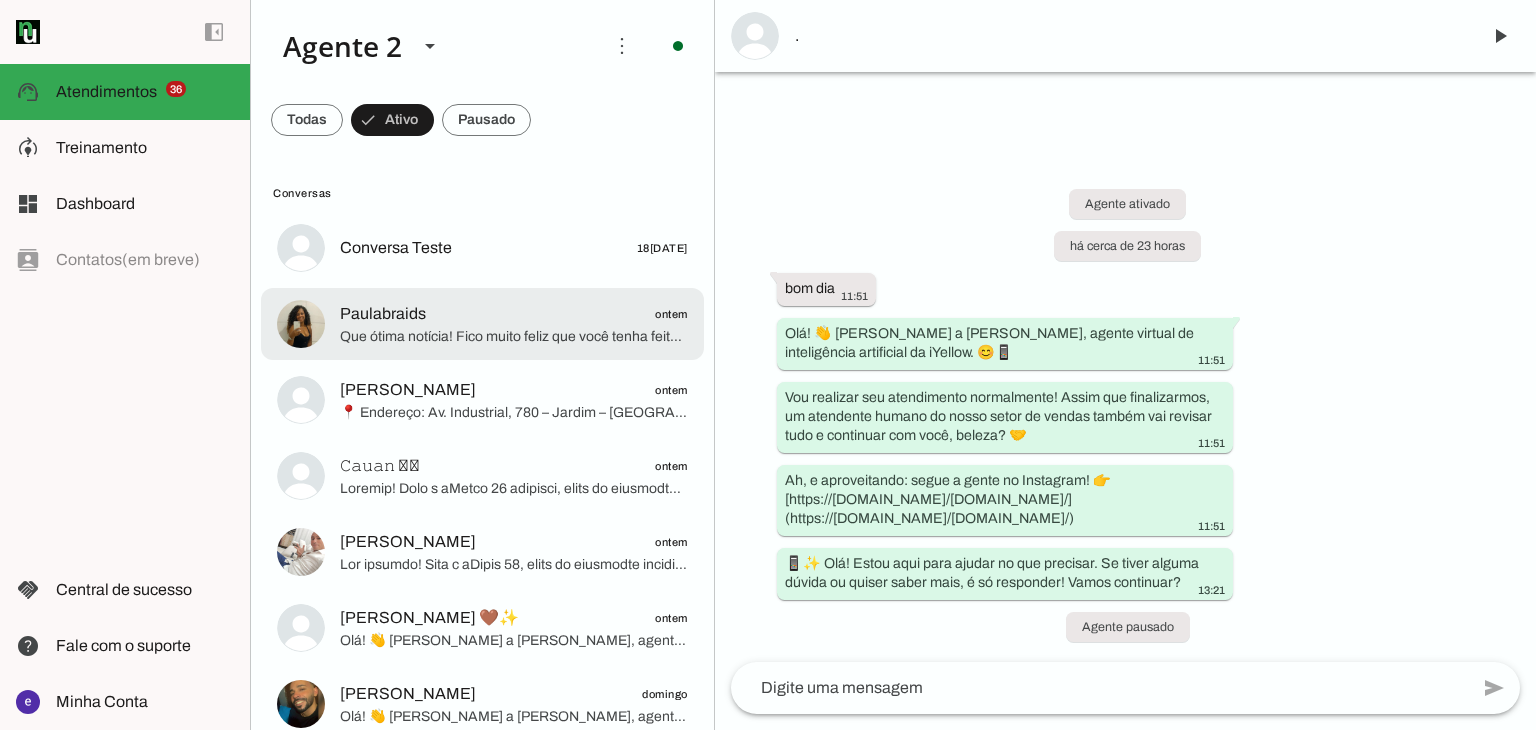 click on "Que ótima notícia! Fico muito feliz que você tenha feito sua compra. 😊
Agradecemos muito a preferência e esperamos que aproveite bastante seu novo aparelho! Se precisar de algo no futuro, é só chamar." 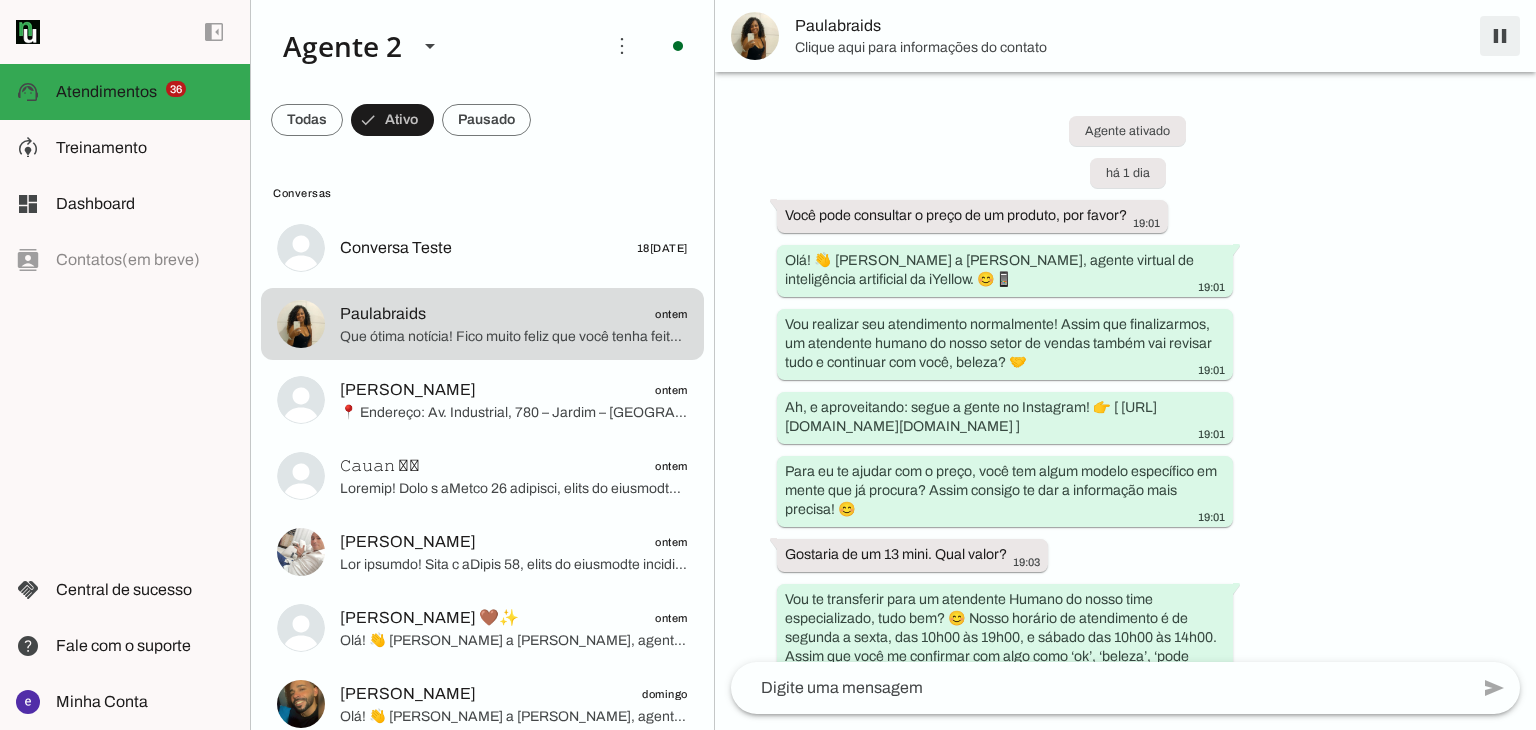 scroll, scrollTop: 2856, scrollLeft: 0, axis: vertical 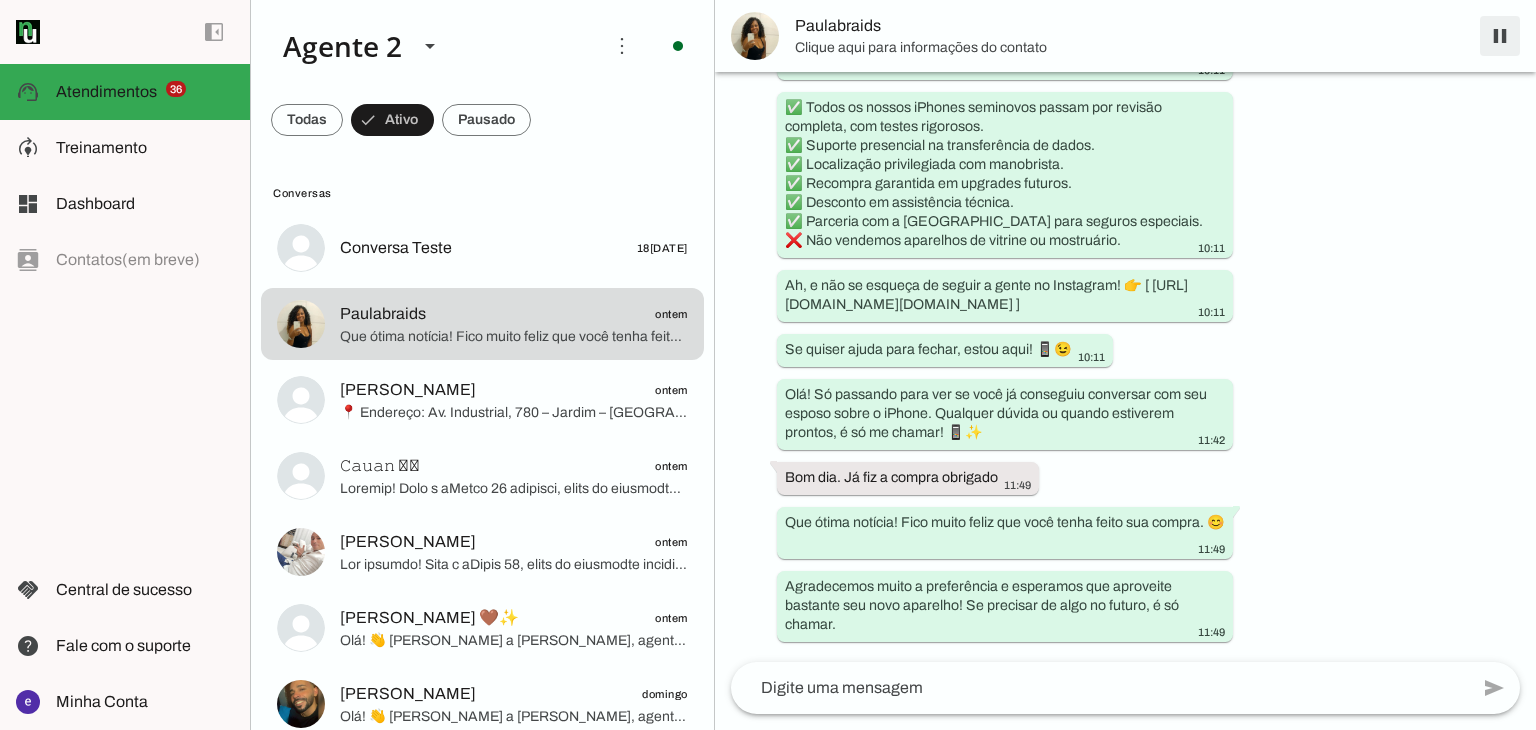 click at bounding box center (1500, 36) 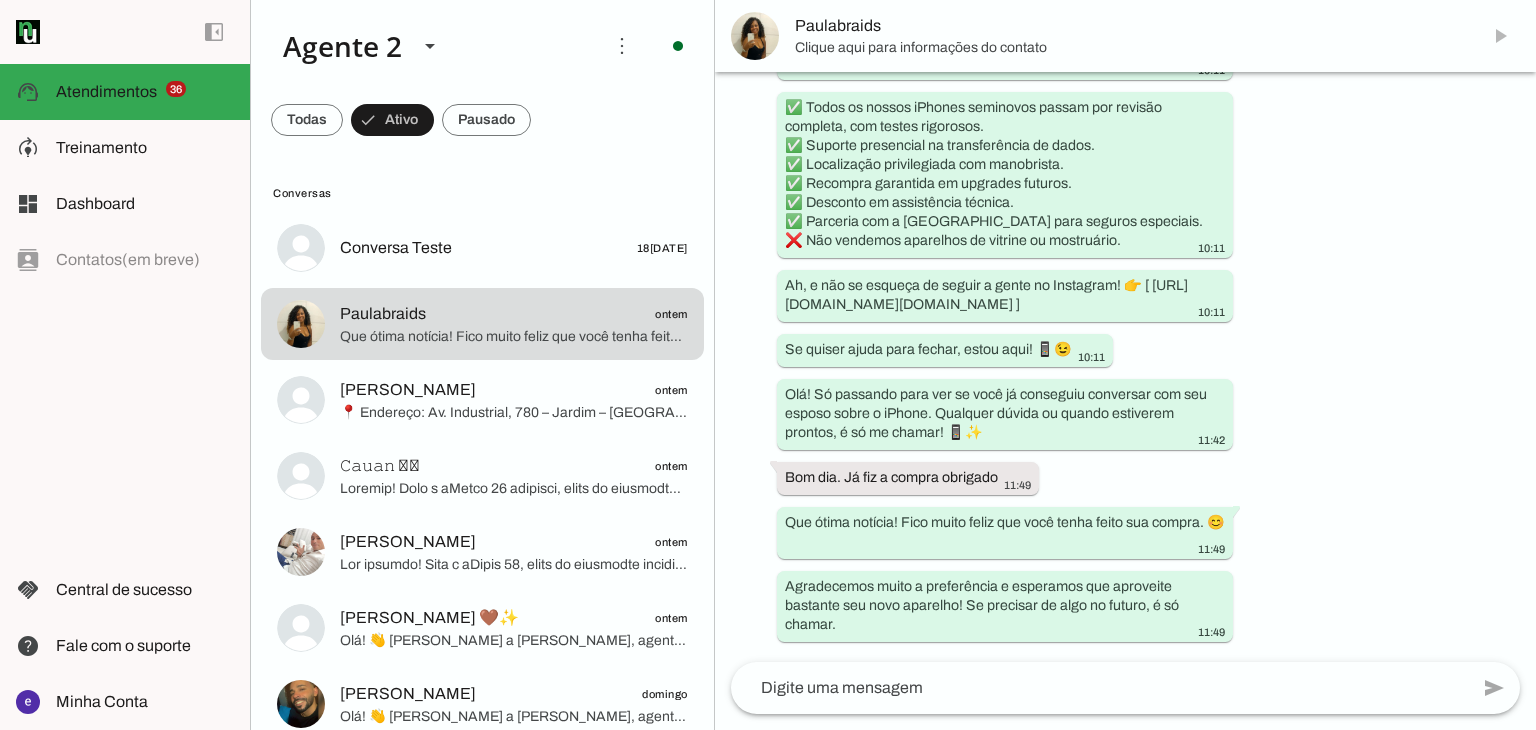 scroll, scrollTop: 0, scrollLeft: 0, axis: both 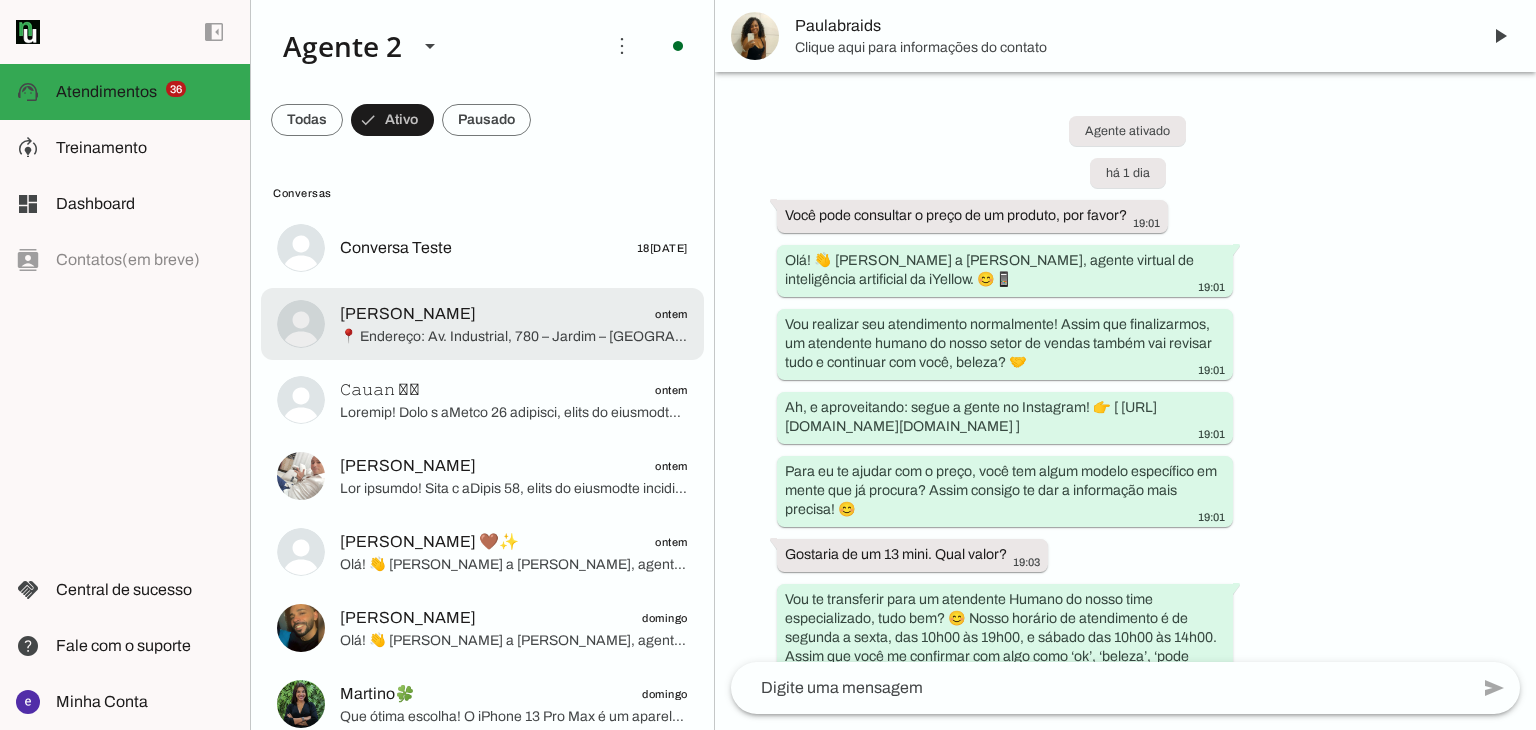 click on "[PERSON_NAME]
ontem" 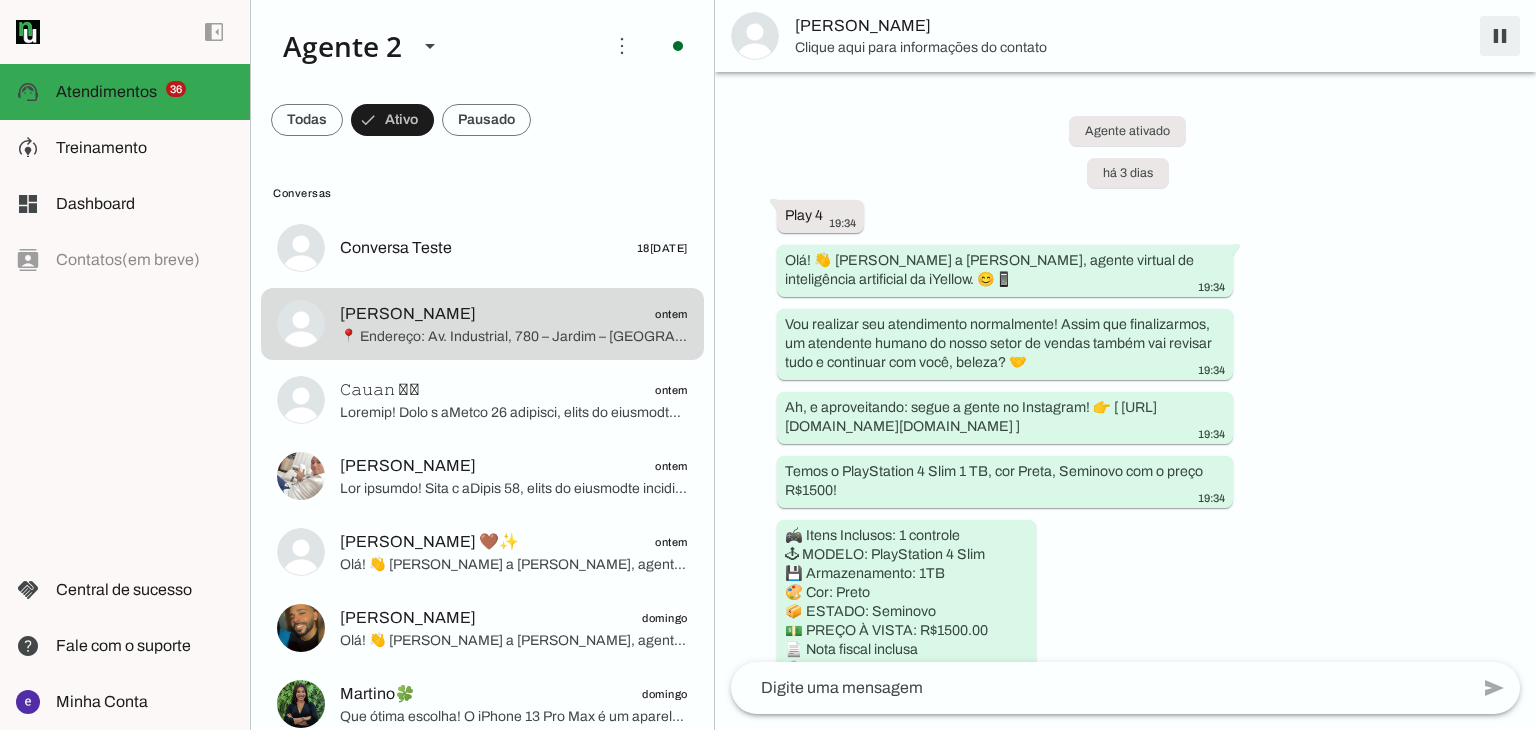 scroll, scrollTop: 1935, scrollLeft: 0, axis: vertical 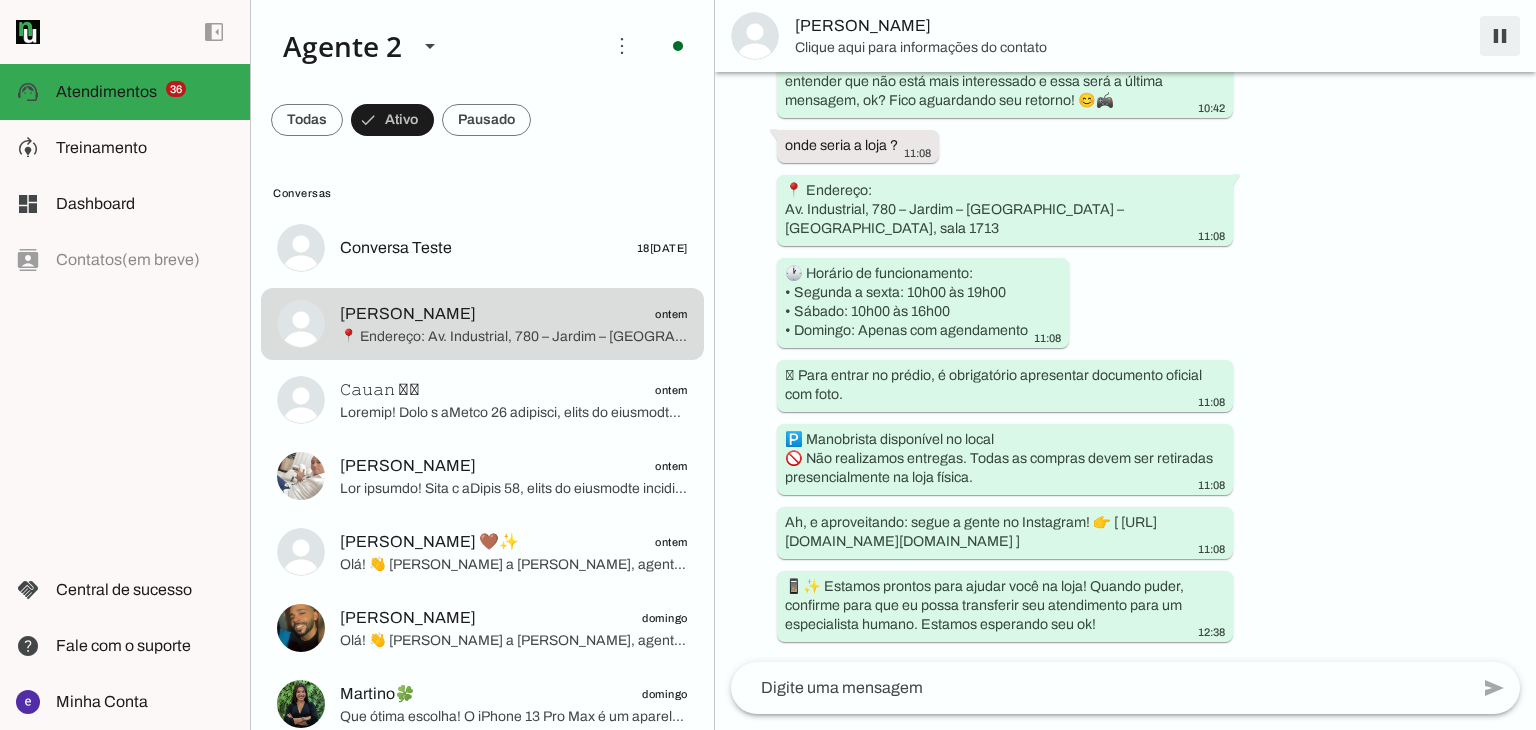 click at bounding box center [1500, 36] 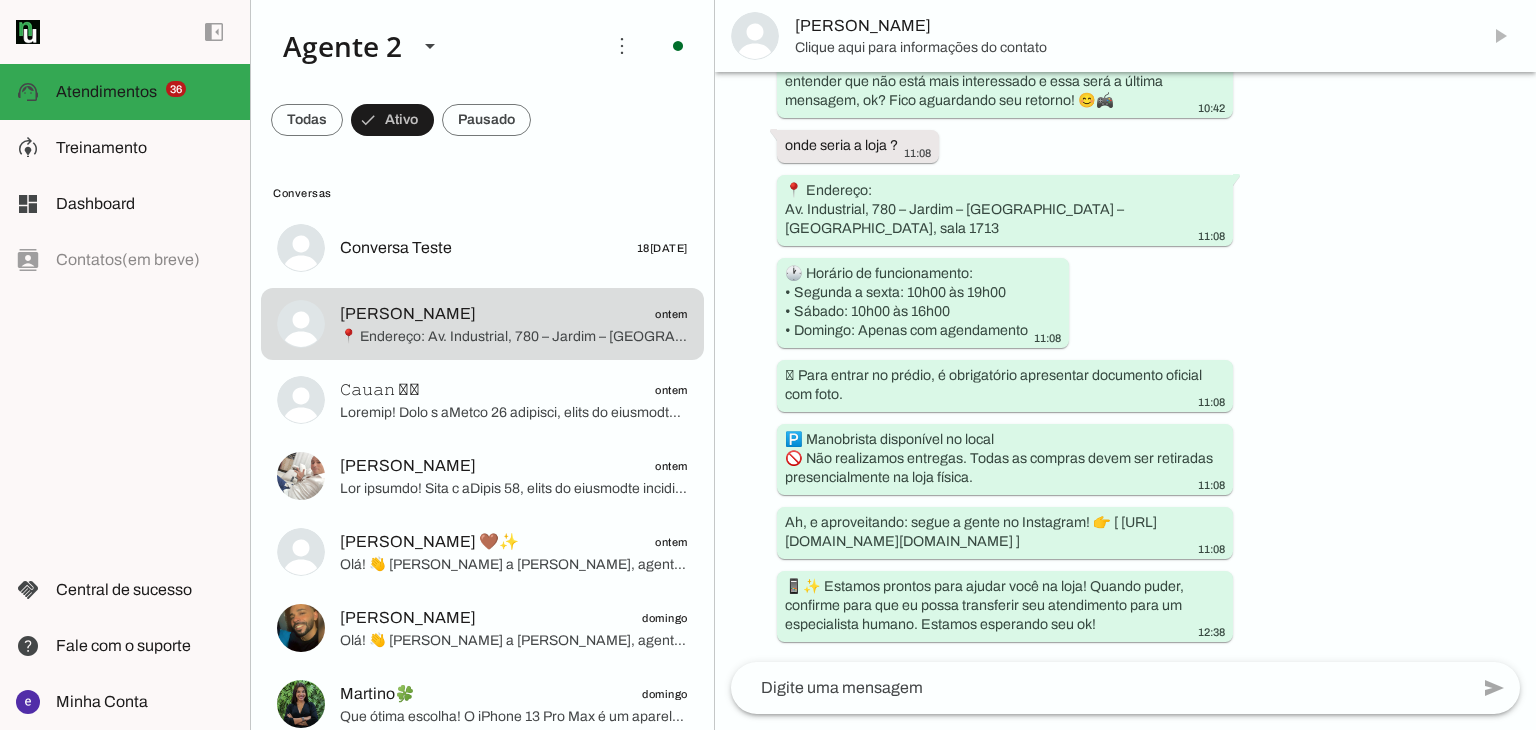 scroll, scrollTop: 0, scrollLeft: 0, axis: both 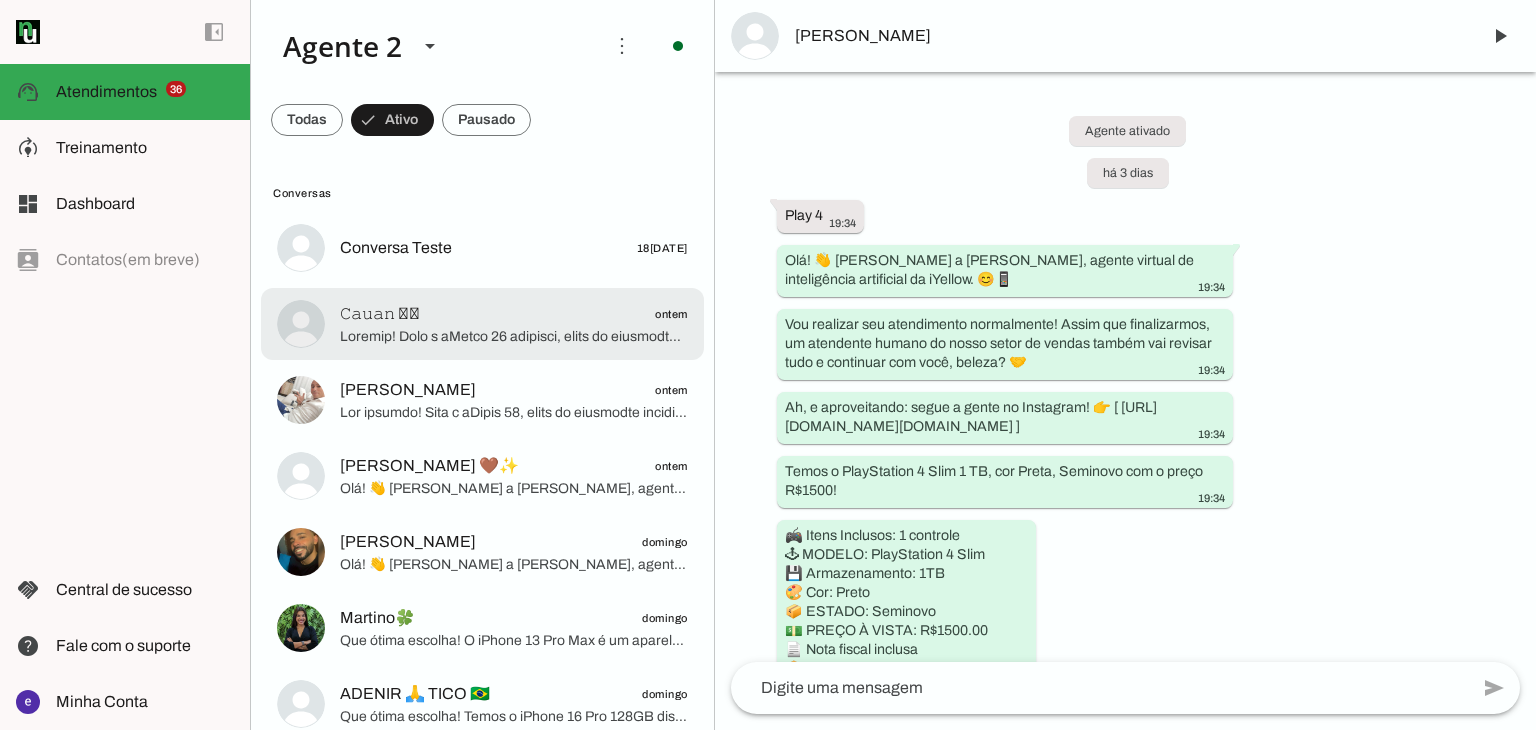 click on "𝙲𝚊𝚞𝚊𝚗 🪽🪽
ontem" 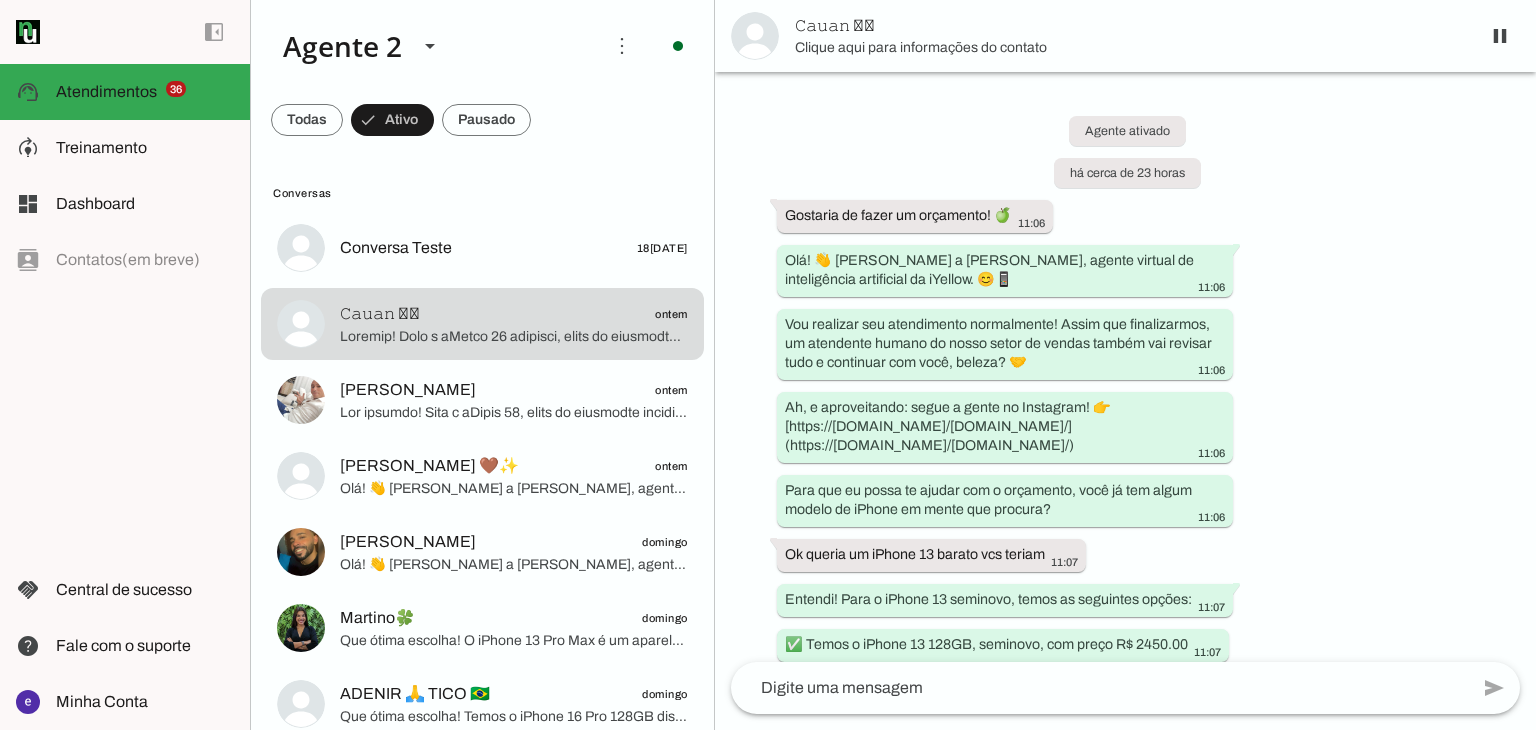 scroll, scrollTop: 2205, scrollLeft: 0, axis: vertical 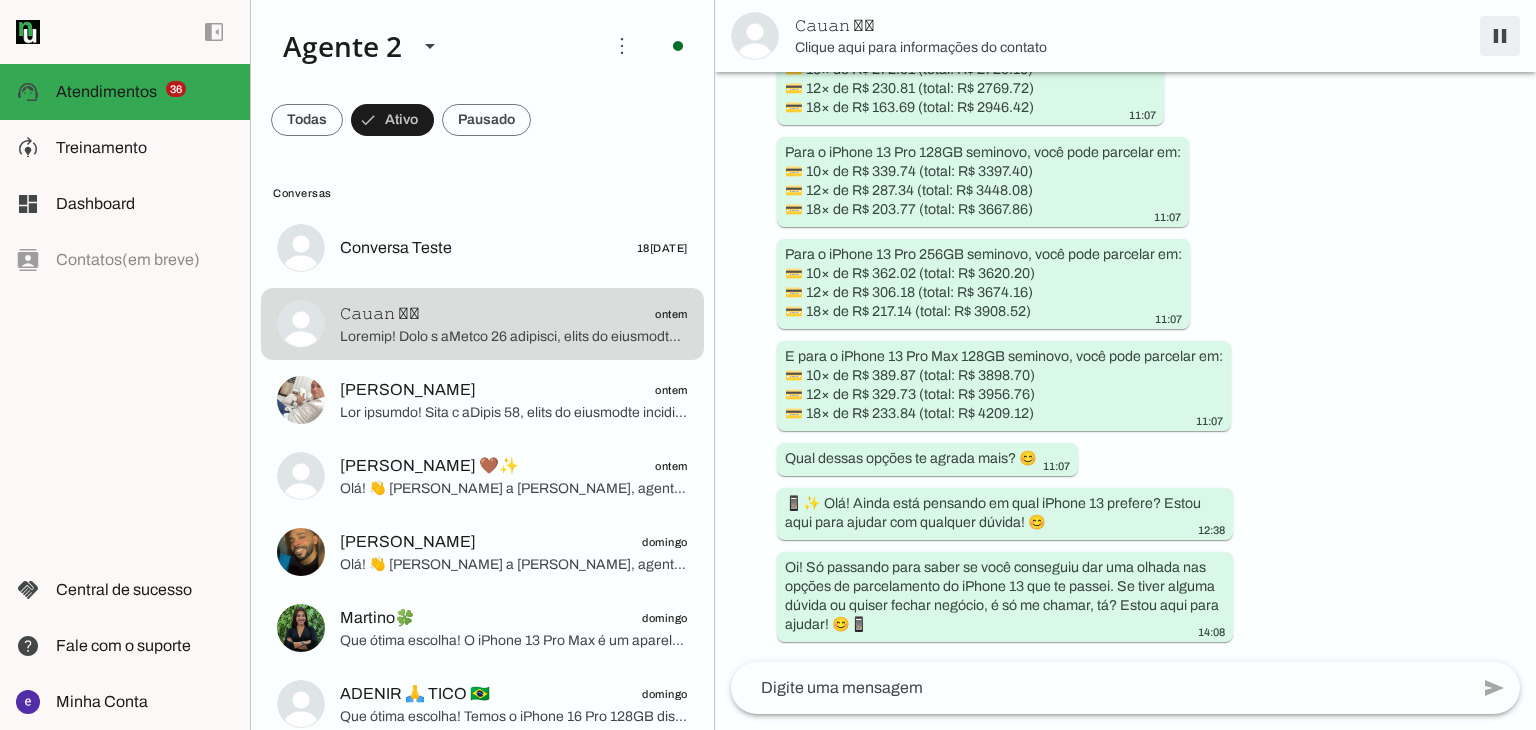 click at bounding box center [1500, 36] 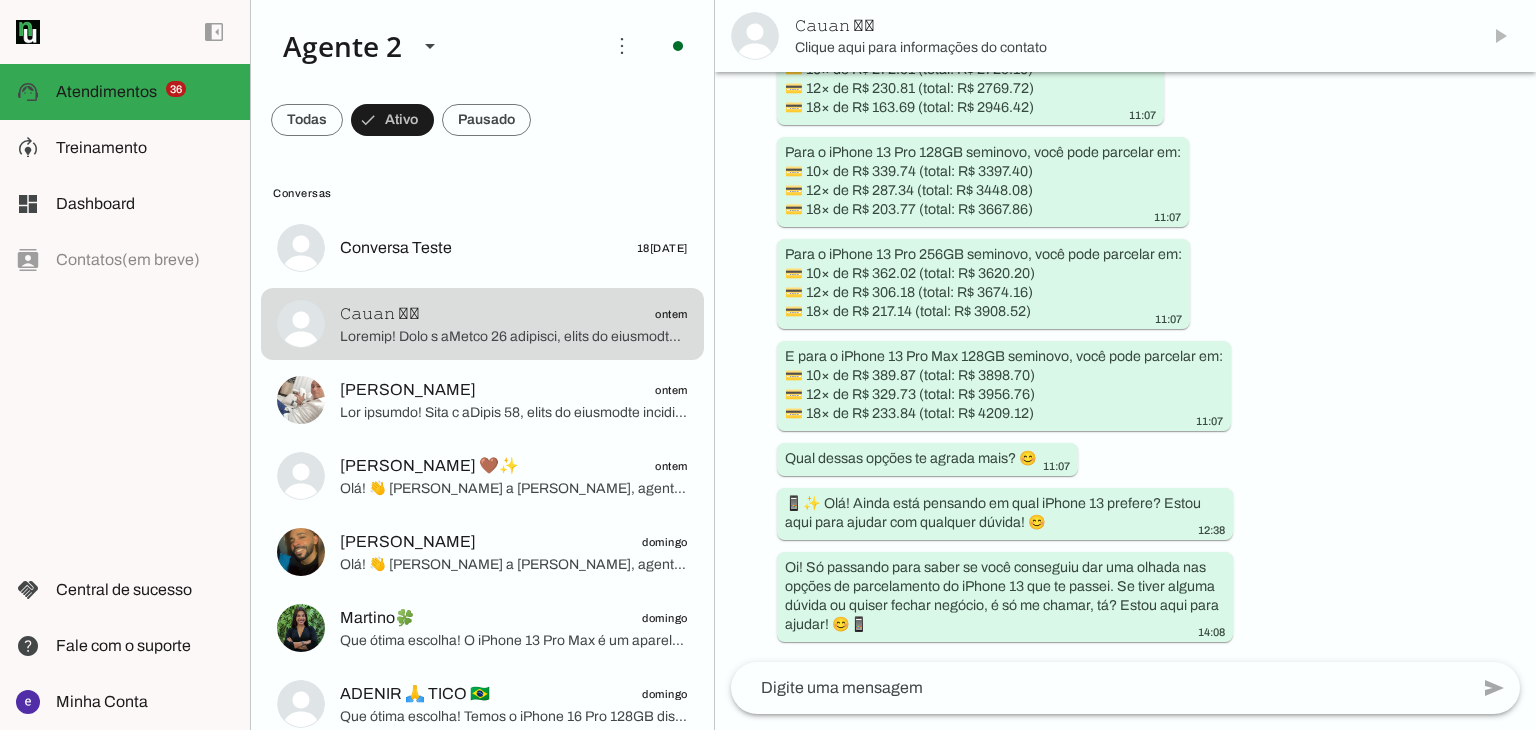 scroll, scrollTop: 0, scrollLeft: 0, axis: both 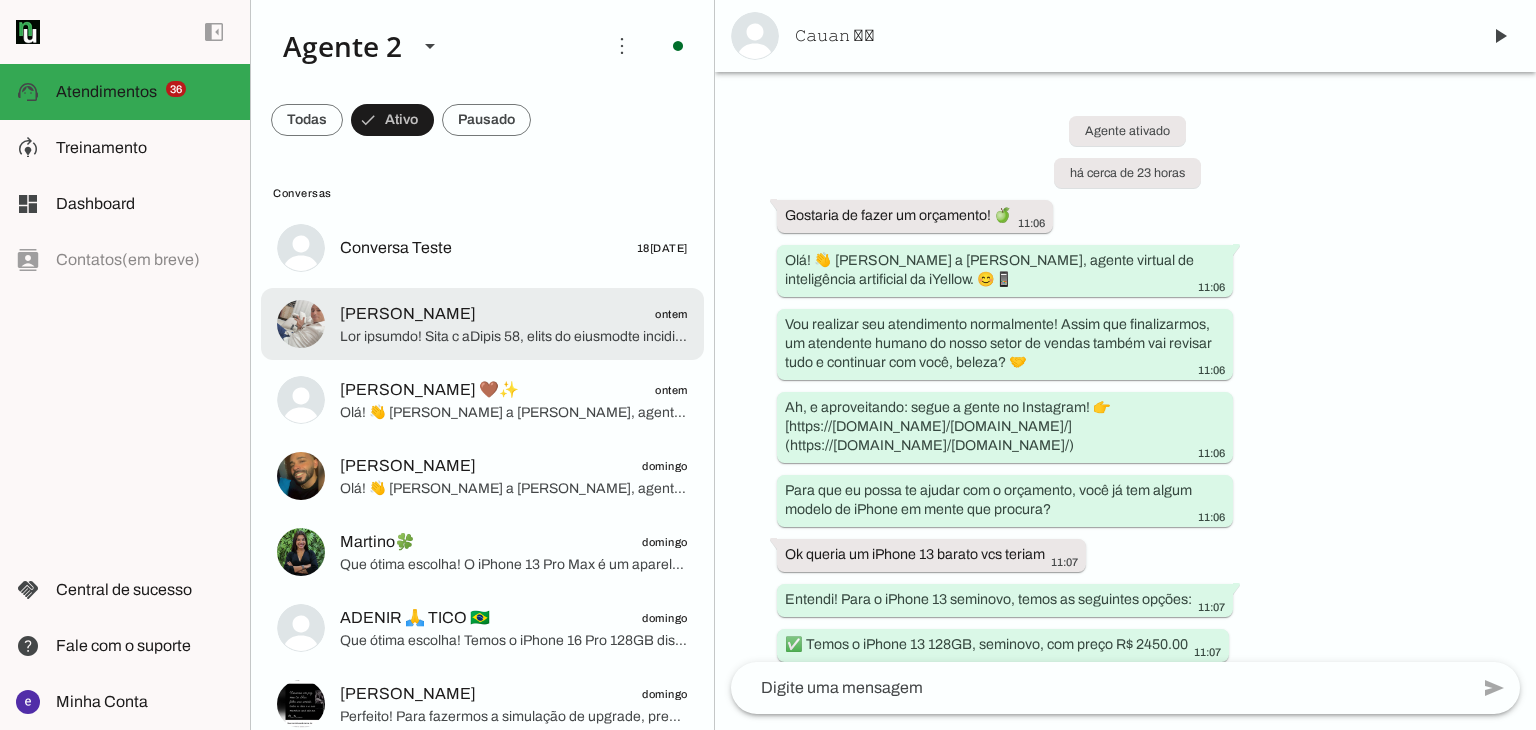drag, startPoint x: 444, startPoint y: 333, endPoint x: 716, endPoint y: 321, distance: 272.2646 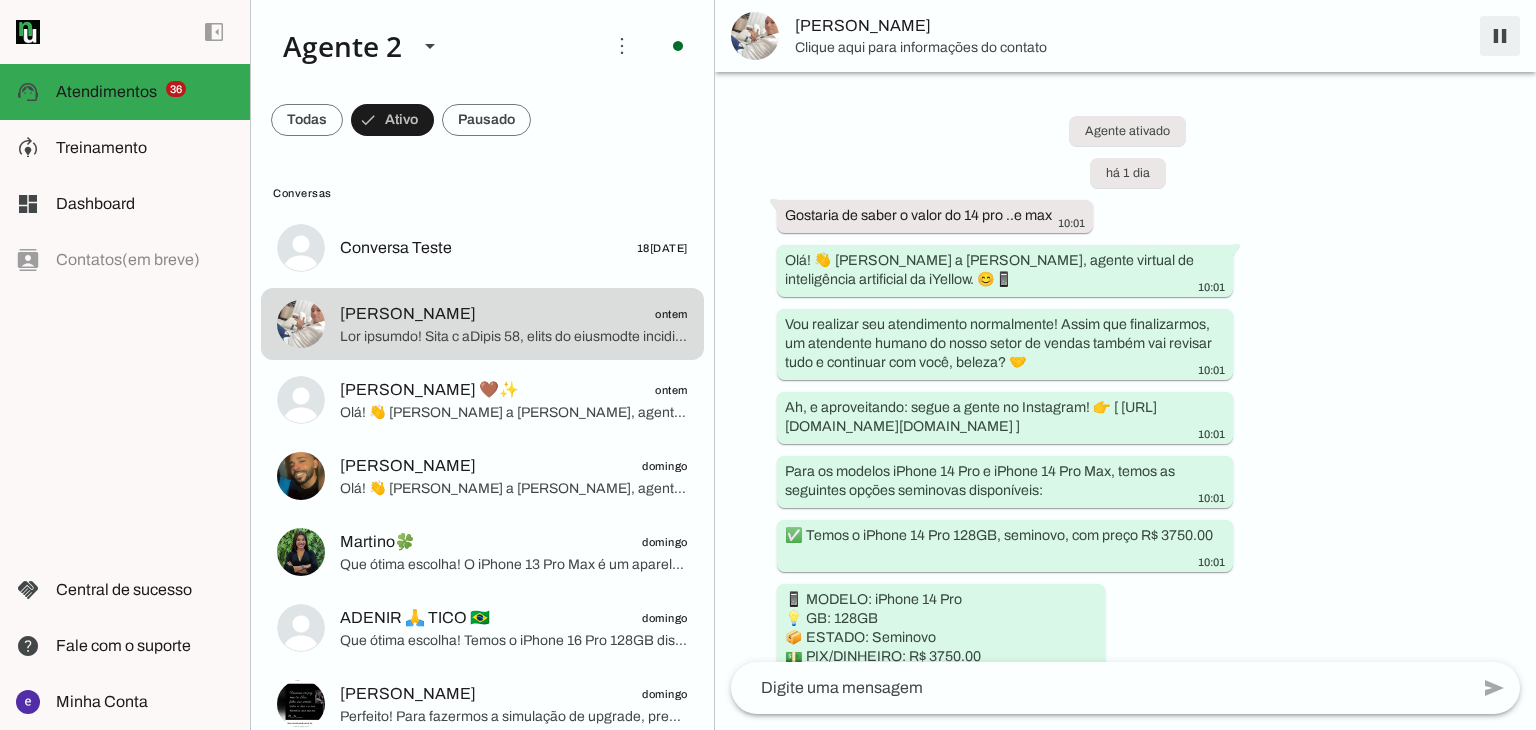 scroll, scrollTop: 3213, scrollLeft: 0, axis: vertical 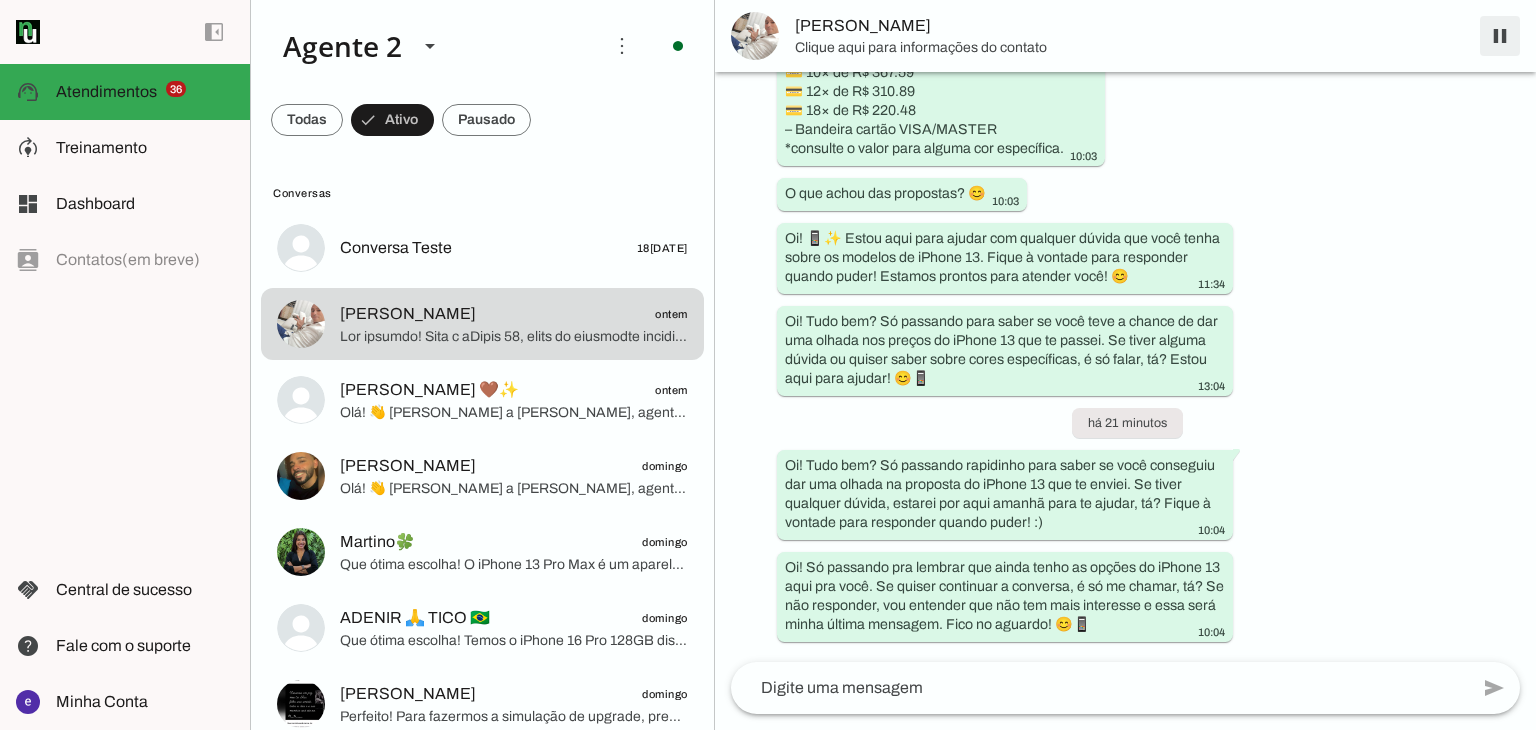 click at bounding box center [1500, 36] 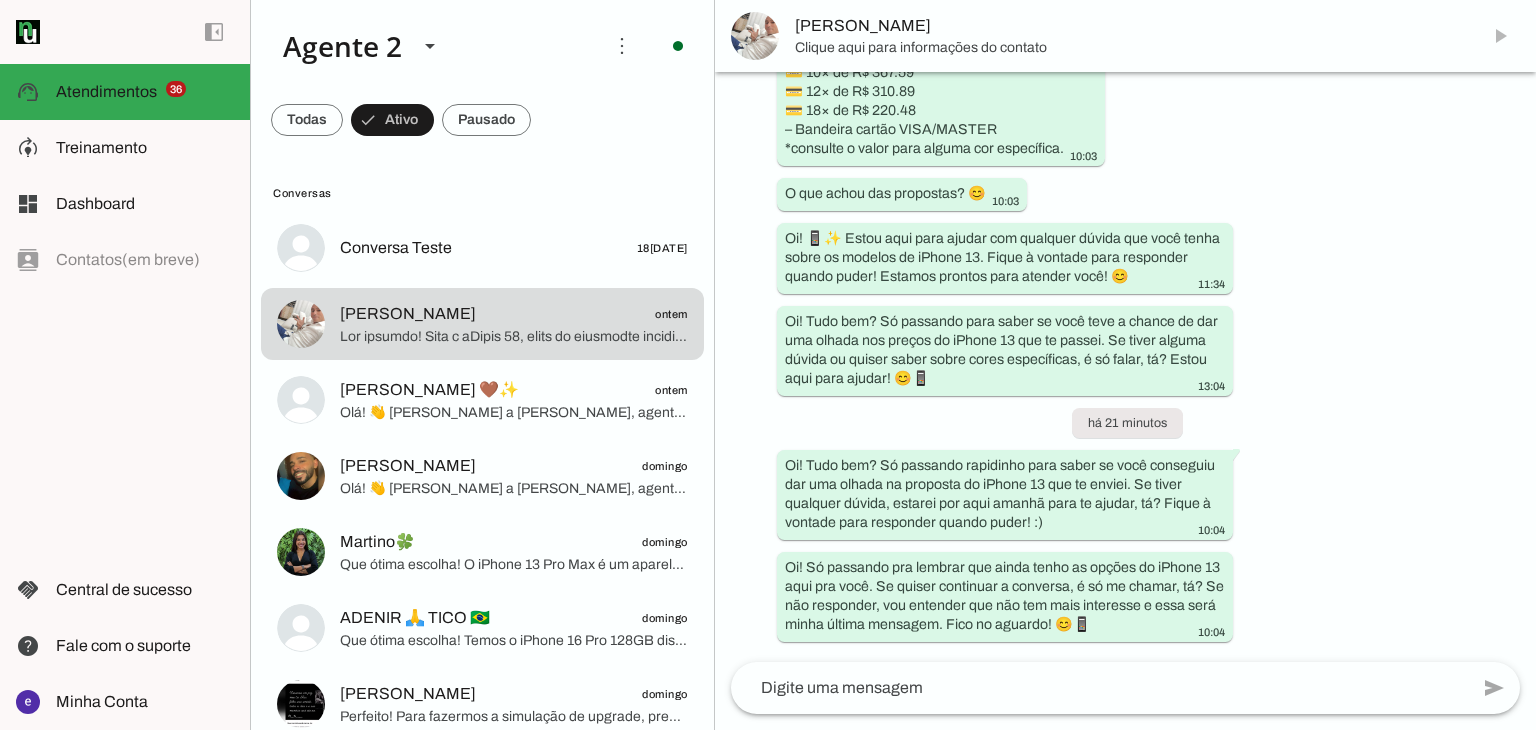 scroll, scrollTop: 0, scrollLeft: 0, axis: both 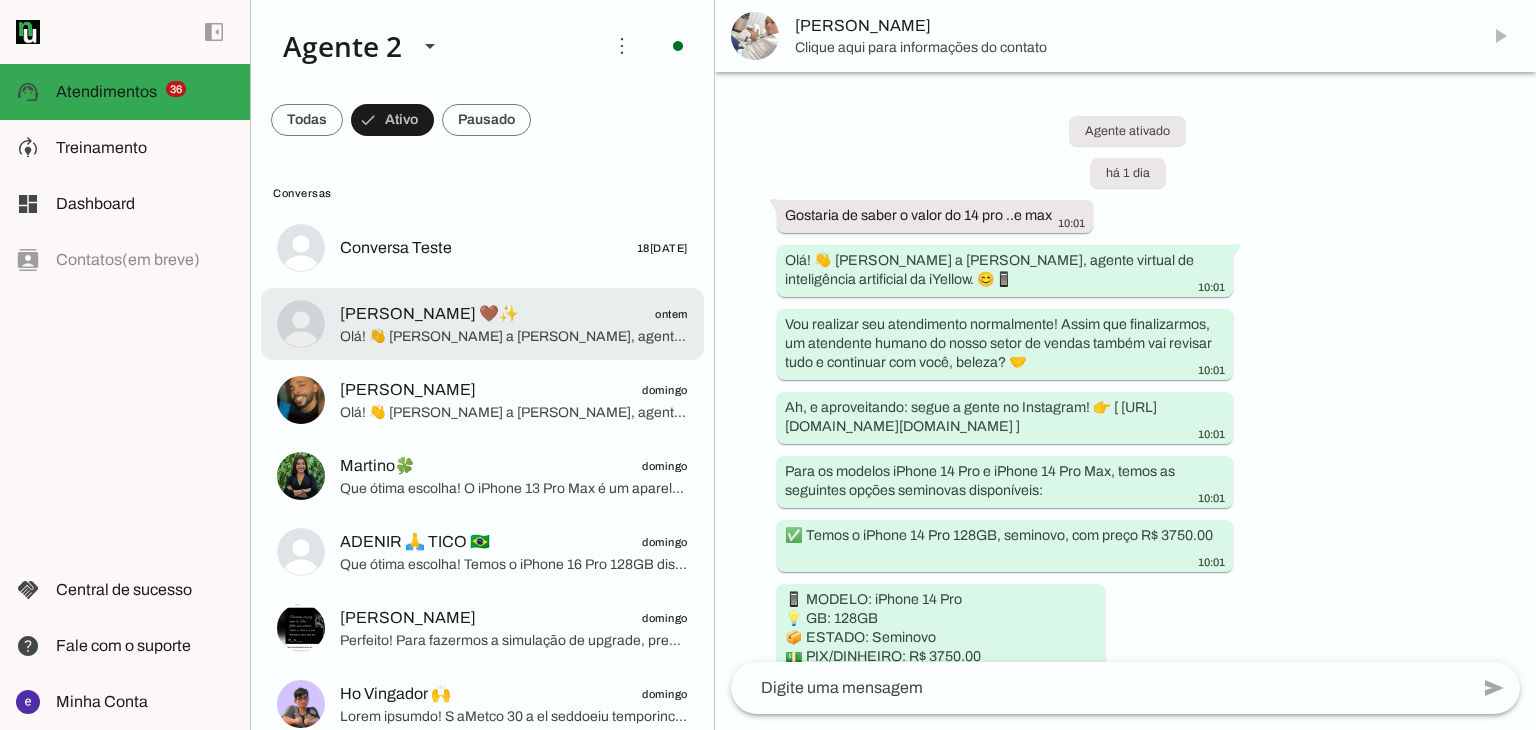 click on "Olá! 👋 [PERSON_NAME] a [PERSON_NAME], agente virtual de inteligência artificial da iYellow. 😊📱
Vou realizar seu atendimento normalmente! Assim que finalizarmos, um atendente humano do nosso setor de vendas também vai revisar tudo e continuar com você, beleza? 🤝
Ah, e aproveitando: segue a gente no Instagram! 👉 [https://[DOMAIN_NAME]/[DOMAIN_NAME]/](https://[DOMAIN_NAME]/[DOMAIN_NAME]/)
Para começar, você tem algum modelo de iPhone, iPad, Apple Watch, Macbook, [PERSON_NAME] ou Video Game em mente que já esteja procurando? Assim posso te ajudar de forma mais direcionada! 😊" 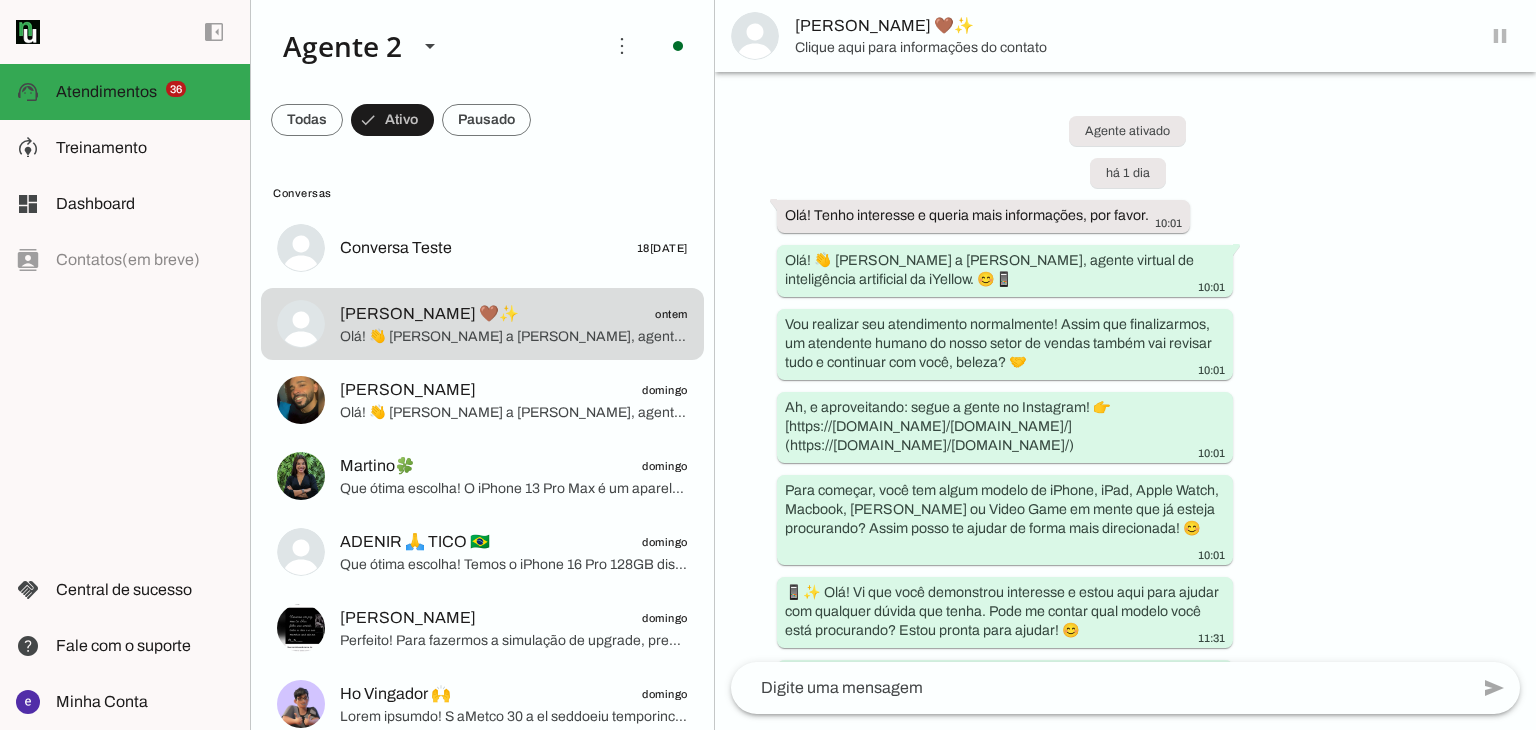 scroll, scrollTop: 354, scrollLeft: 0, axis: vertical 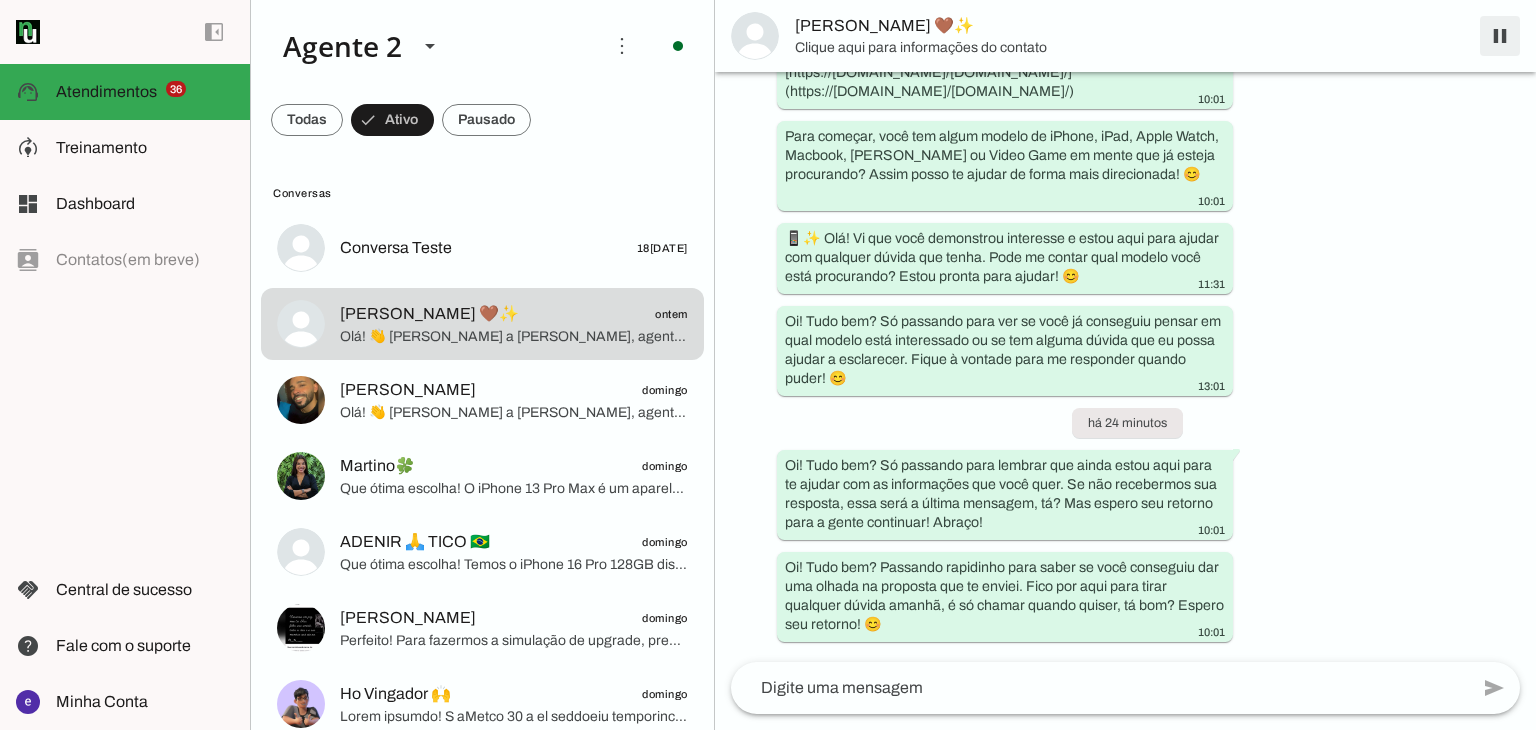 click at bounding box center [1500, 36] 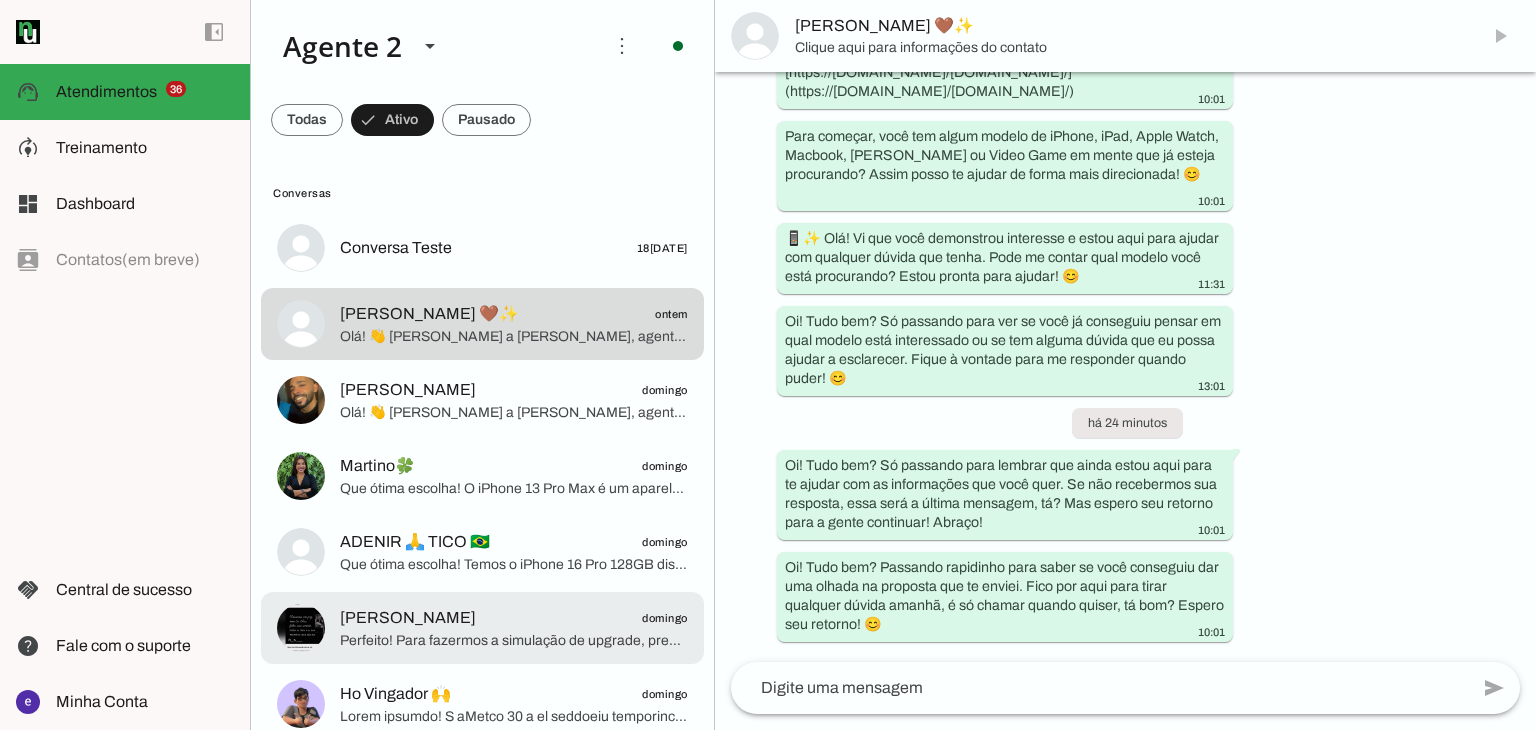 scroll, scrollTop: 0, scrollLeft: 0, axis: both 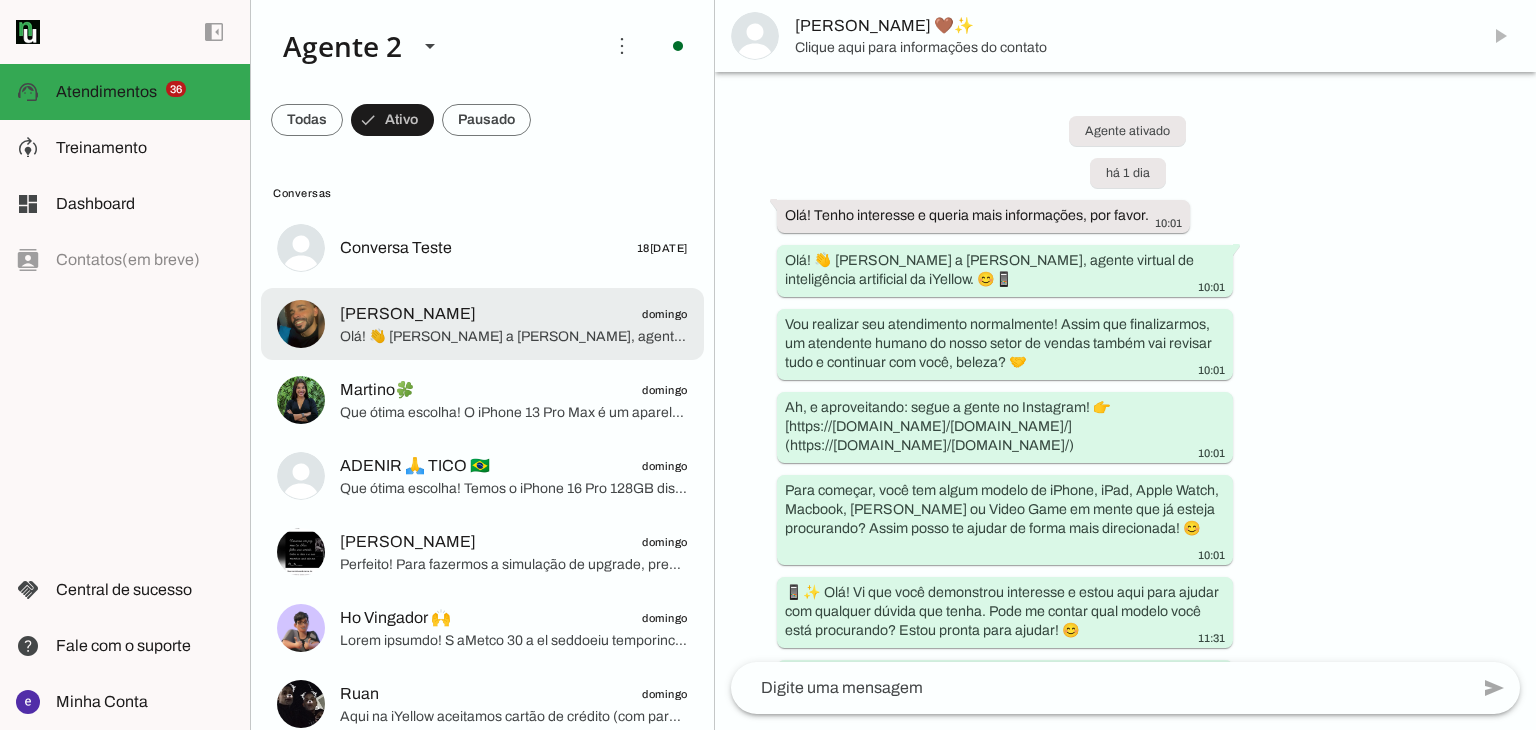 click on "Olá! 👋 [PERSON_NAME] a [PERSON_NAME], agente virtual de inteligência artificial da iYellow. 😊📱
Vou realizar seu atendimento normalmente! Assim que finalizarmos, um atendente humano do nosso setor de vendas também vai revisar tudo e continuar com você, beleza? 🤝
Ah, e aproveitando: segue a gente no Instagram! 👉 [https://[DOMAIN_NAME]/[DOMAIN_NAME]/](https://[DOMAIN_NAME]/[DOMAIN_NAME]/)
Para começarmos, você já tem algum modelo de iPhone em mente que está procurando?" 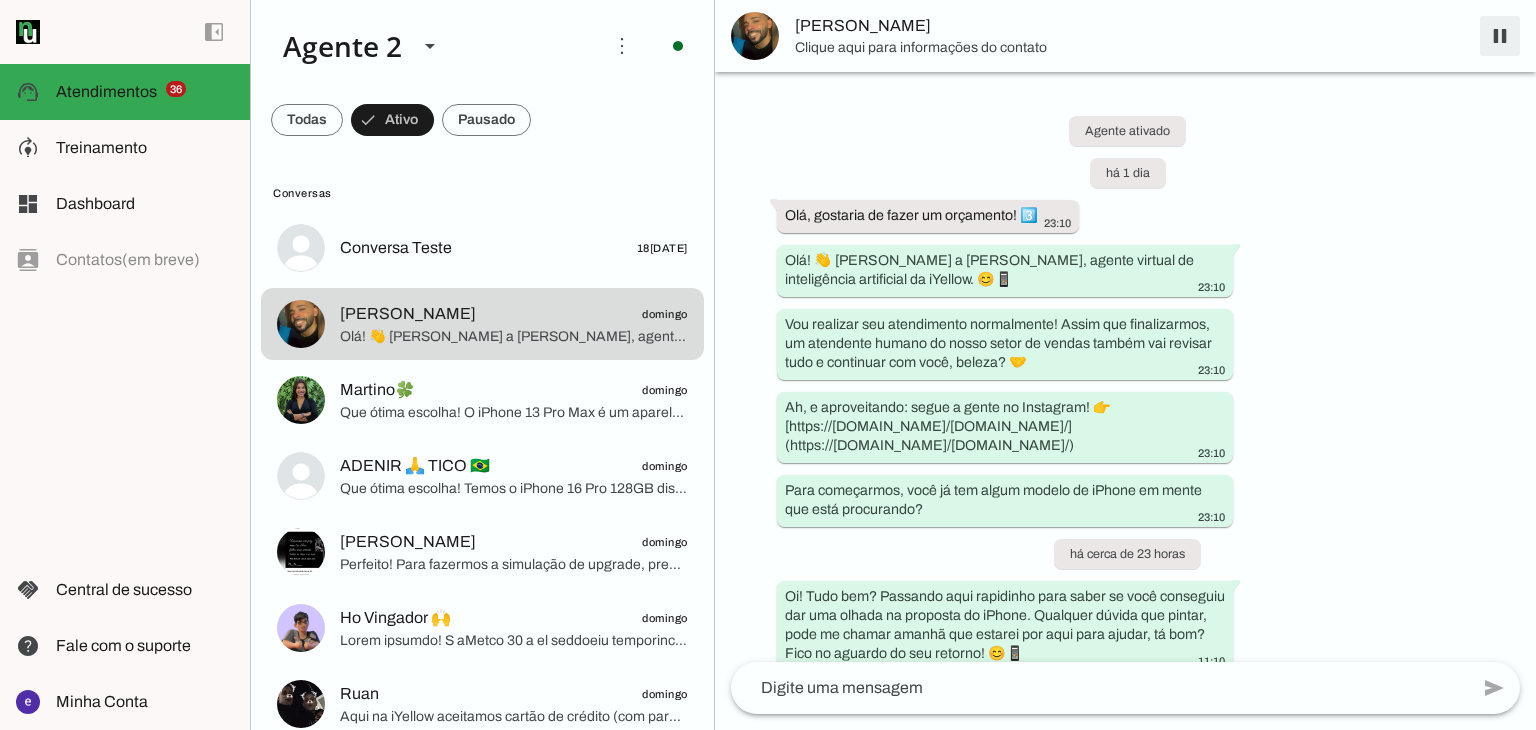 scroll, scrollTop: 233, scrollLeft: 0, axis: vertical 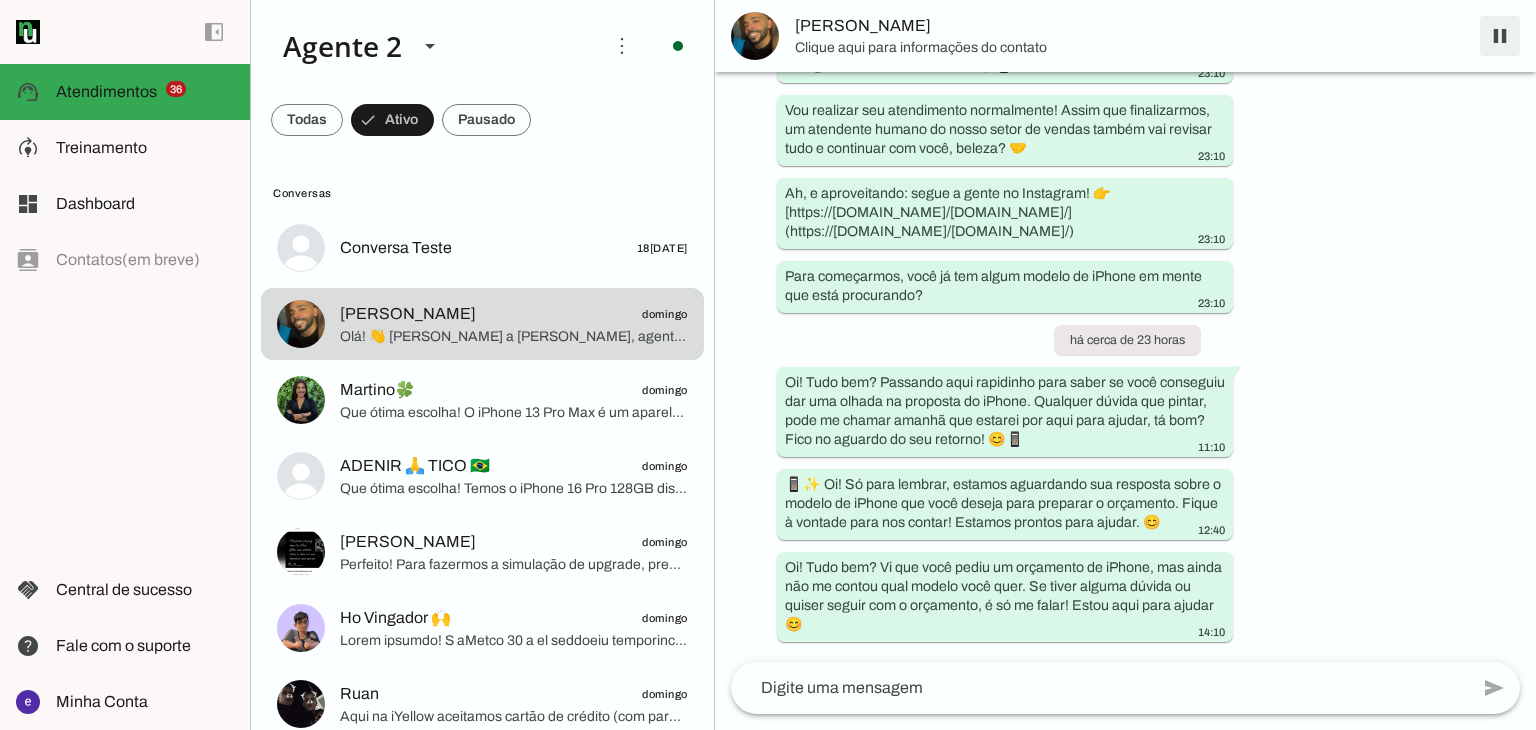 click at bounding box center (1500, 36) 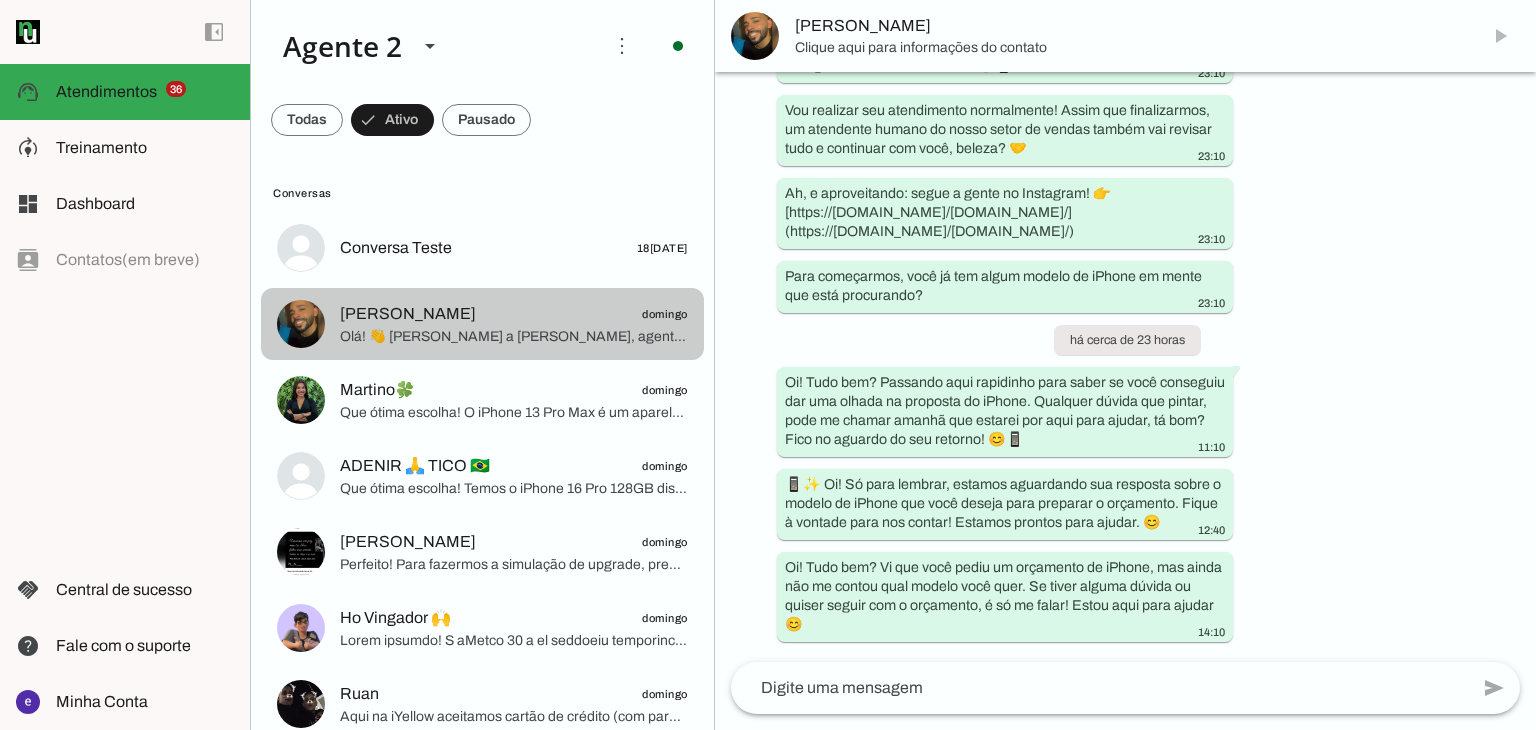 scroll, scrollTop: 0, scrollLeft: 0, axis: both 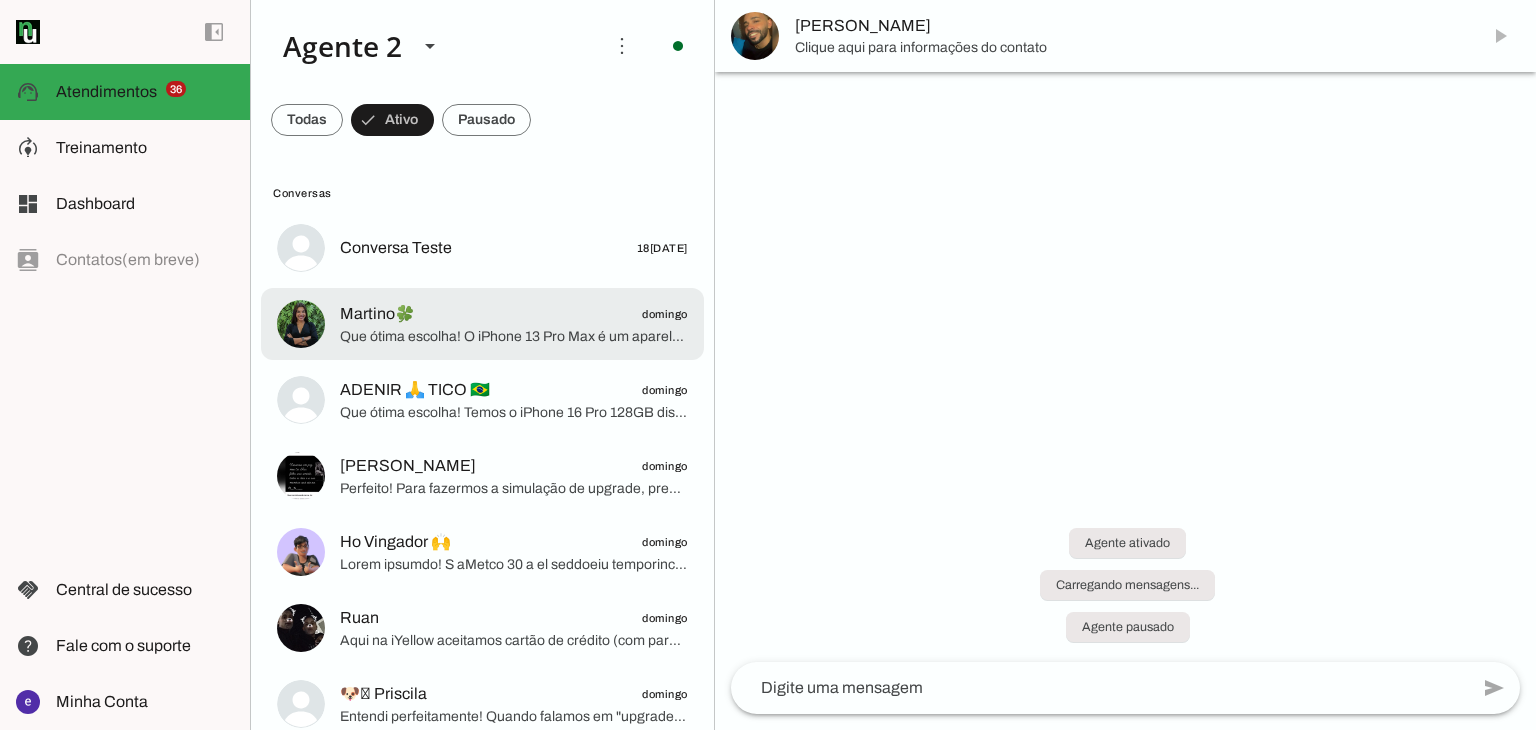 click on "Martino🍀" 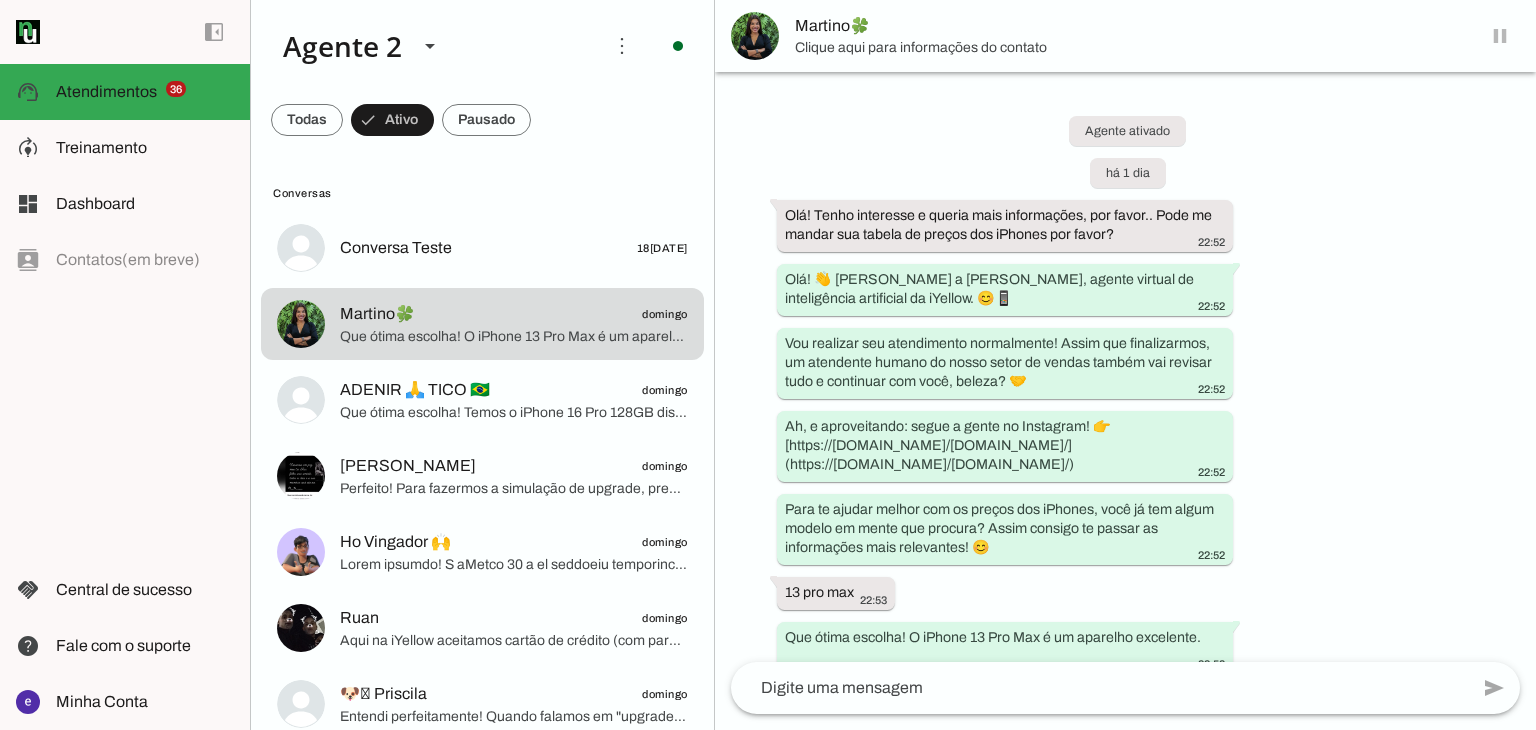 scroll, scrollTop: 1068, scrollLeft: 0, axis: vertical 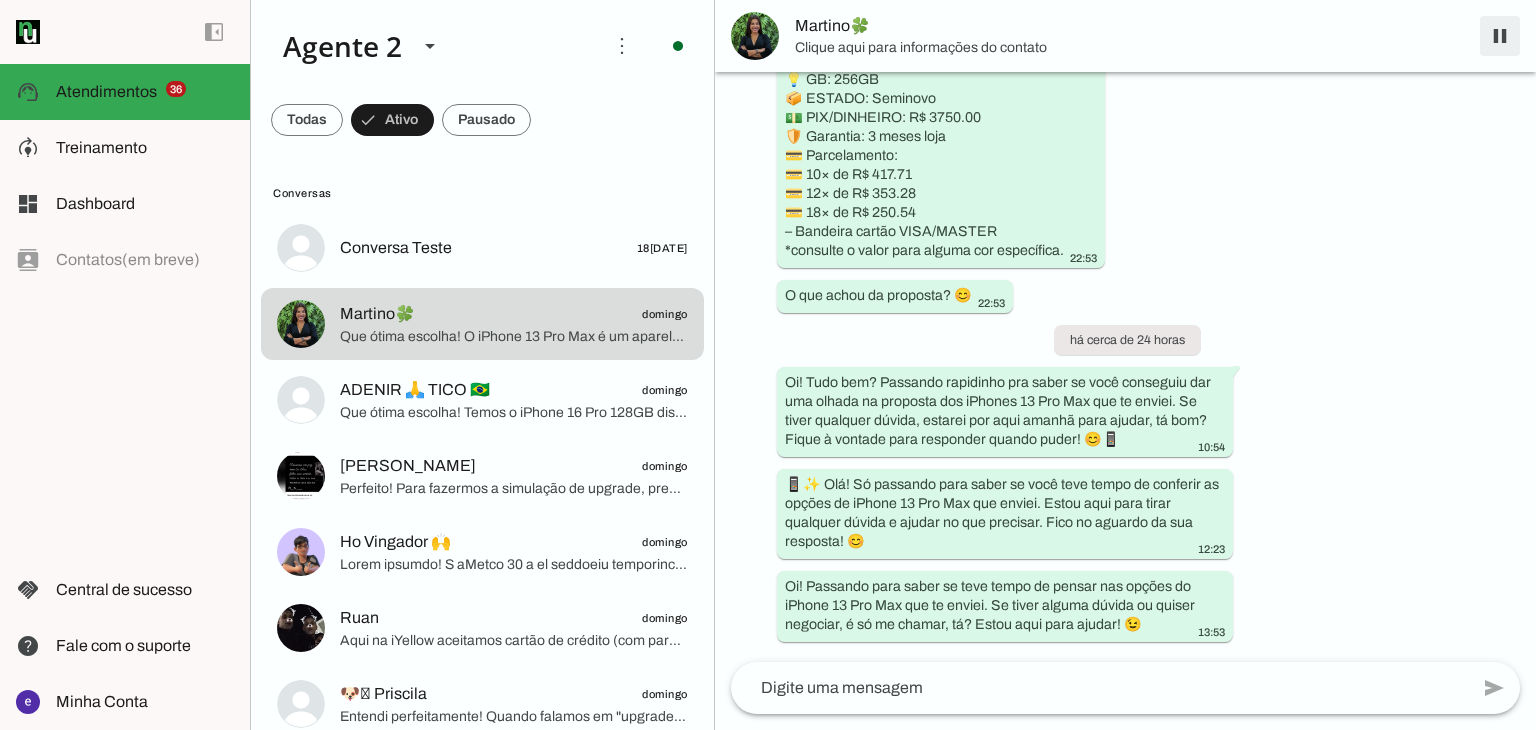 click at bounding box center (1500, 36) 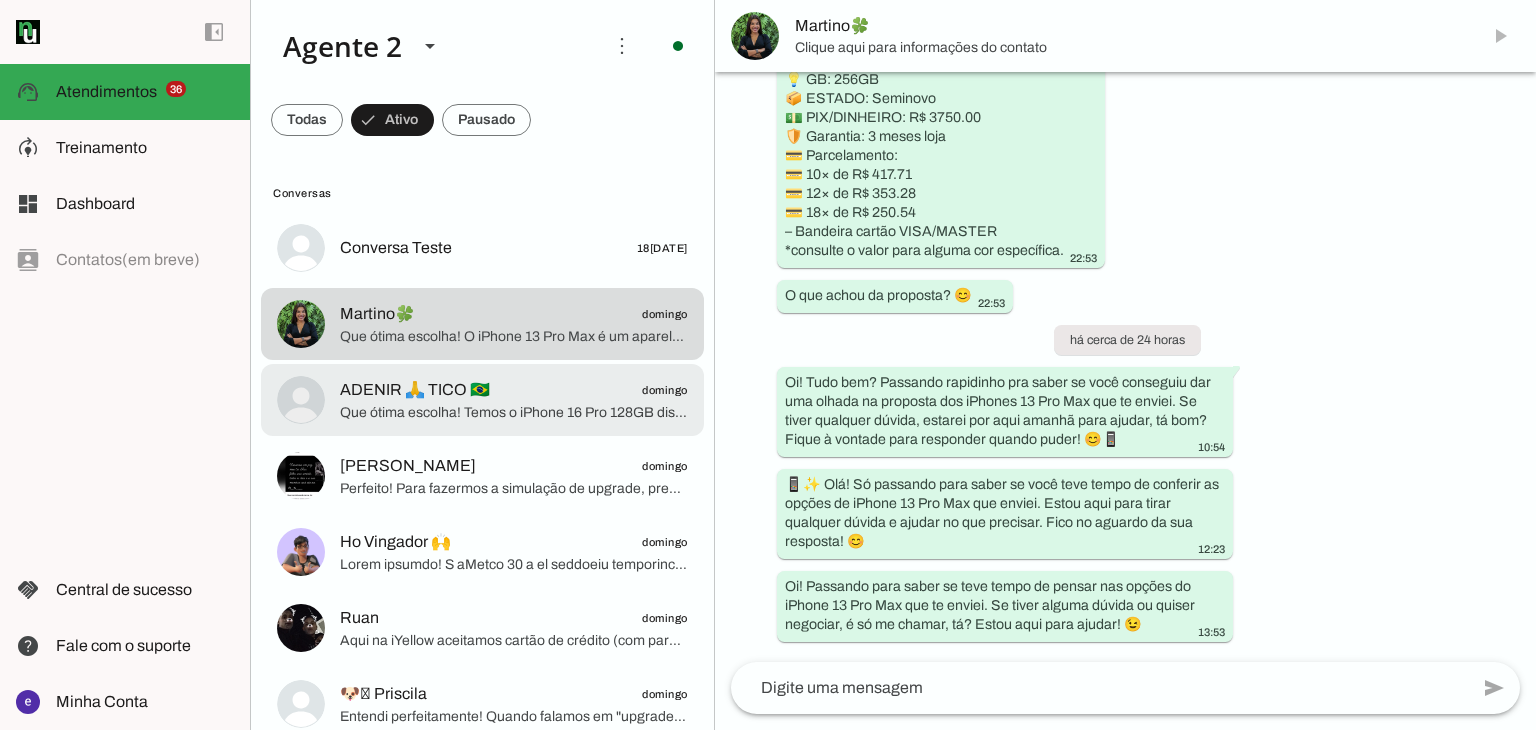 scroll, scrollTop: 0, scrollLeft: 0, axis: both 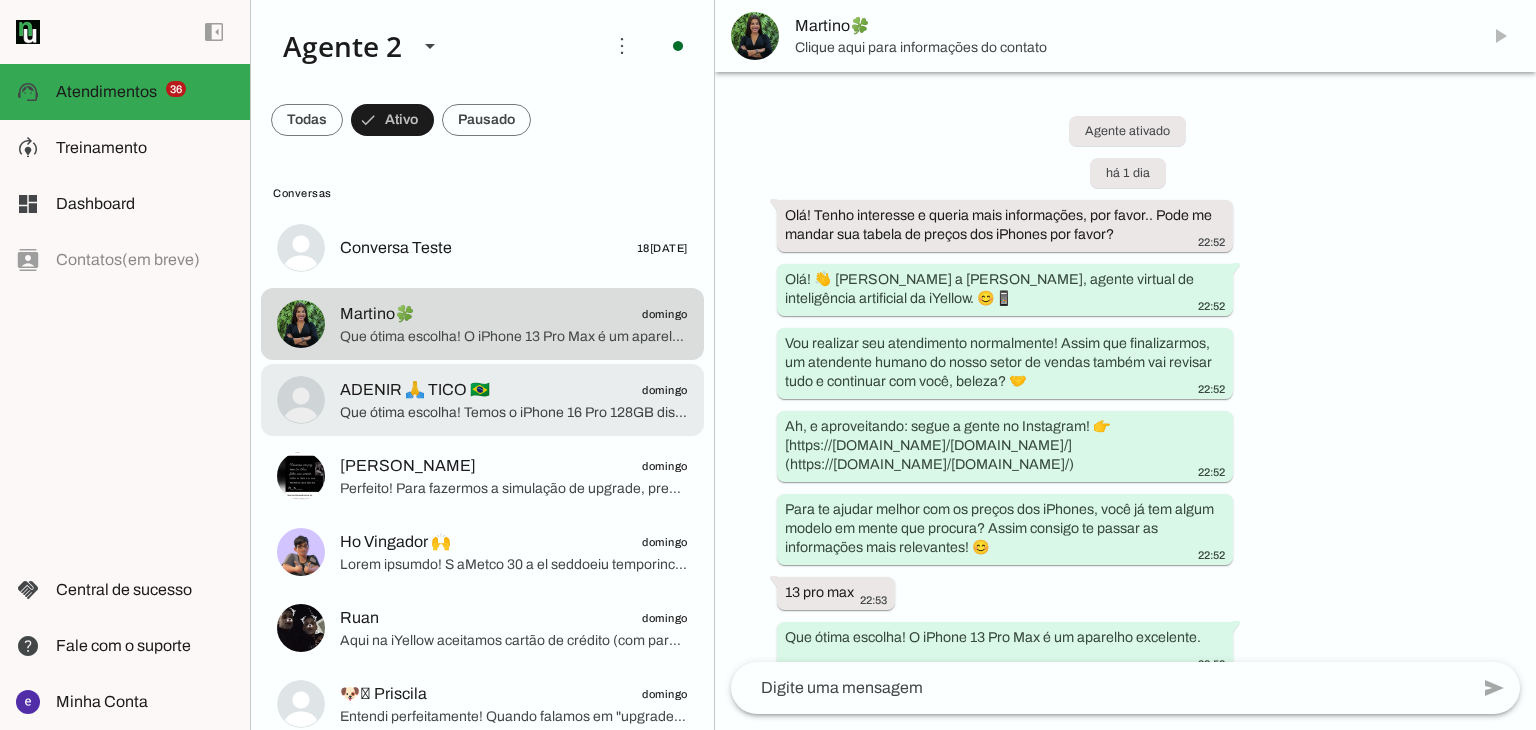 click on "Conversa Teste
18[DATE]
Martino🍀
domingo
ADENIR 🙏 TICO 🇧🇷
domingo
[PERSON_NAME]
domingo
Perfeito! Para fazermos a simulação de upgrade, preciso de algumas informações sobre o seu aparelho atual, por favor: 😊
1️⃣ Modelo (exemplo: iPhone 11, iPhone XR...)
2️⃣ Capacidade (memória em [GEOGRAPHIC_DATA])
Pode me enviar tudo em uma mensagem só? 🙌
Ho Vingador 🙌" 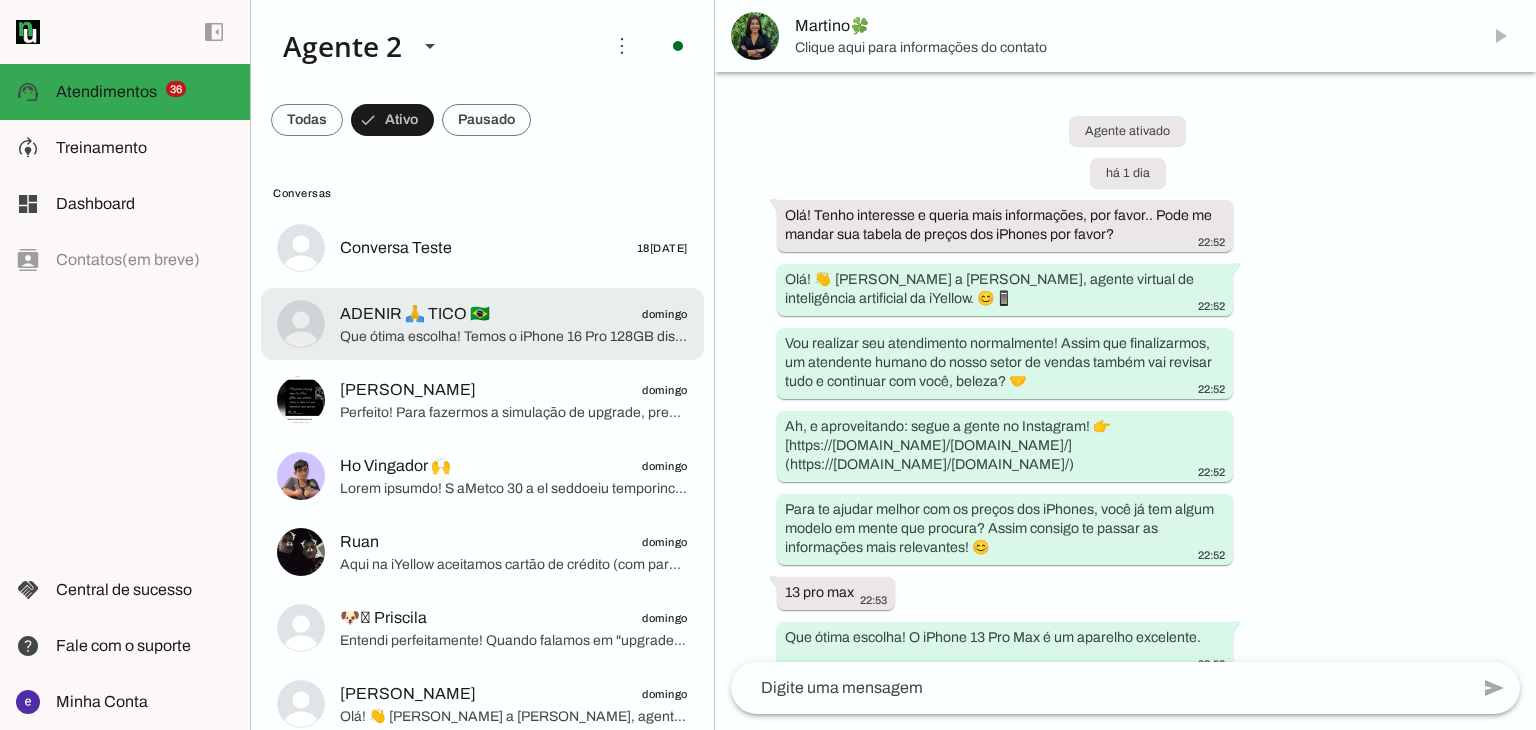 click on "ADENIR 🙏 TICO 🇧🇷
domingo" 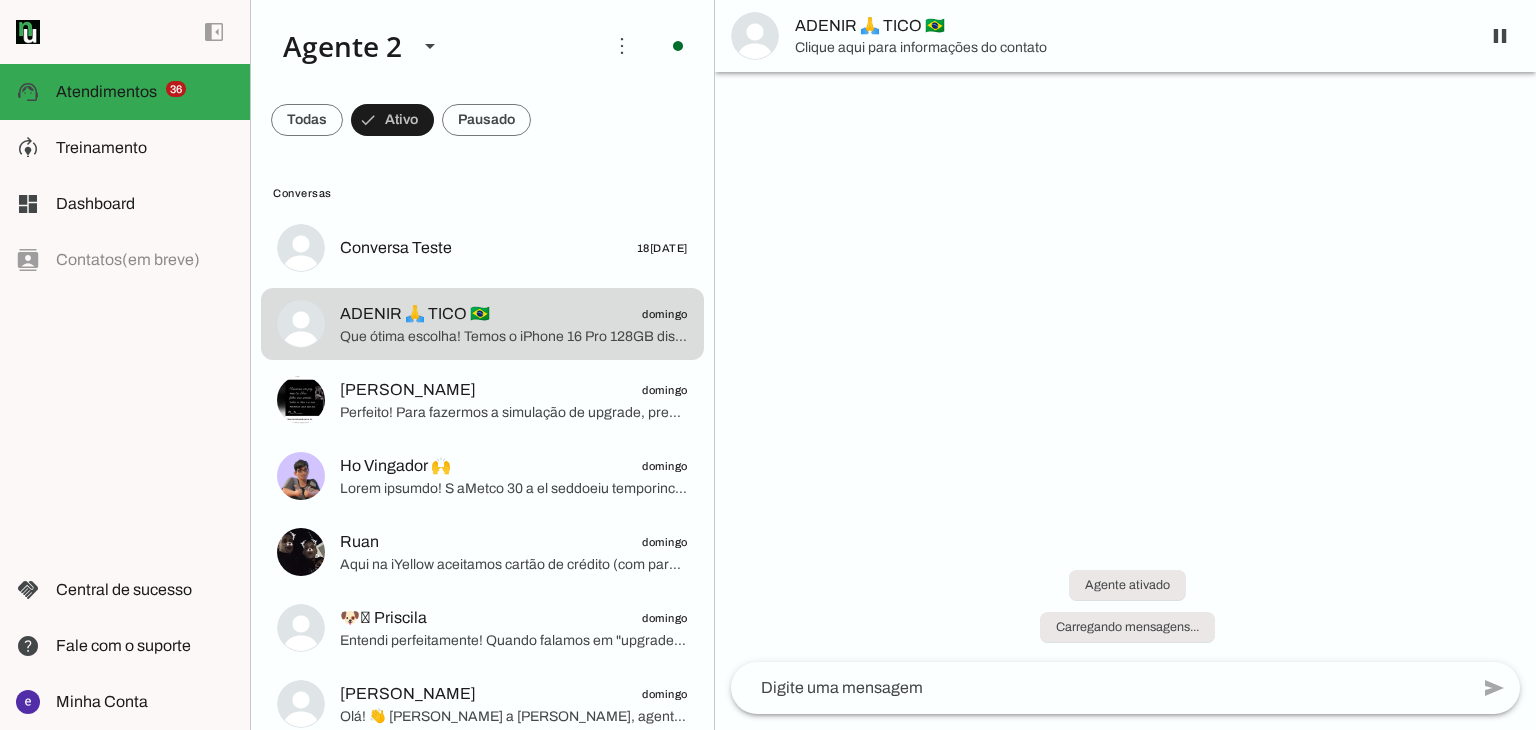 click at bounding box center [1500, 36] 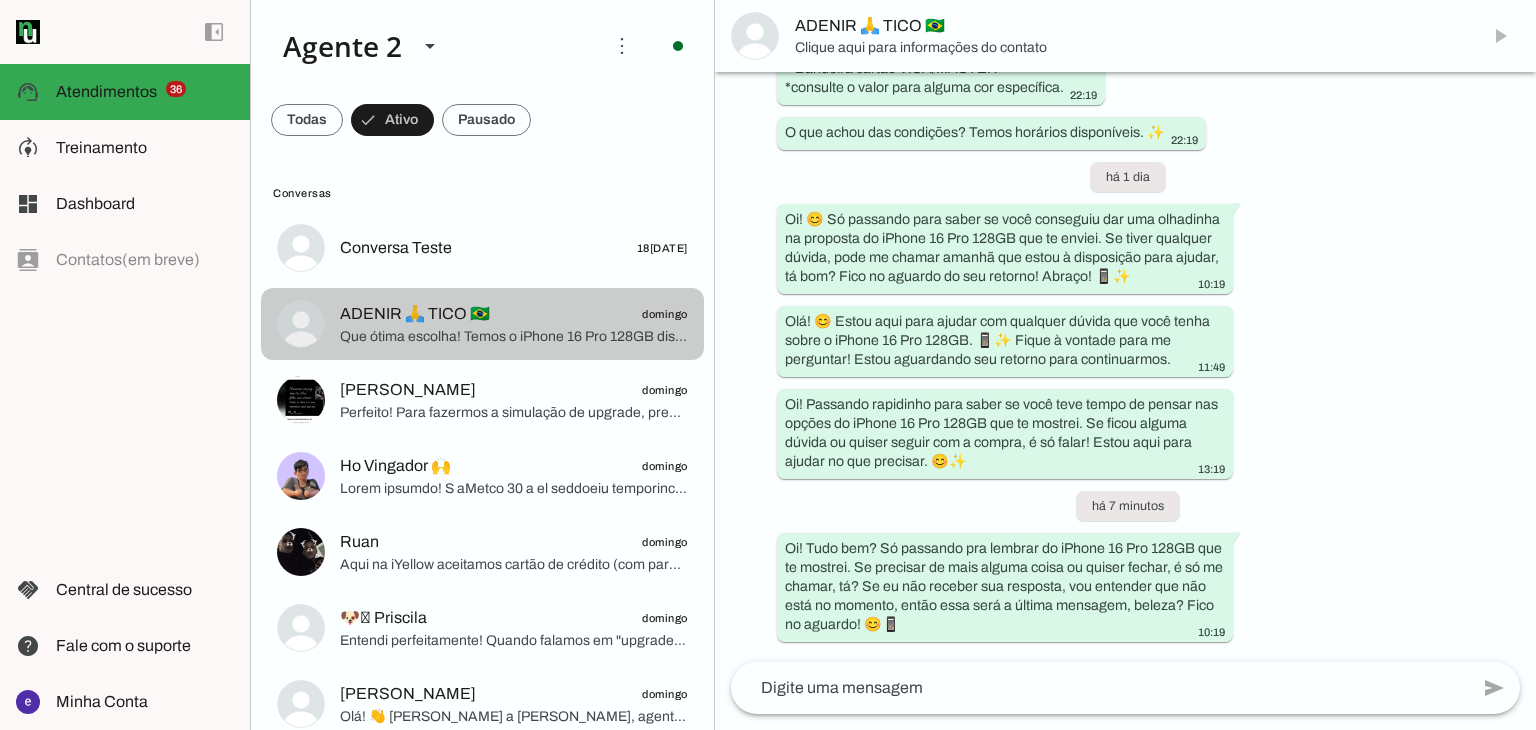 scroll, scrollTop: 0, scrollLeft: 0, axis: both 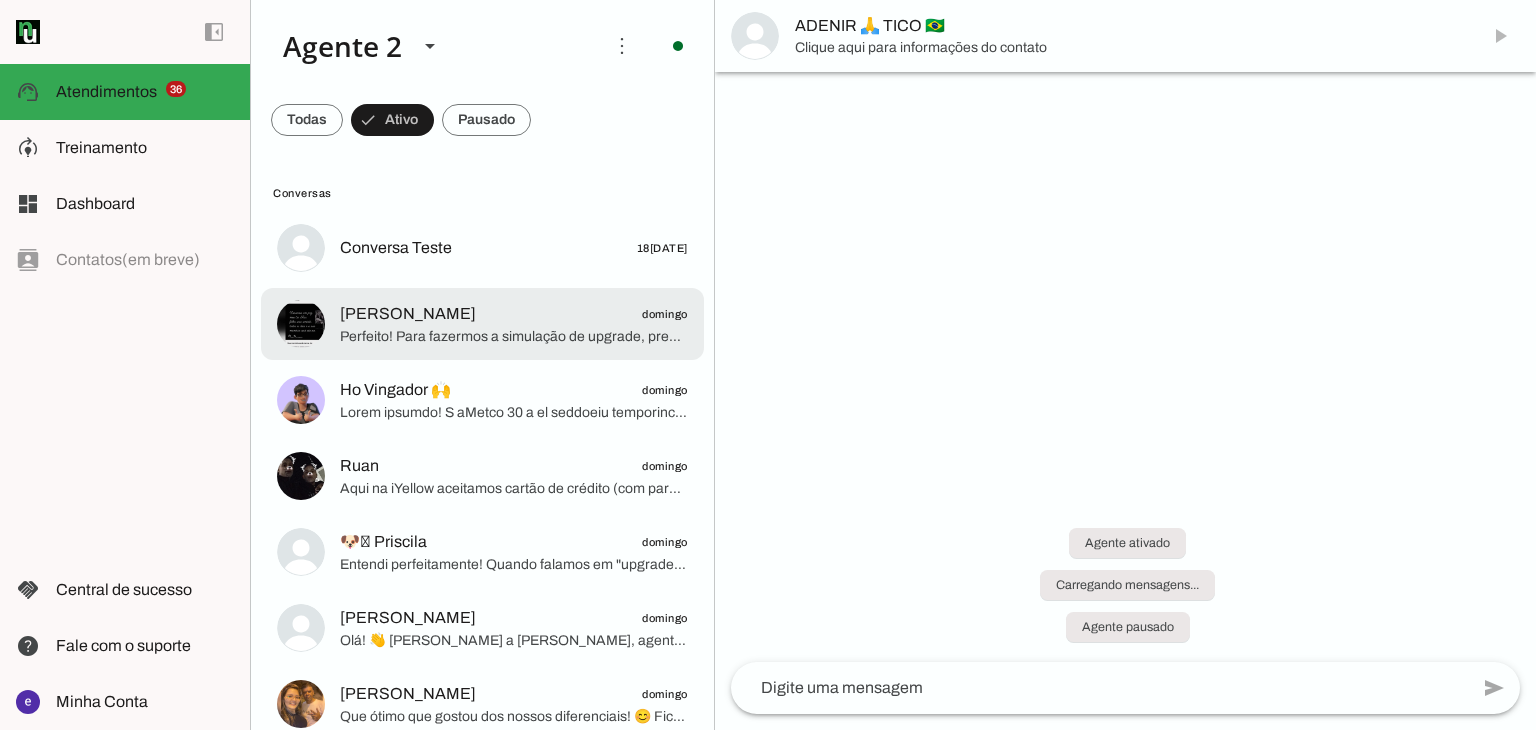 click on "[PERSON_NAME]" 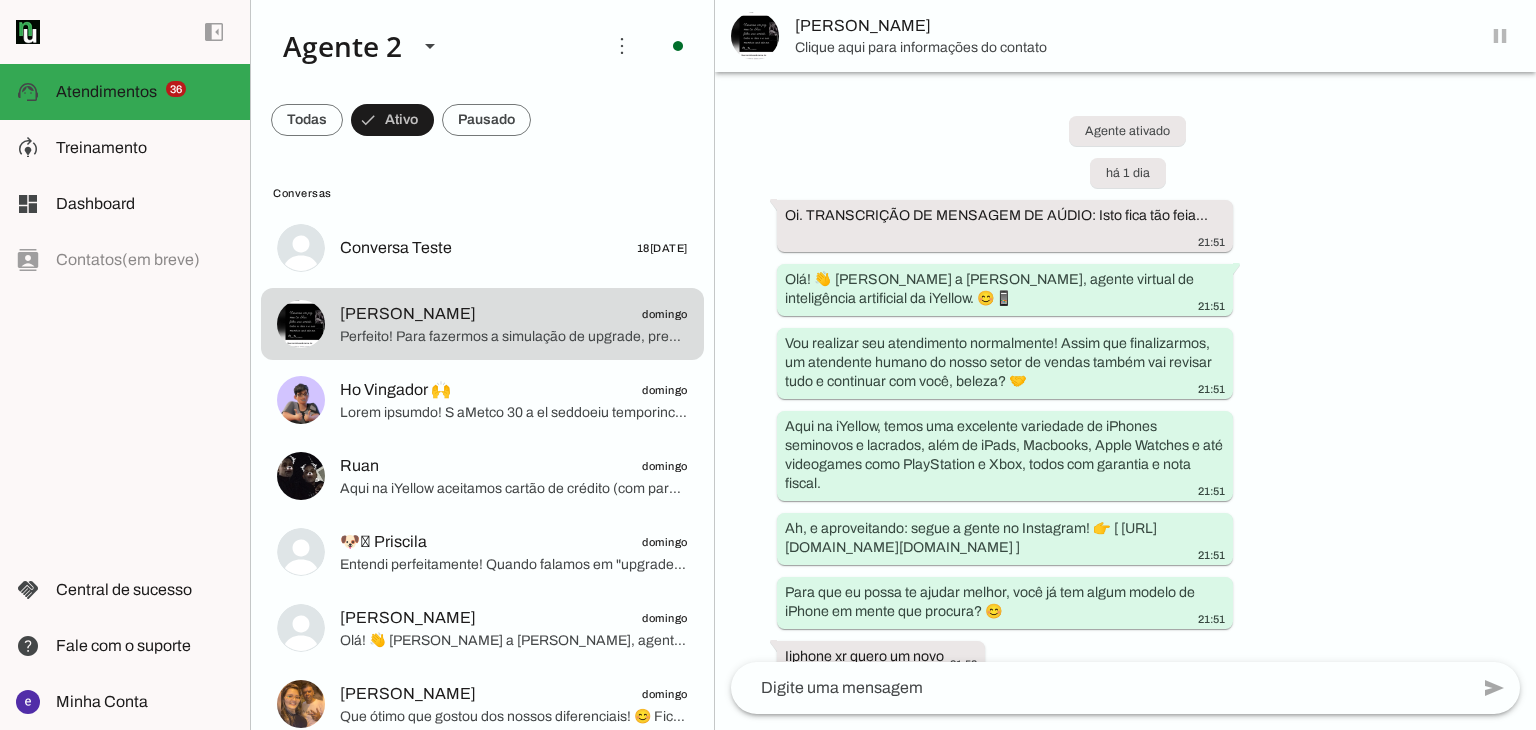 click at bounding box center [1500, 36] 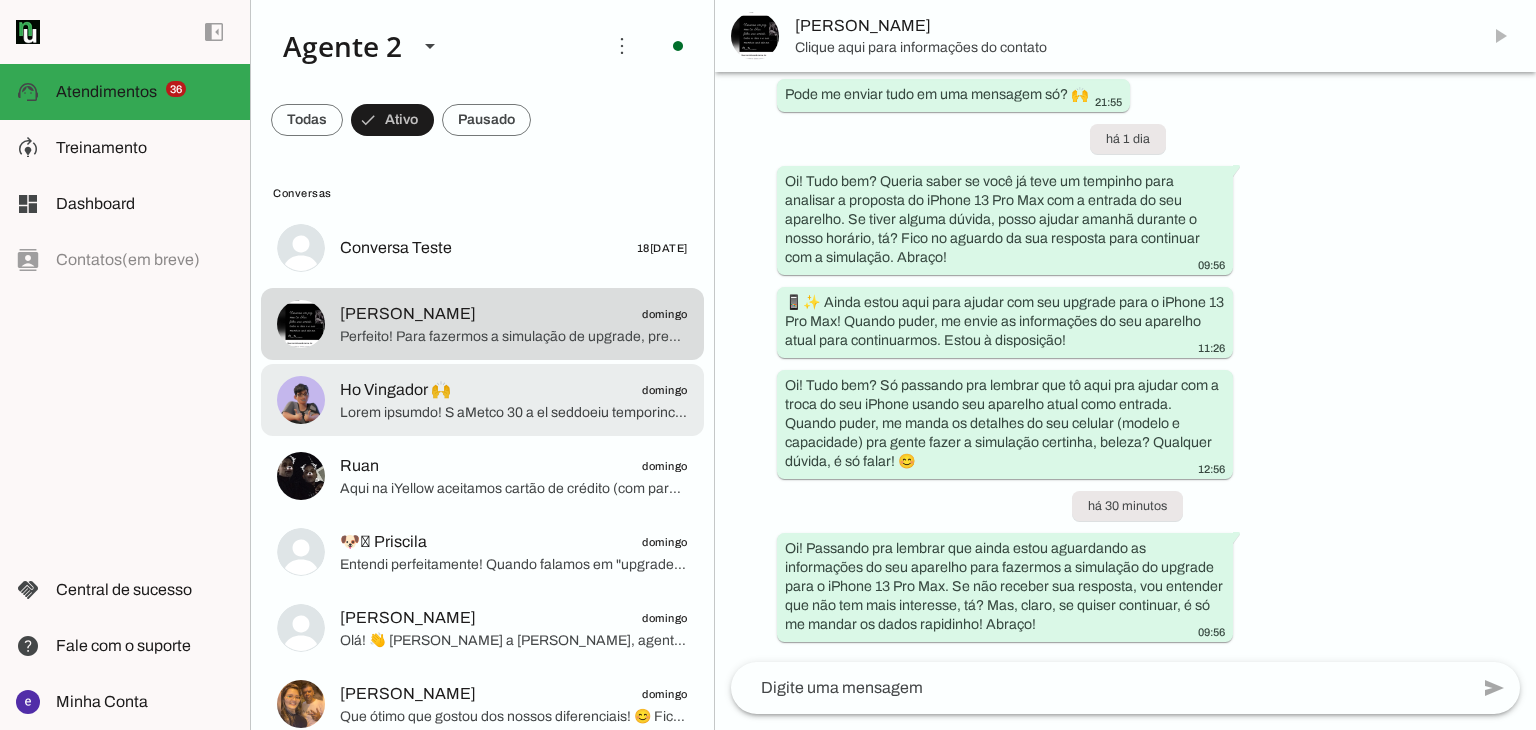 scroll, scrollTop: 0, scrollLeft: 0, axis: both 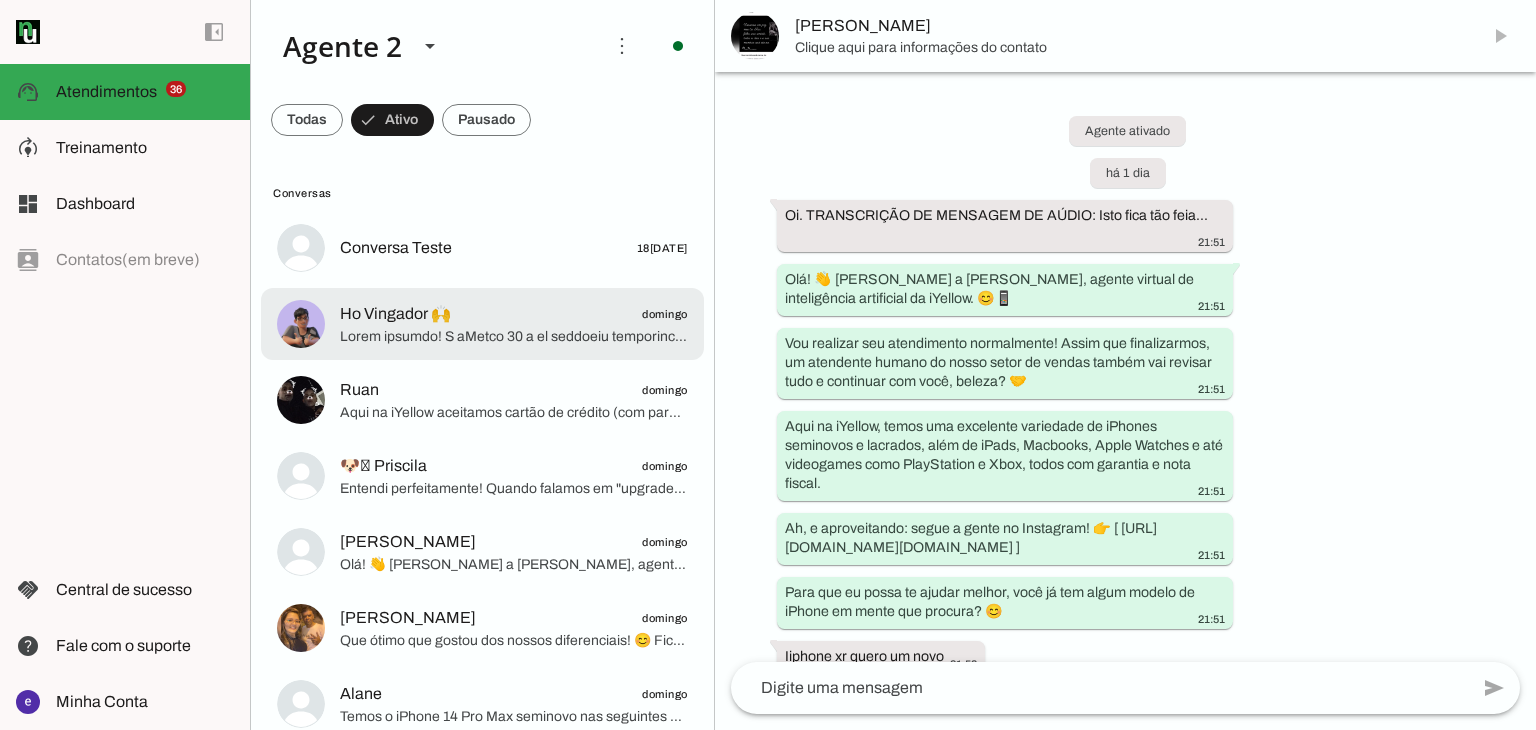 click 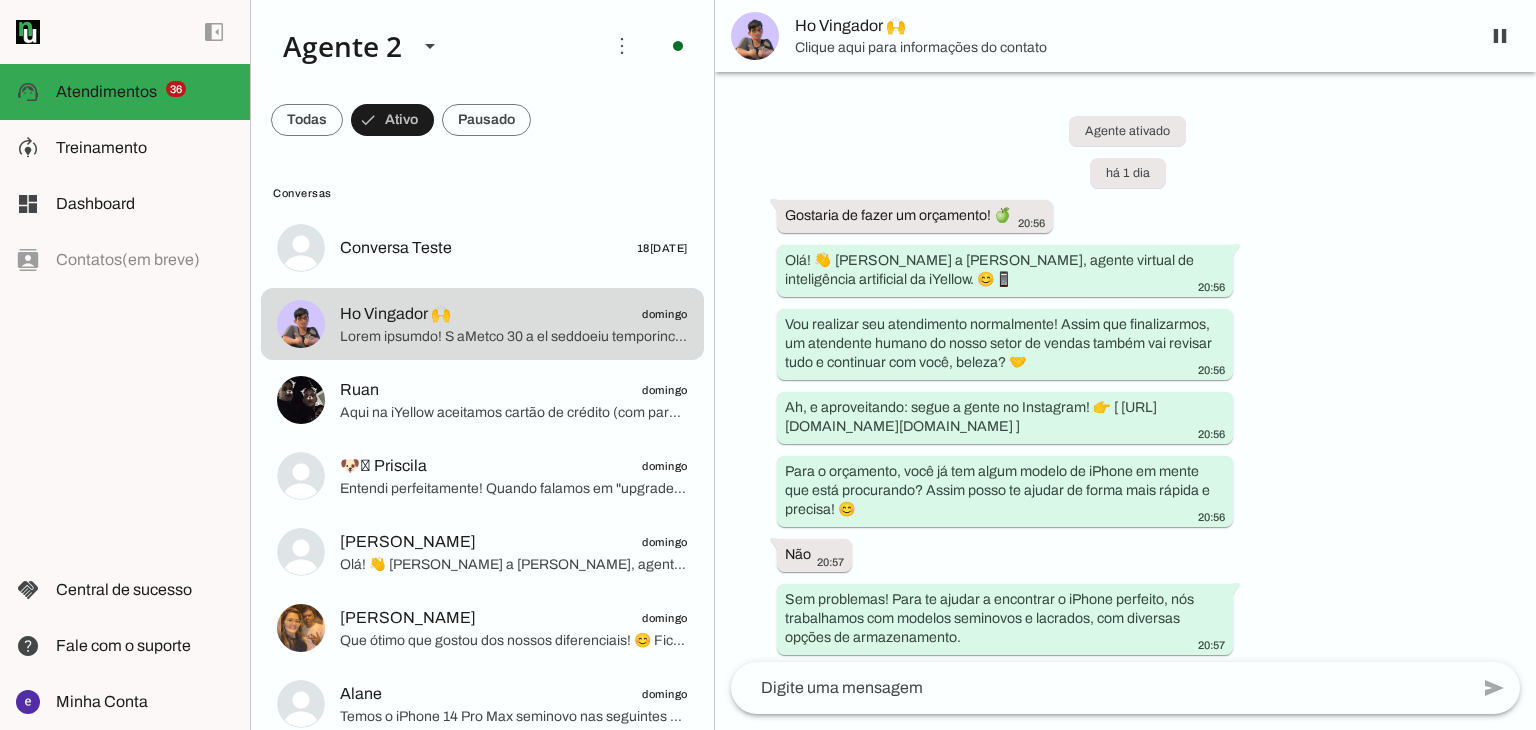 scroll, scrollTop: 1649, scrollLeft: 0, axis: vertical 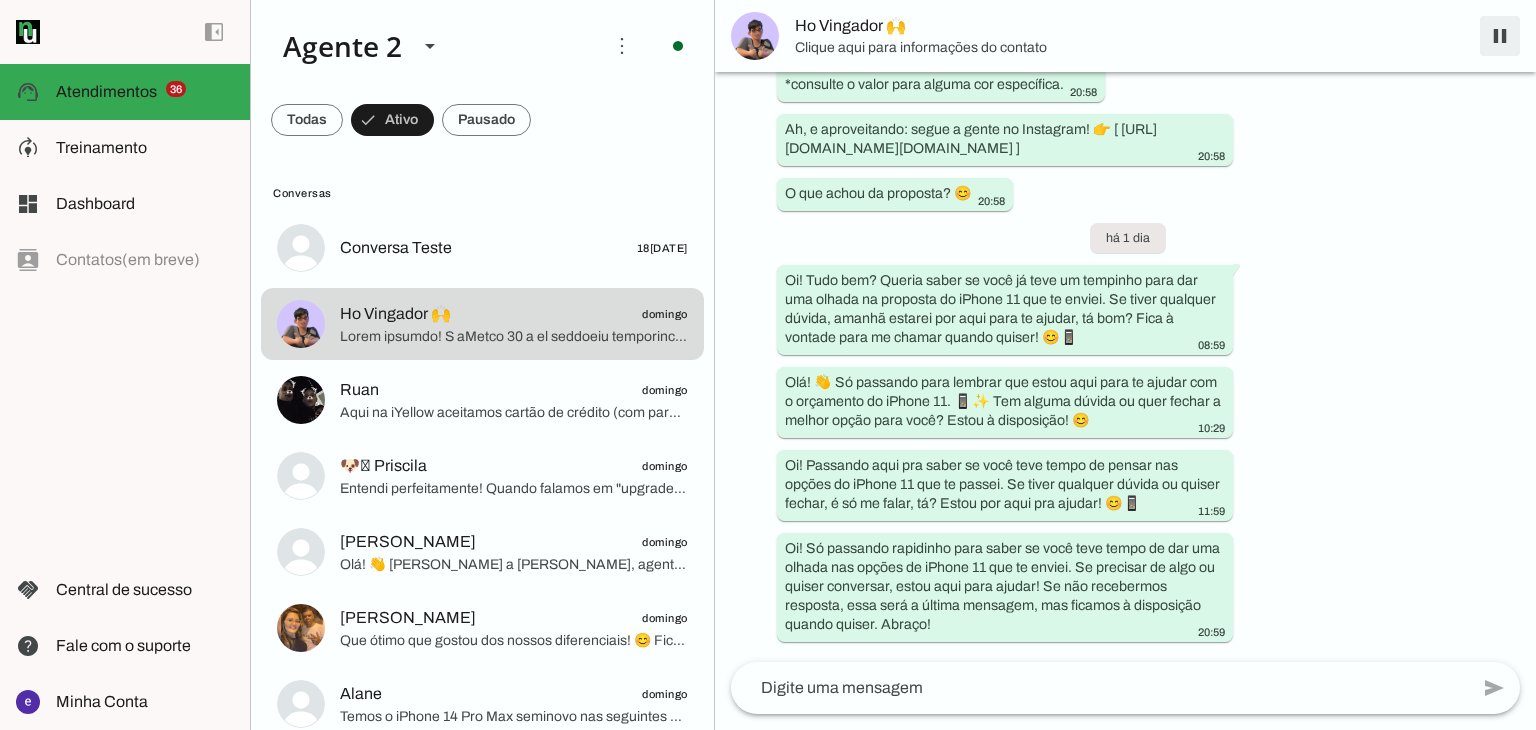 click at bounding box center [1500, 36] 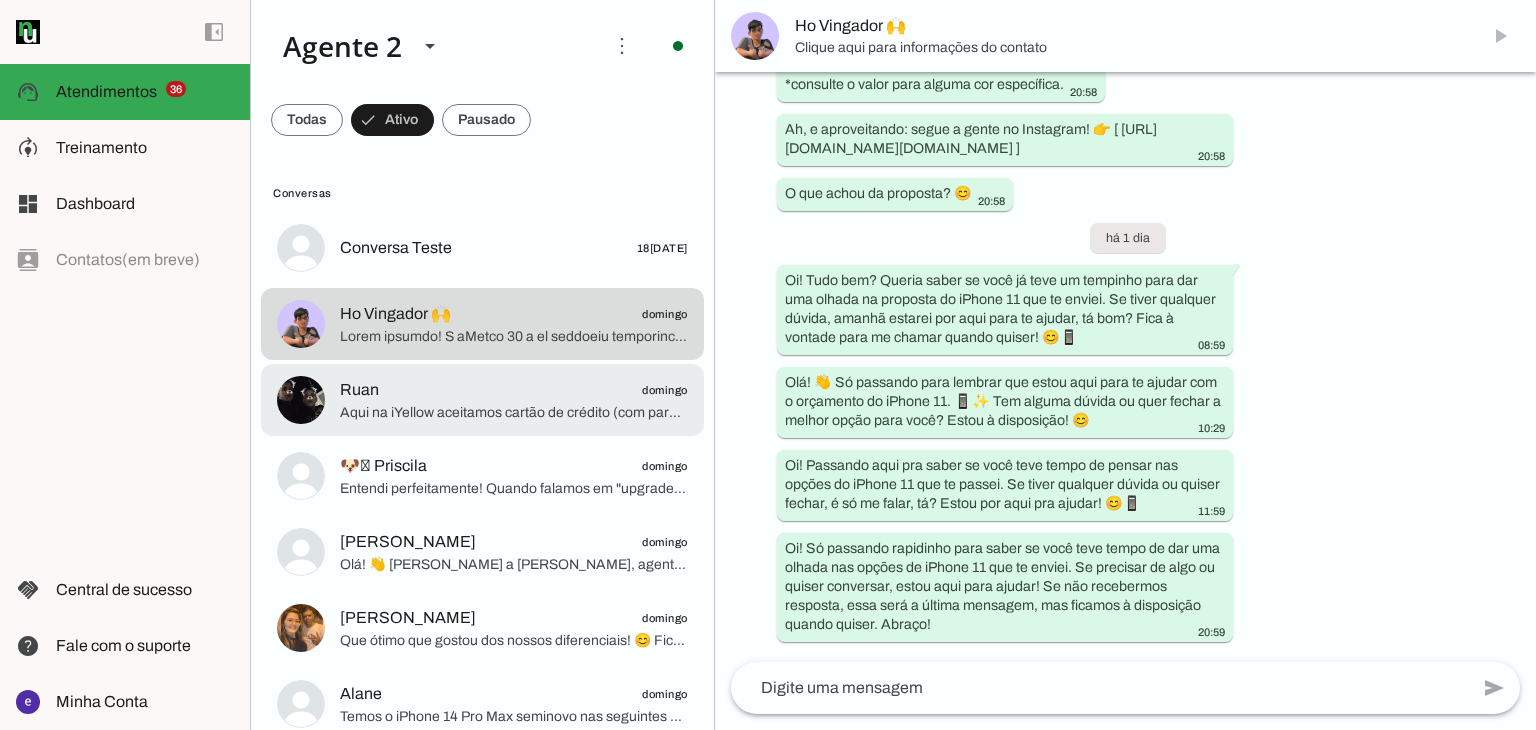 scroll, scrollTop: 0, scrollLeft: 0, axis: both 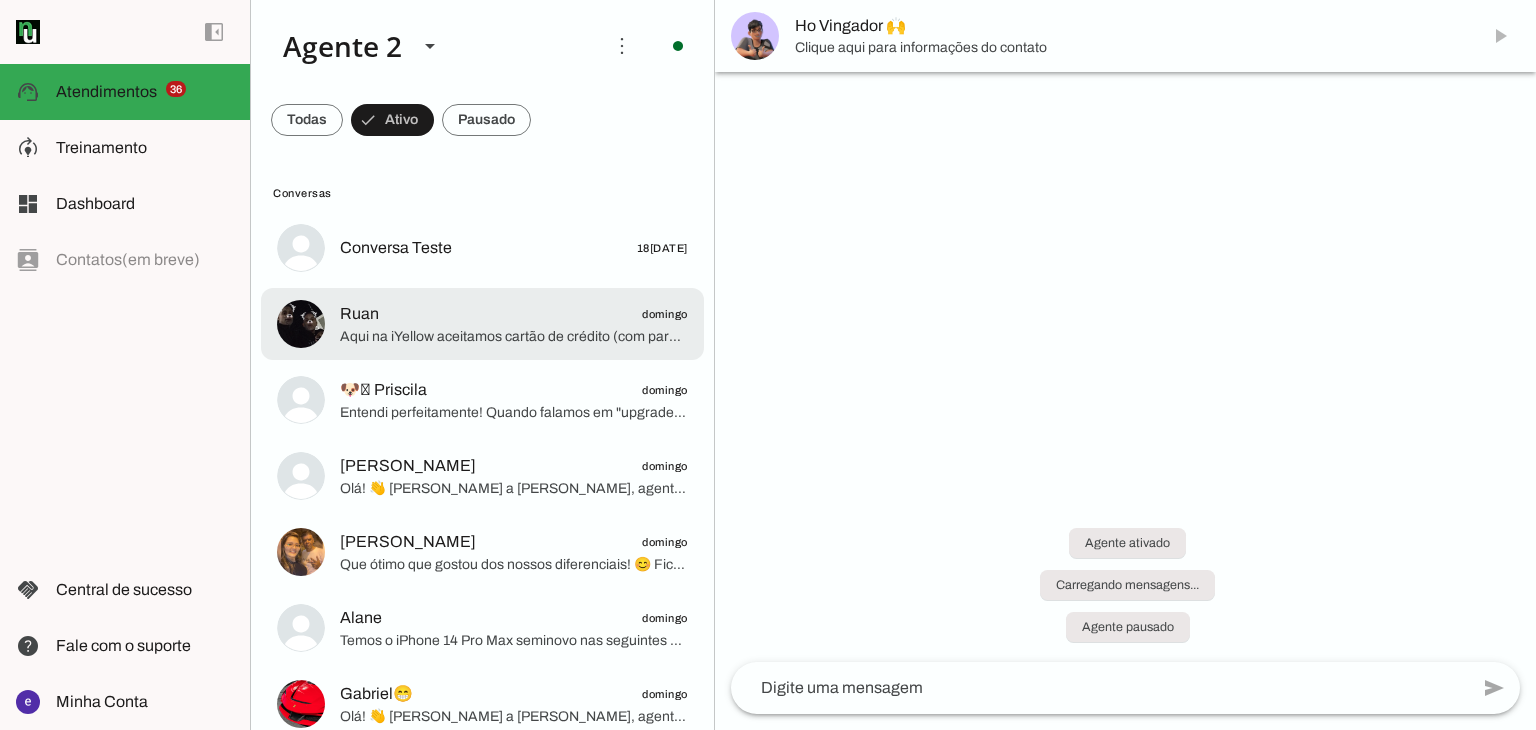 click on "Aqui na iYellow aceitamos cartão de crédito (com parcelamento até 18x), Pix e dinheiro. 🚀 Aceitamos a utilização de múltiplos cartões de crédito e também uma parte do valor à vista (Pix ou dinheiro) e a diferença no cartão de crédito.
Não parcelamos via boleto, ok? 😊 Importante: lojas que oferecem boleto para compra de iPhones geralmente são golpes. Aqui garantimos total segurança pra você! 🔒" 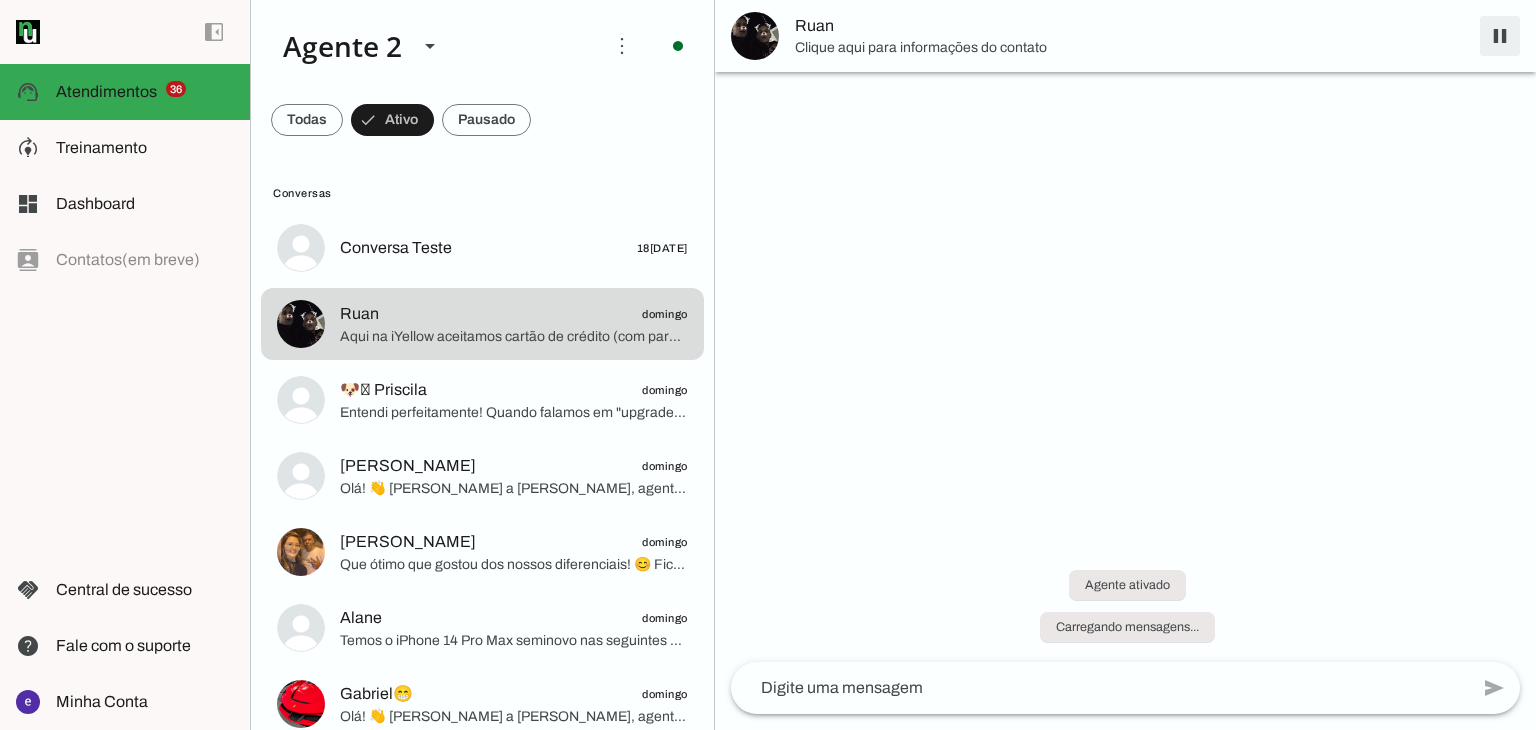 click at bounding box center (1500, 36) 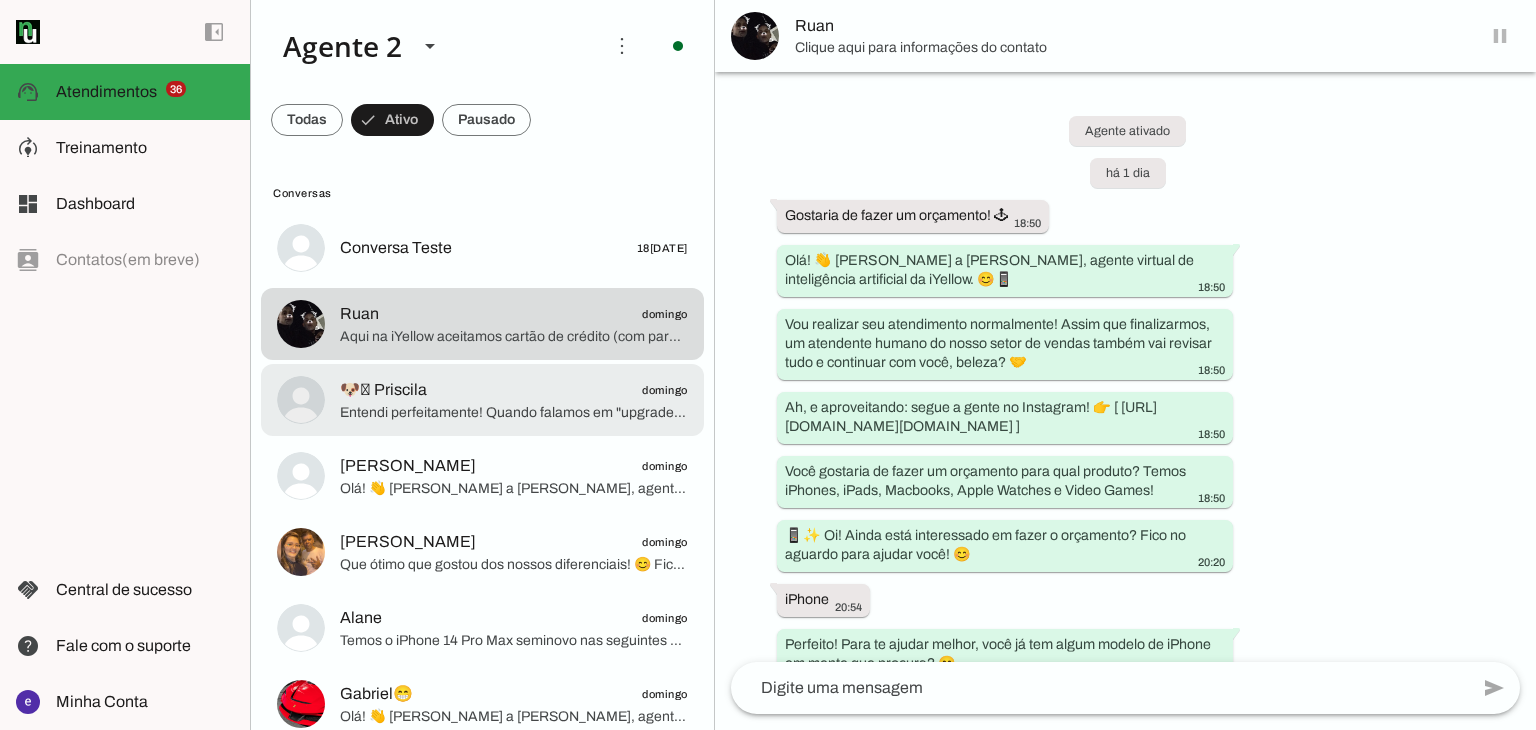 scroll, scrollTop: 1554, scrollLeft: 0, axis: vertical 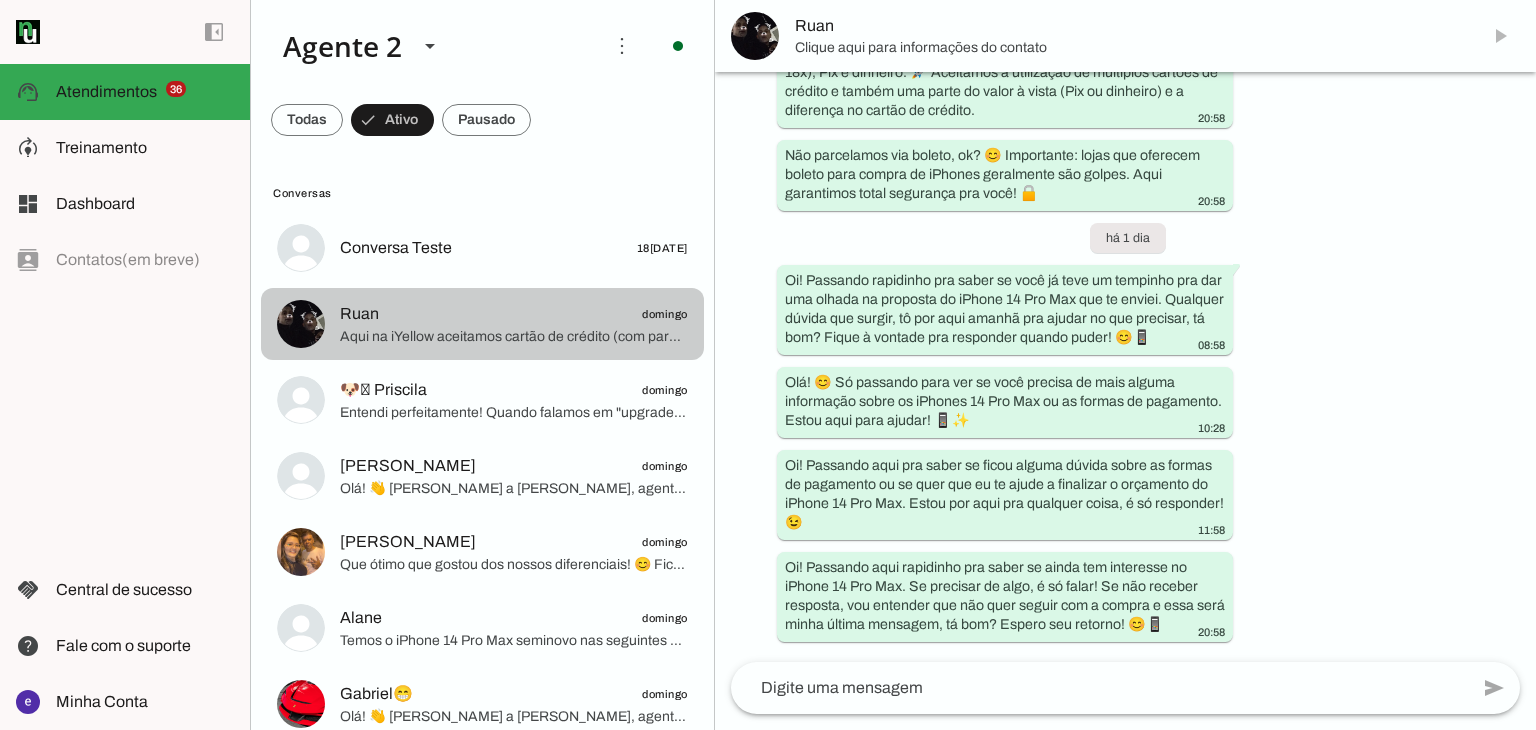 click on "Ruan
domingo" 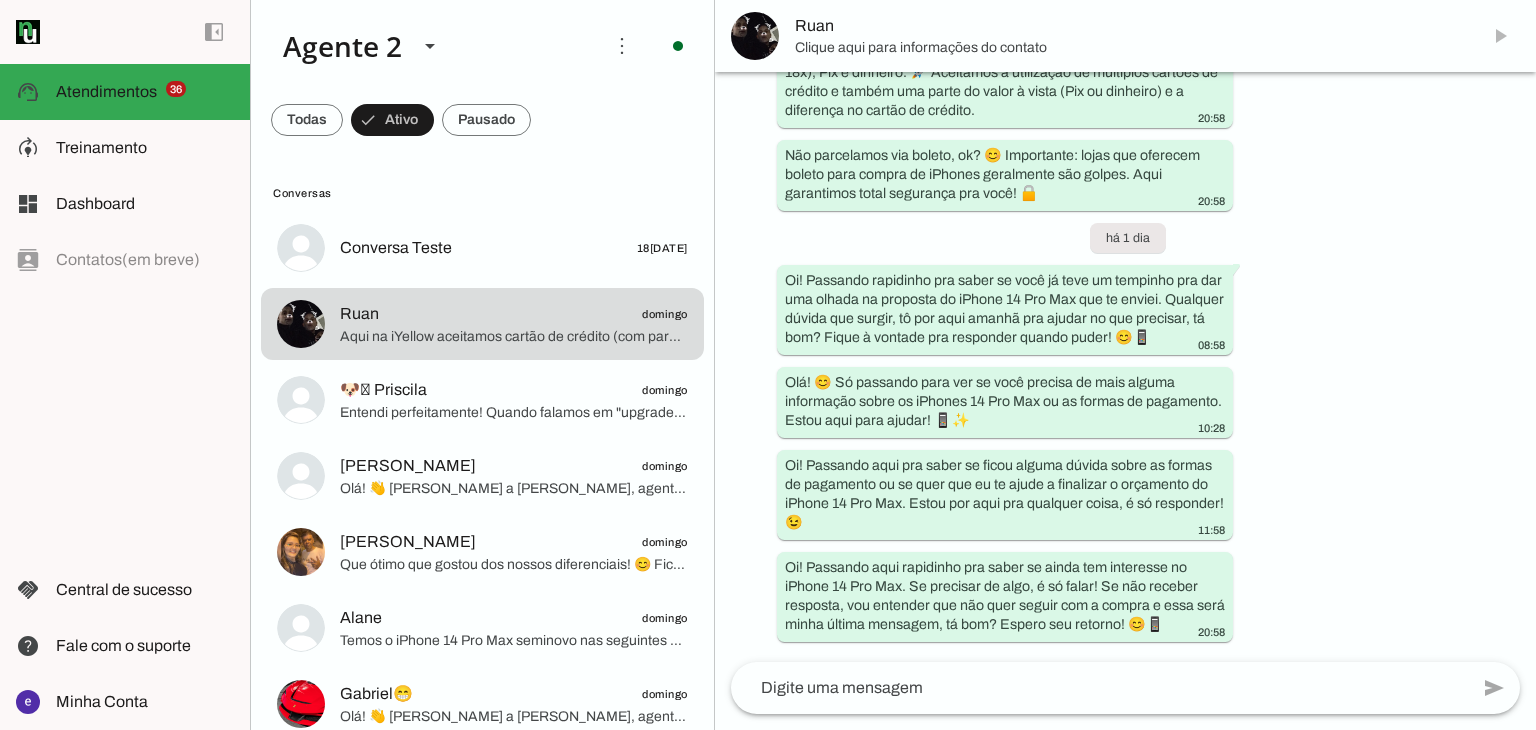 scroll, scrollTop: 0, scrollLeft: 0, axis: both 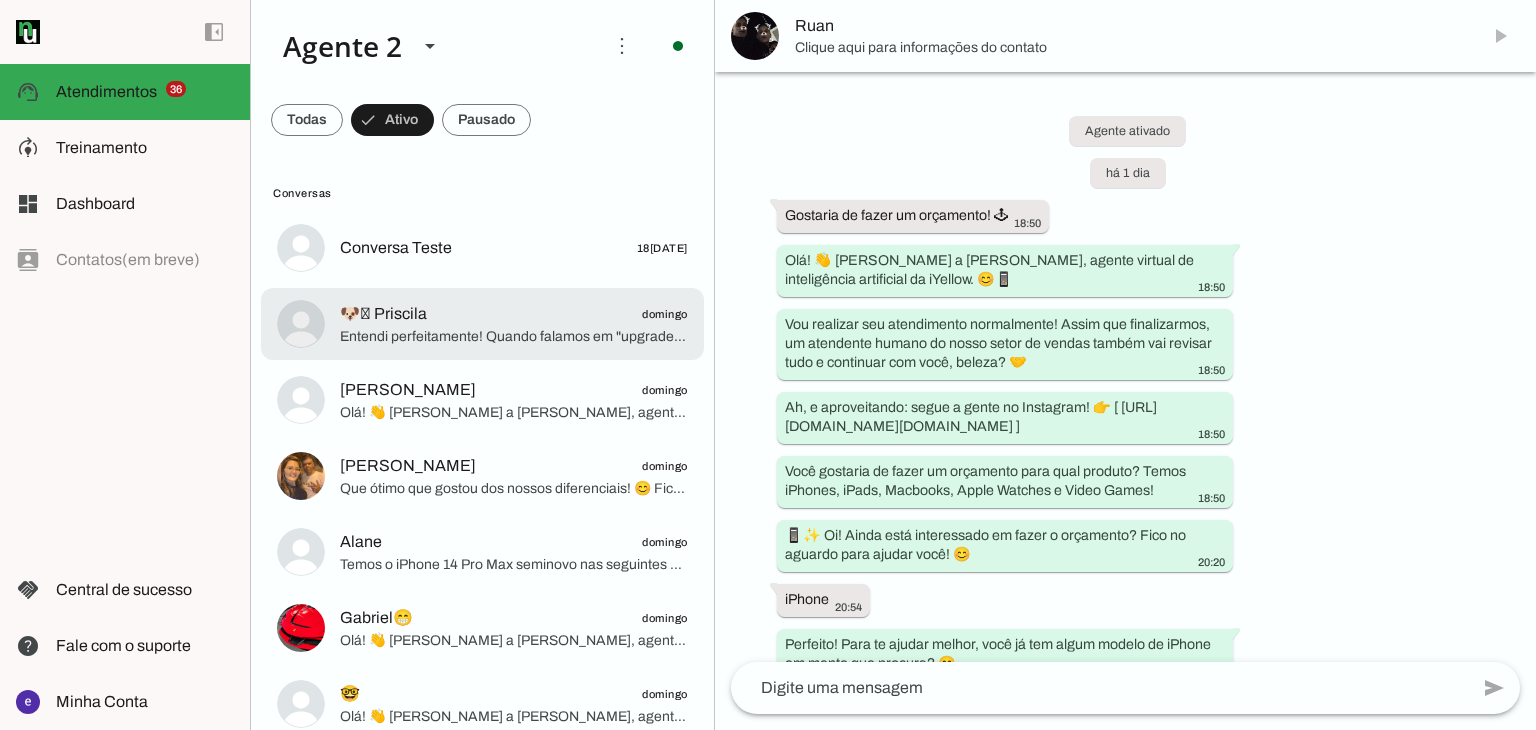 click on "Entendi perfeitamente! Quando falamos em "upgrade", significa que você pode usar o valor do seu iPhone 14 128GB, que é de R$2150,00, como parte do pagamento para adquirir um novo produto aqui na iYellow.
Então, qual modelo você está pensando em levar? Temos iPhones, iPads, Macbooks, Apple Watches e videogames. Me diga o que te interessa para eu te ajudar a encontrar a melhor opção! 😊" 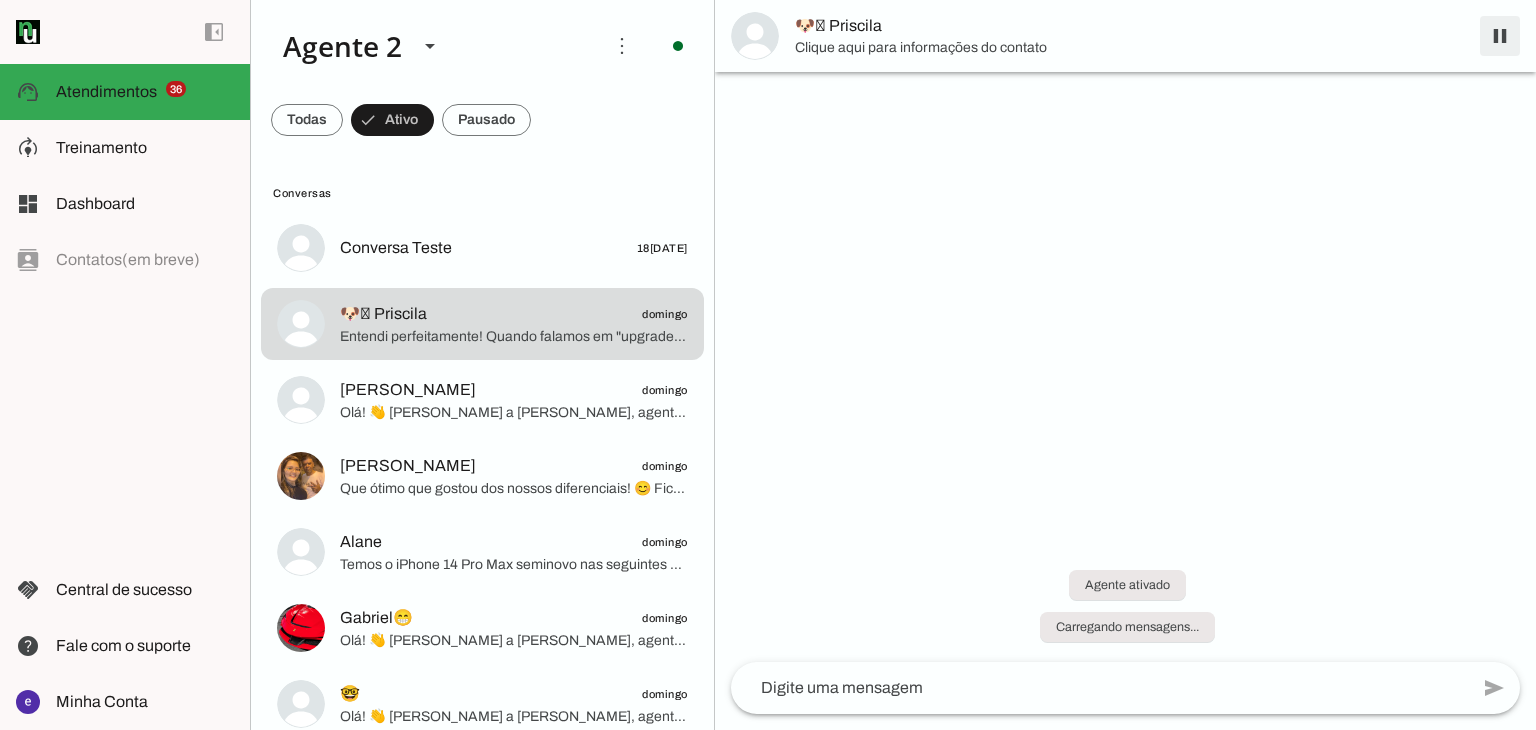 click at bounding box center (1500, 36) 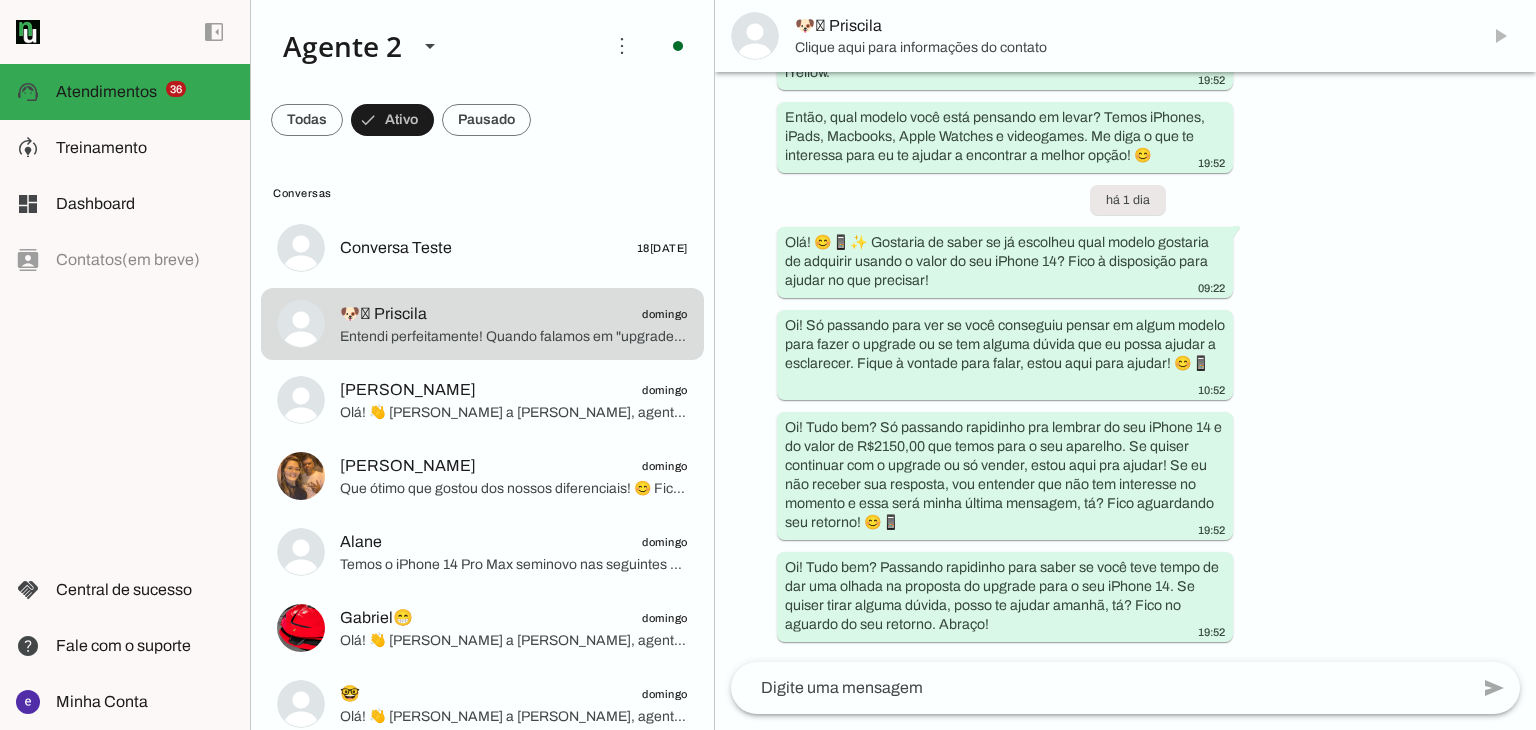 scroll, scrollTop: 0, scrollLeft: 0, axis: both 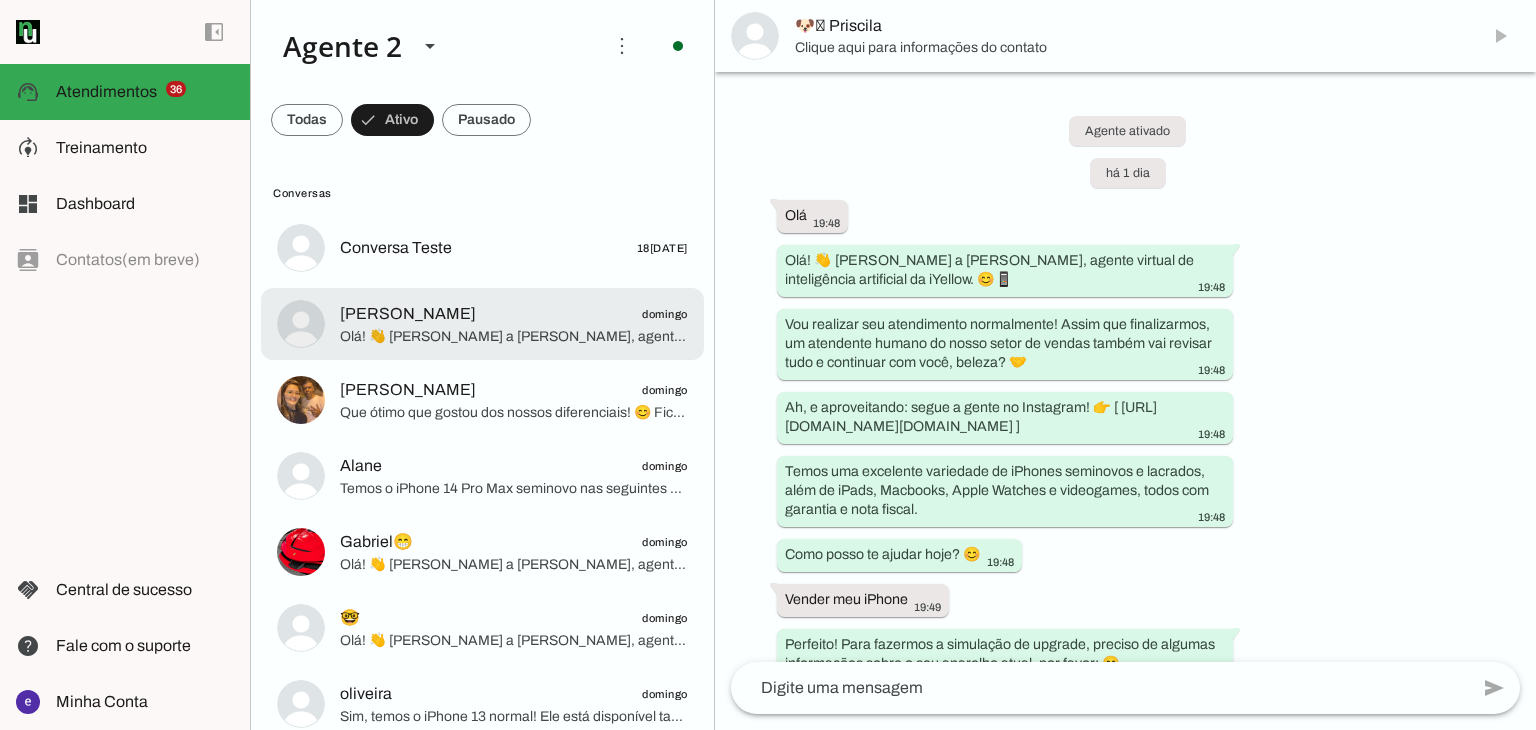 click on "Olá! 👋 [PERSON_NAME] a [PERSON_NAME], agente virtual de inteligência artificial da iYellow. 😊📱
Vou realizar seu atendimento normalmente! Assim que finalizarmos, um atendente humano do nosso setor de vendas também vai revisar tudo e continuar com você, beleza? 🤝
Ah, e aproveitando: segue a gente no Instagram! 👉 [https://[DOMAIN_NAME]/[DOMAIN_NAME]/](https://[DOMAIN_NAME]/[DOMAIN_NAME]/)
Para que eu possa te ajudar melhor, você já tem algum modelo de iPhone em mente que está procurando?" 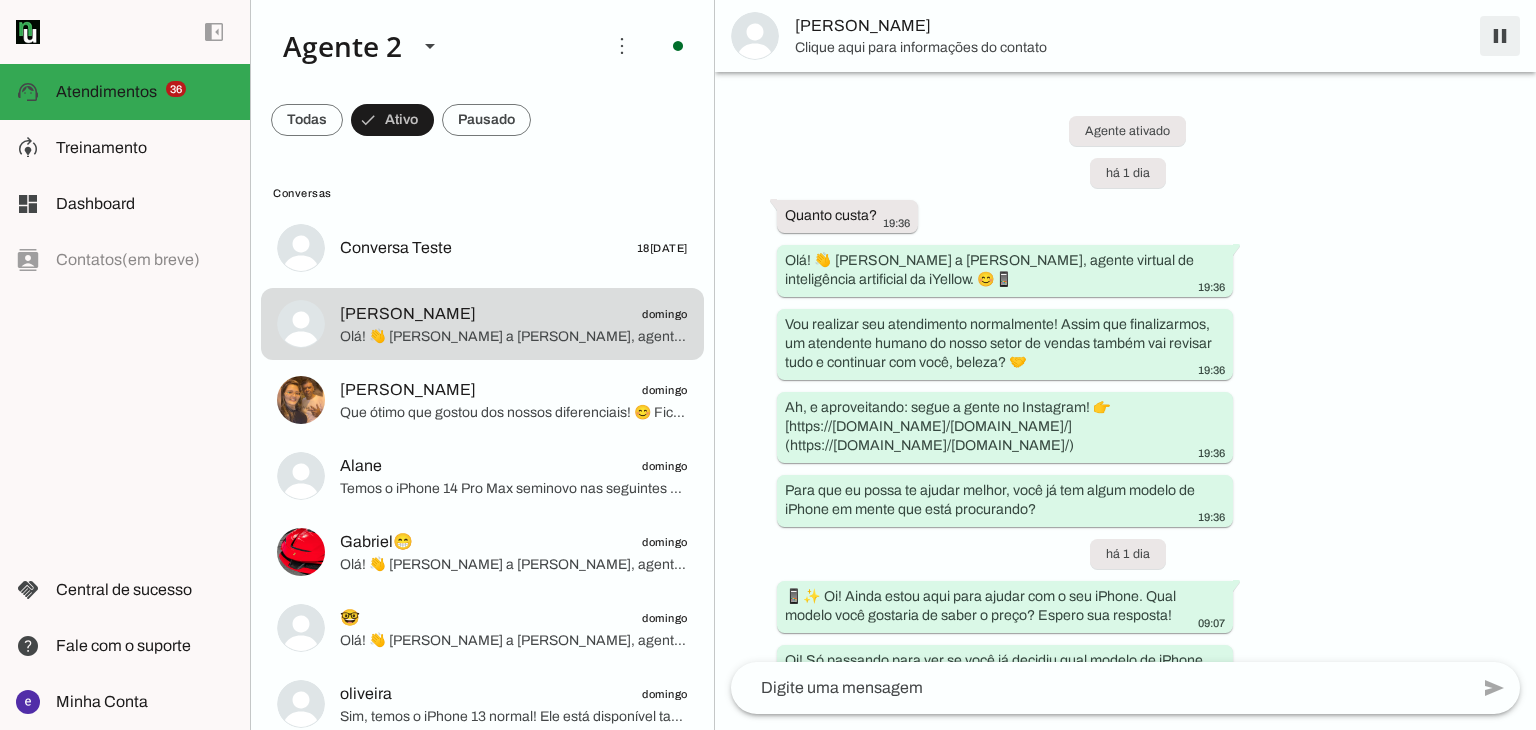 scroll, scrollTop: 297, scrollLeft: 0, axis: vertical 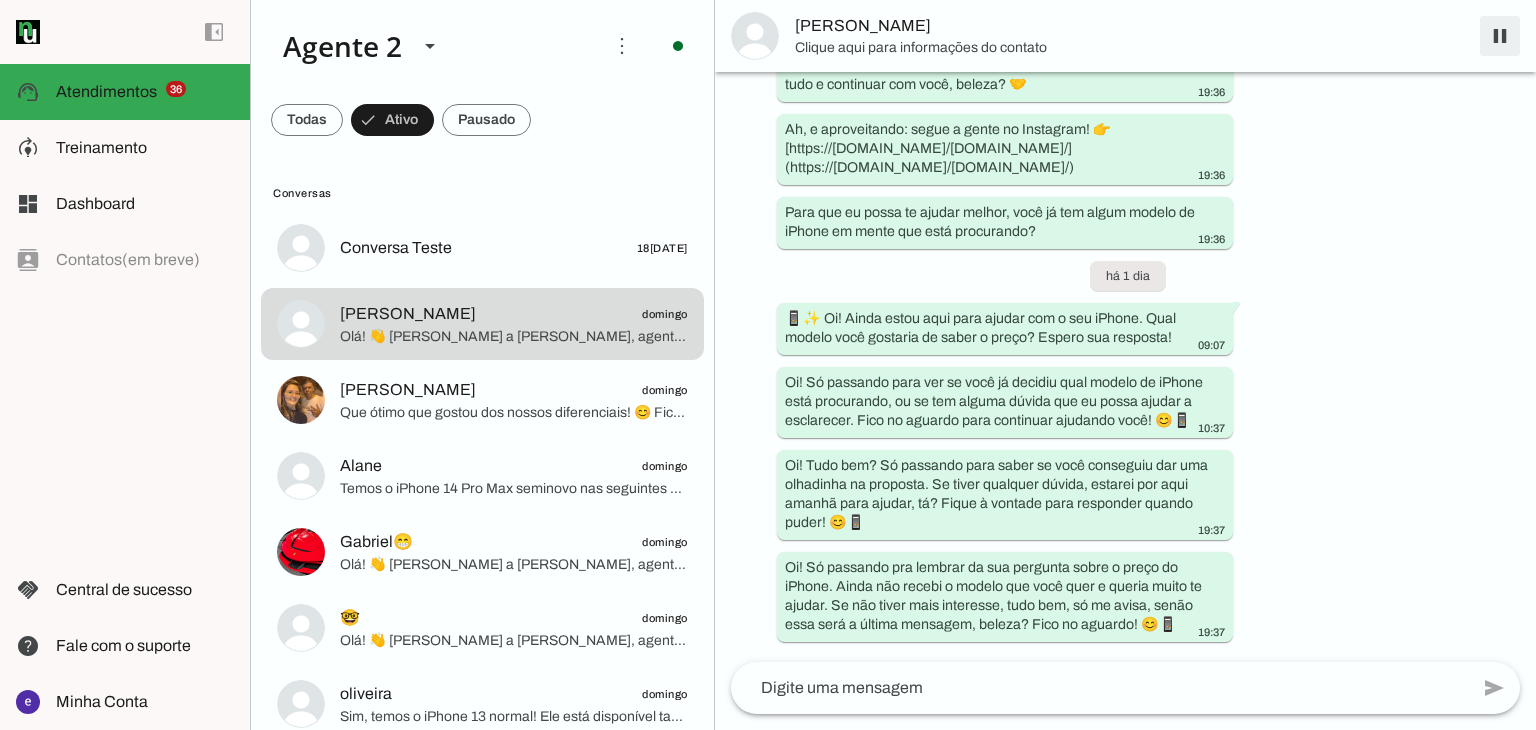click at bounding box center [1500, 36] 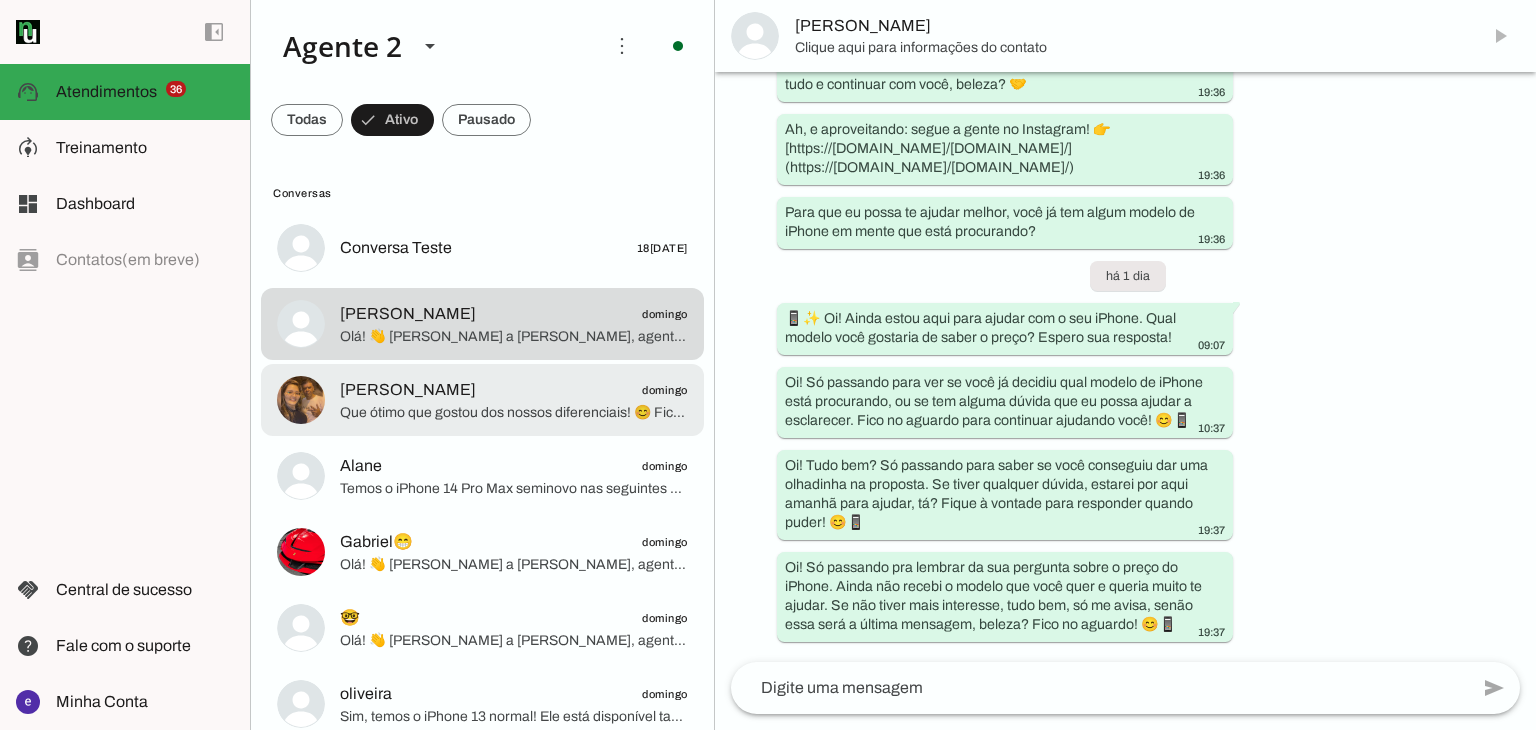 scroll, scrollTop: 0, scrollLeft: 0, axis: both 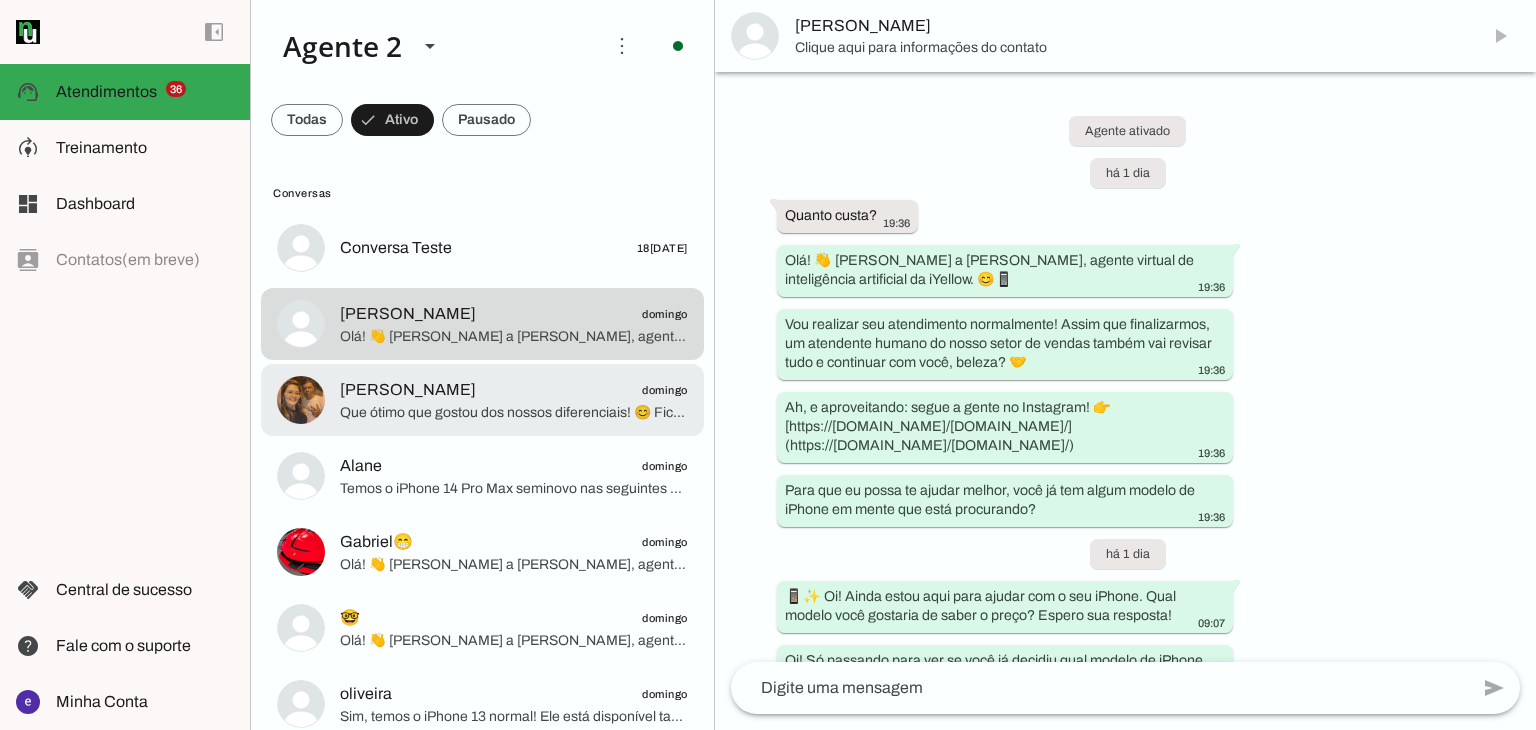 click on "[PERSON_NAME]
domingo" 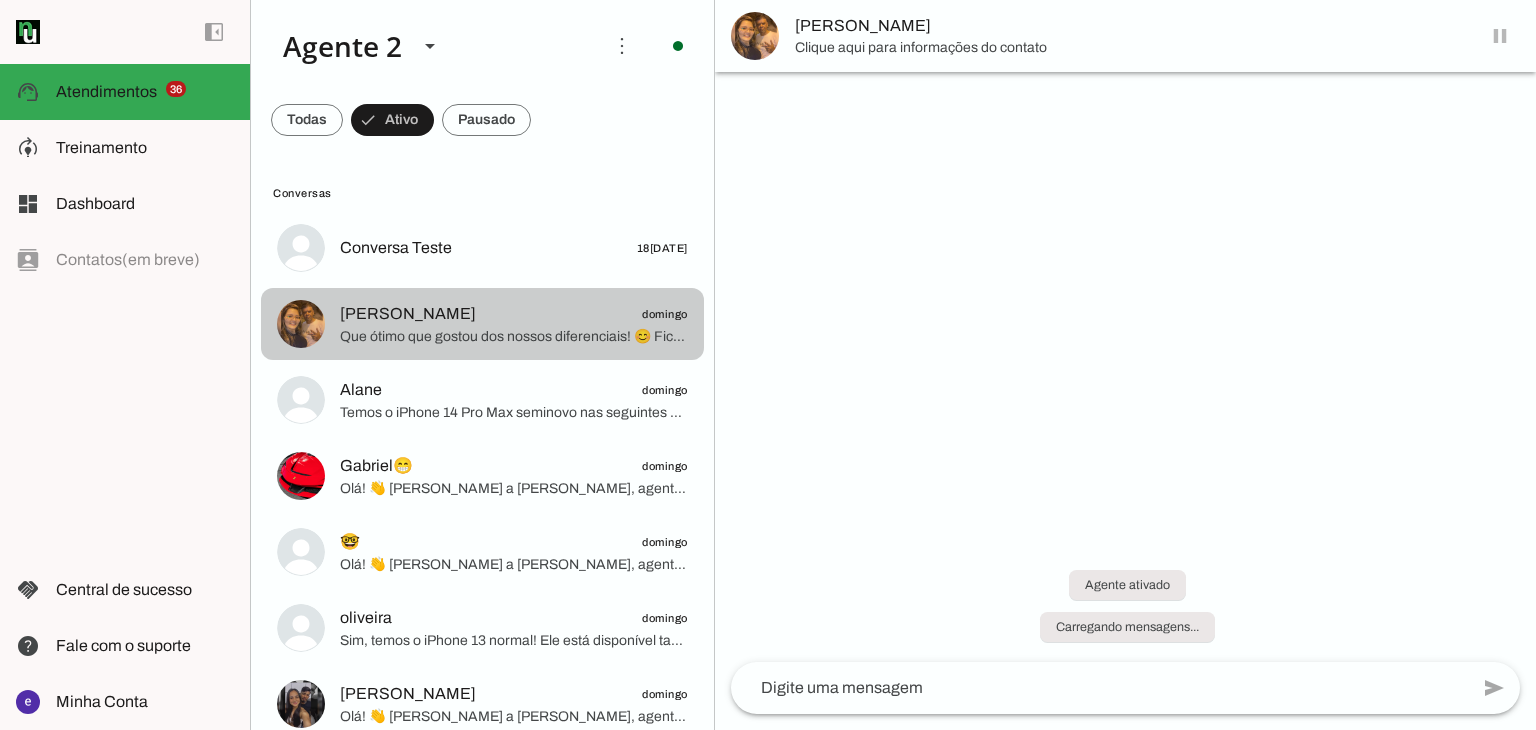 click on "Que ótimo que gostou dos nossos diferenciais! 😊
Fico à disposição se tiver mais alguma dúvida sobre o iPhone 15 Pro [PERSON_NAME] ou se quiser saber mais sobre algum outro modelo. Se quiser ajuda para fechar, estou aqui! 📱😉" 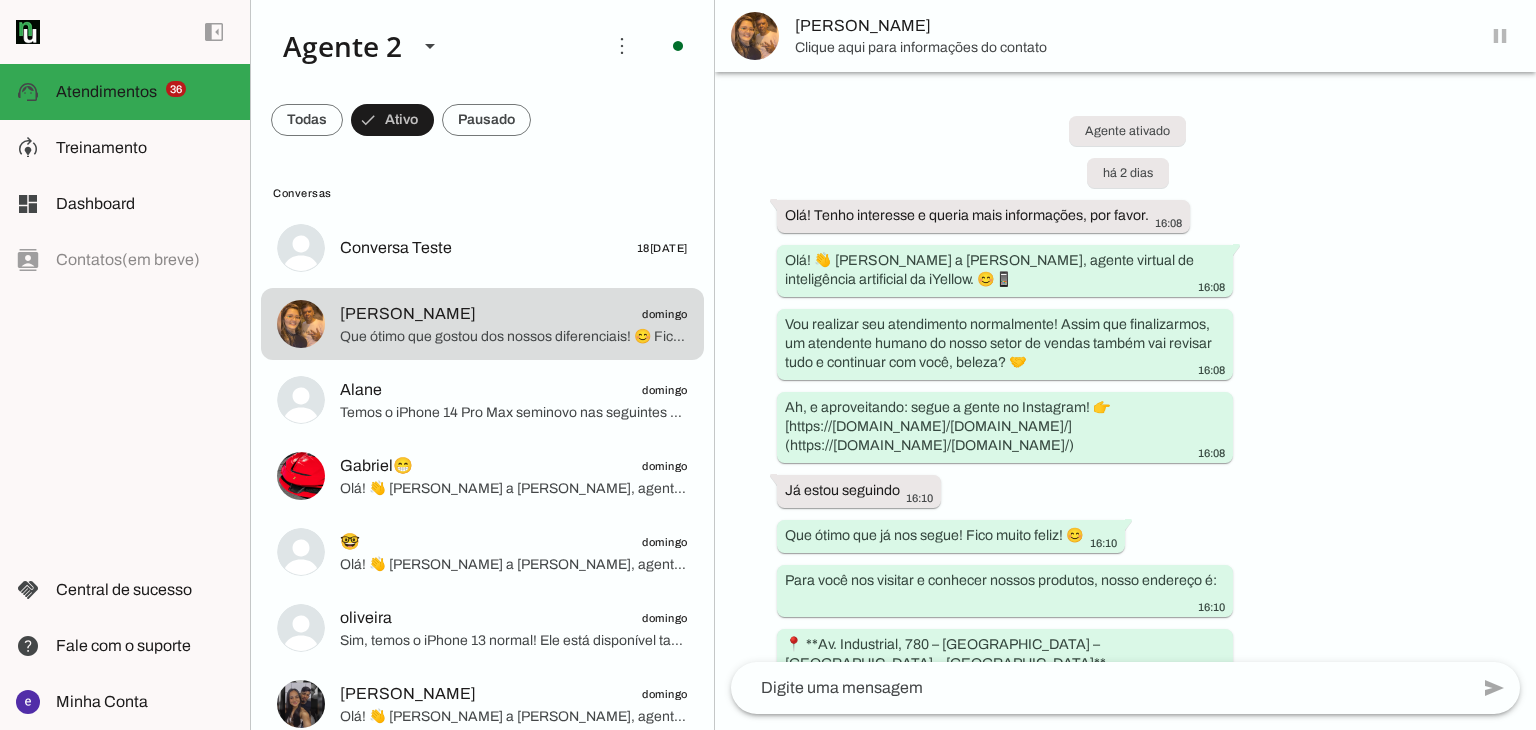 click at bounding box center [1500, 36] 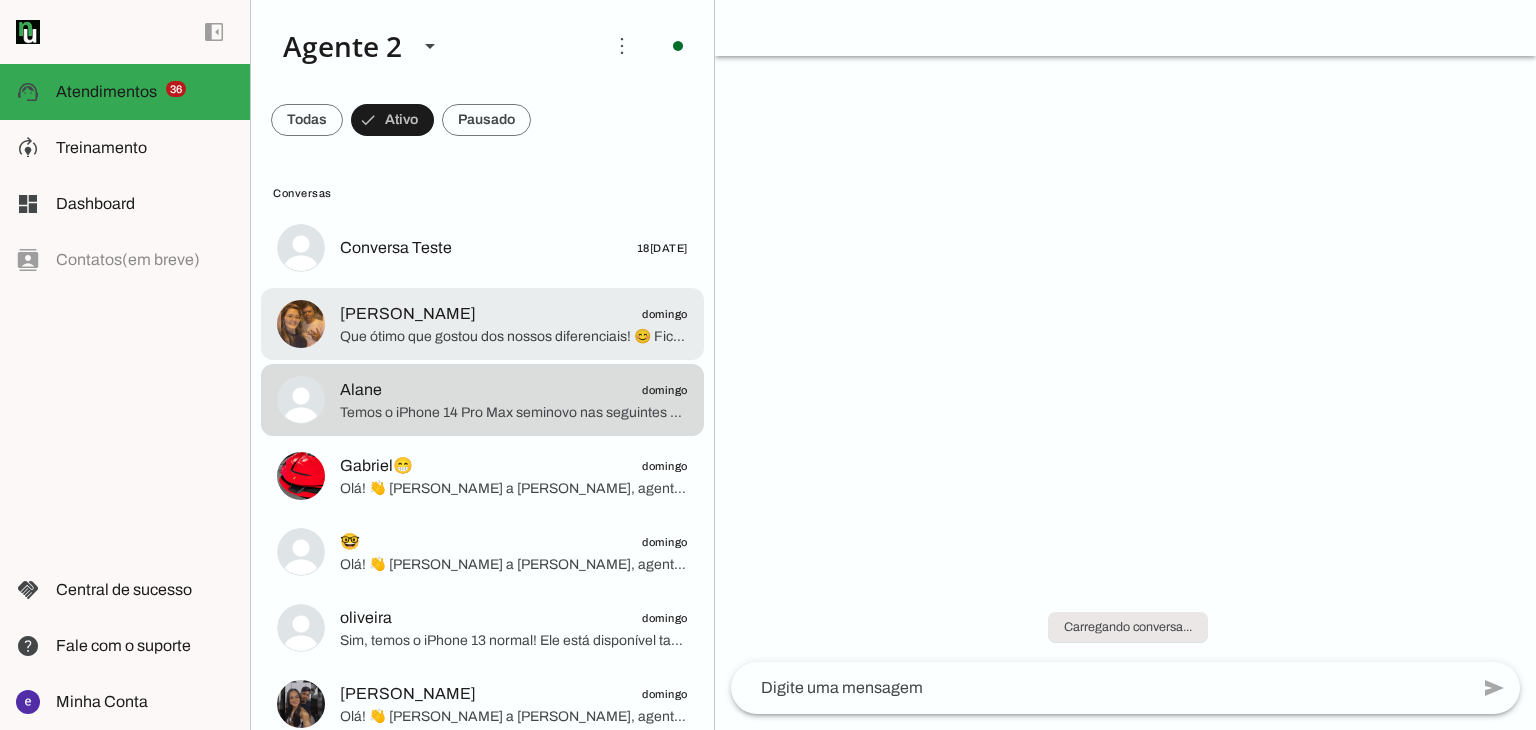 drag, startPoint x: 427, startPoint y: 350, endPoint x: 255, endPoint y: 514, distance: 237.65521 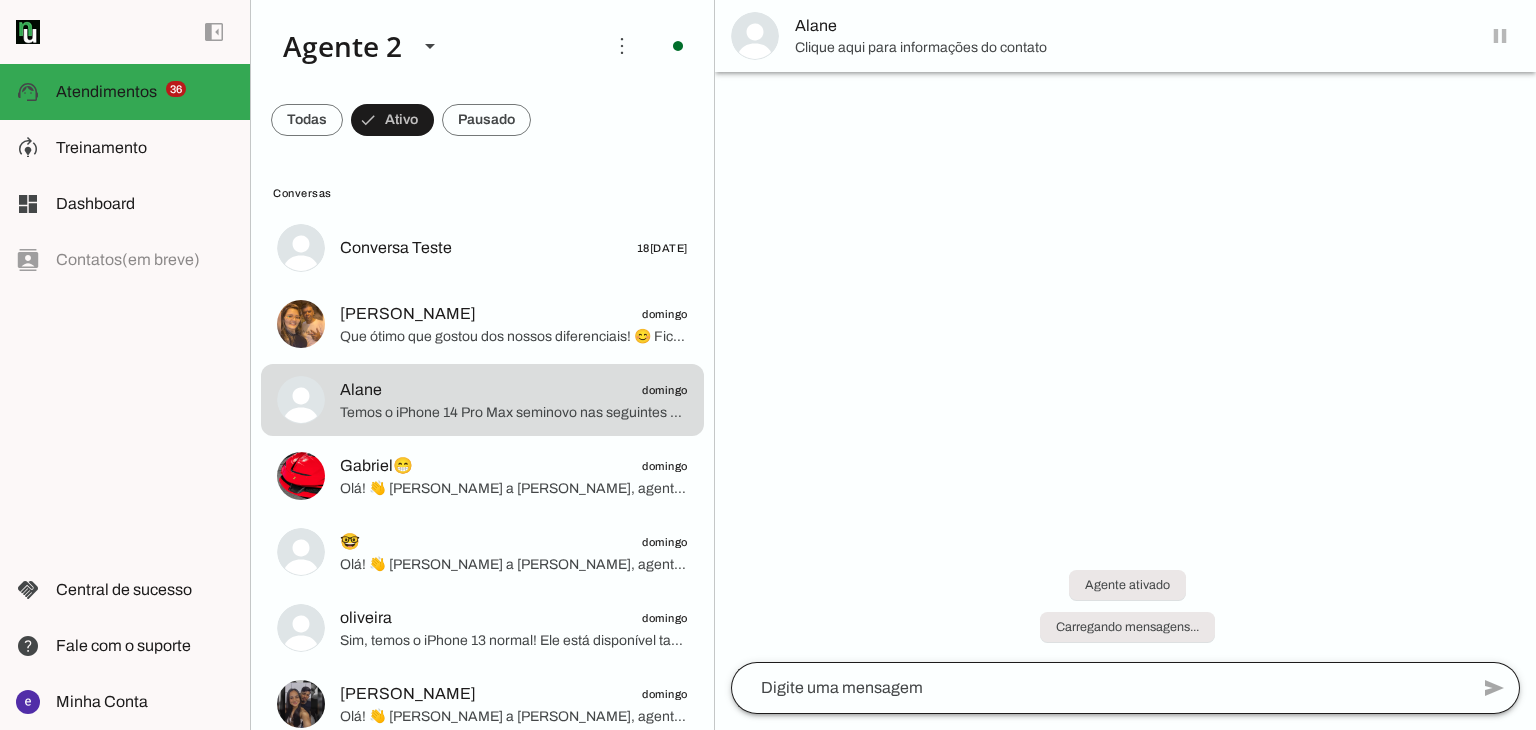 scroll, scrollTop: 0, scrollLeft: 0, axis: both 